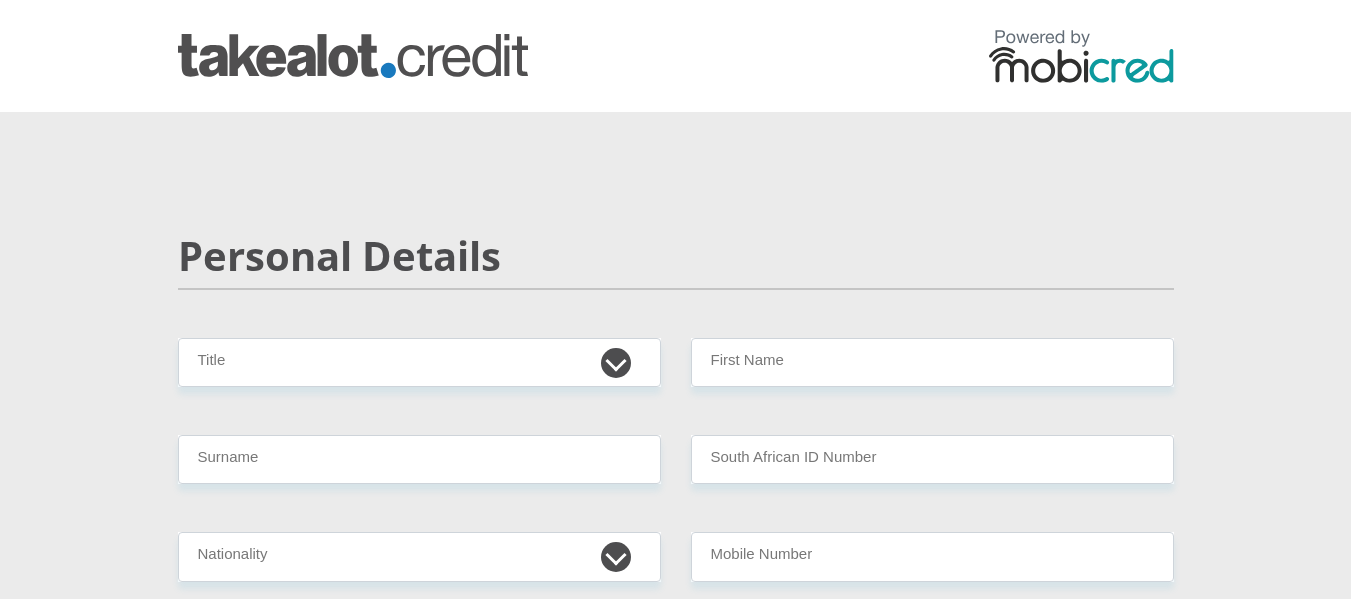 scroll, scrollTop: 0, scrollLeft: 0, axis: both 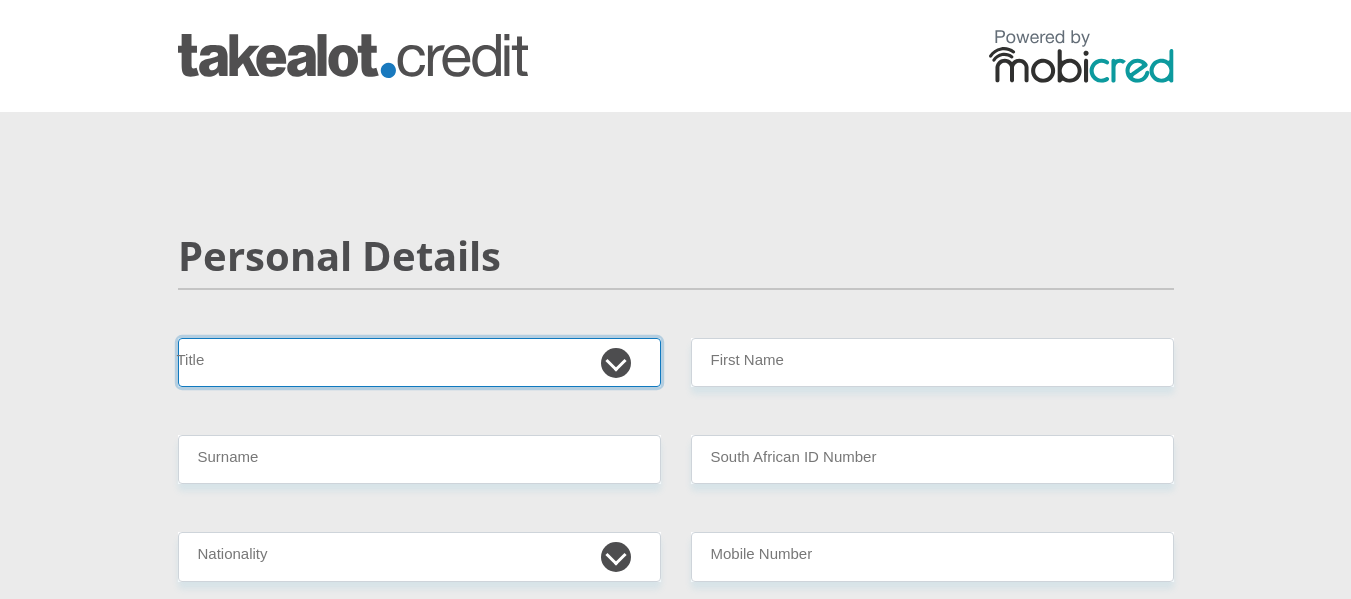 click on "Mr
Ms
Mrs
Dr
[PERSON_NAME]" at bounding box center (419, 362) 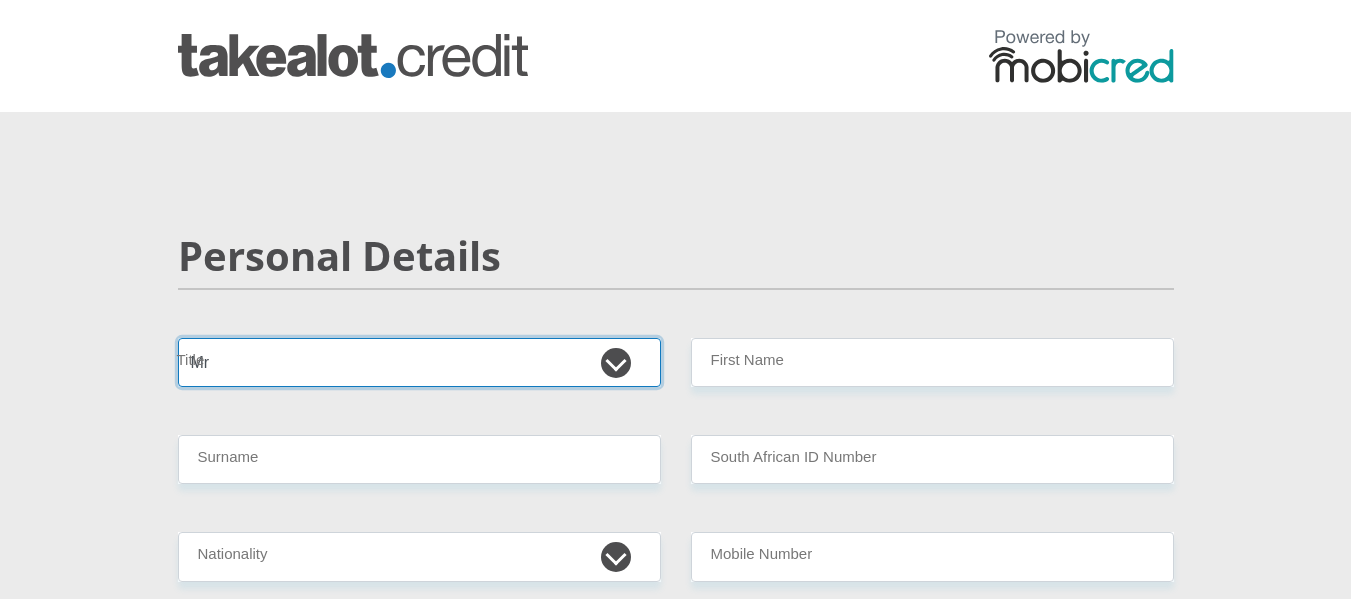 click on "Mr
Ms
Mrs
Dr
[PERSON_NAME]" at bounding box center [419, 362] 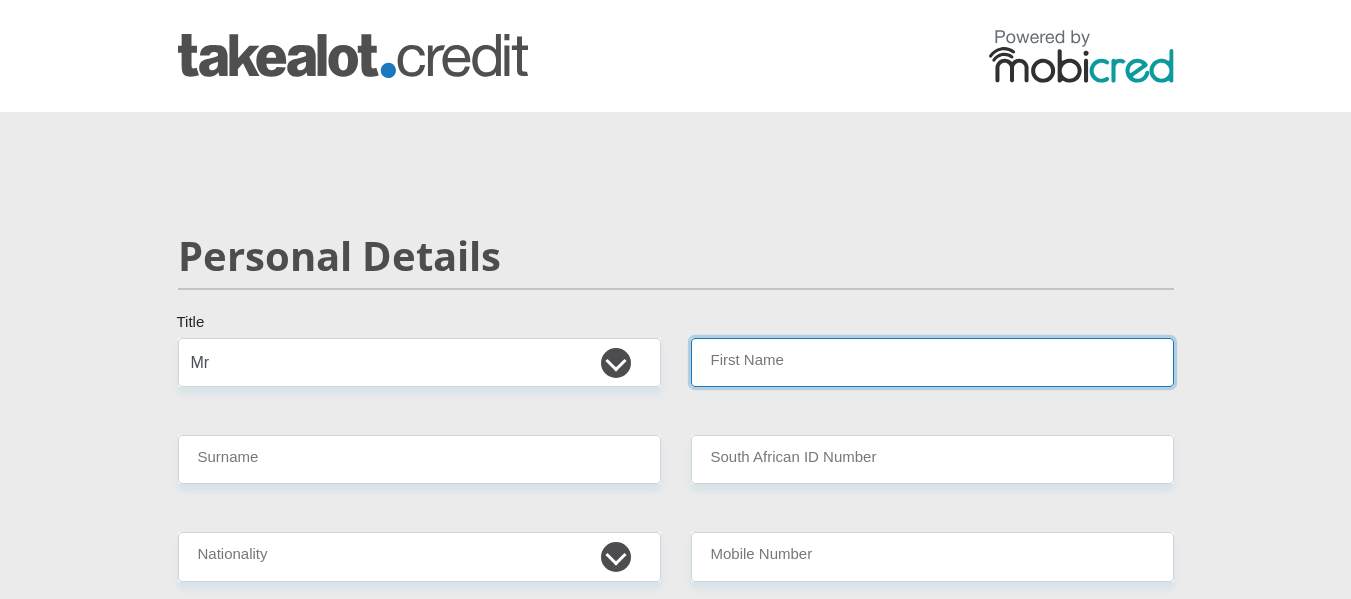 click on "First Name" at bounding box center (932, 362) 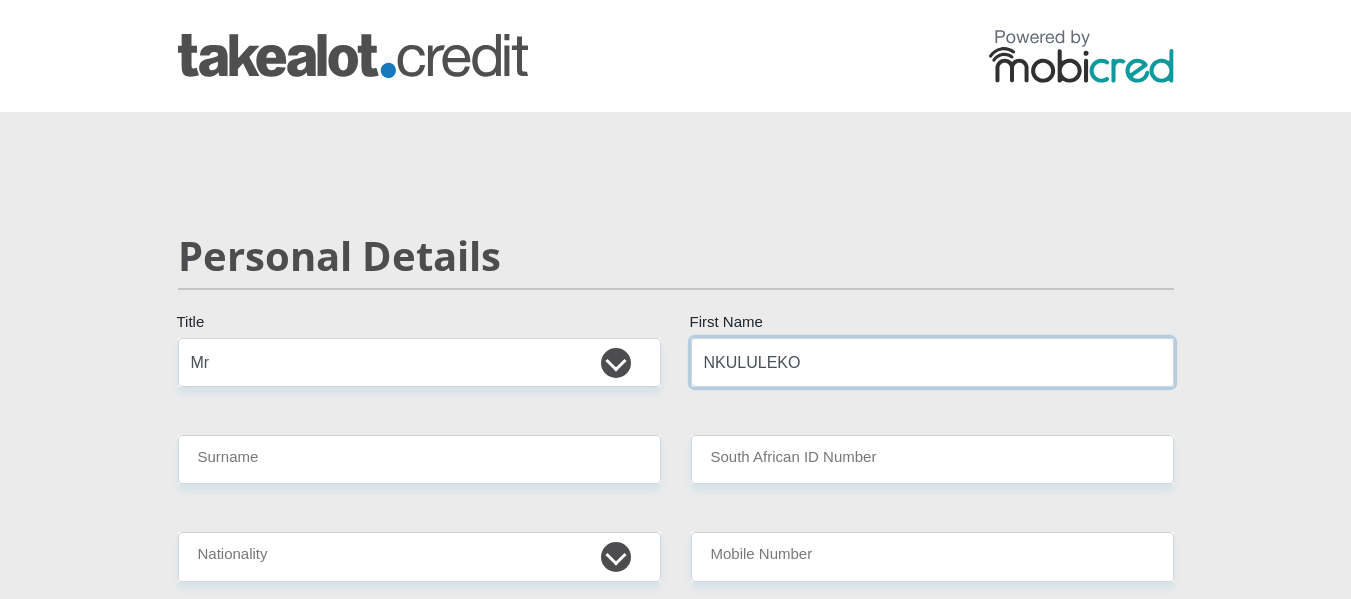 type on "NKULULEKO" 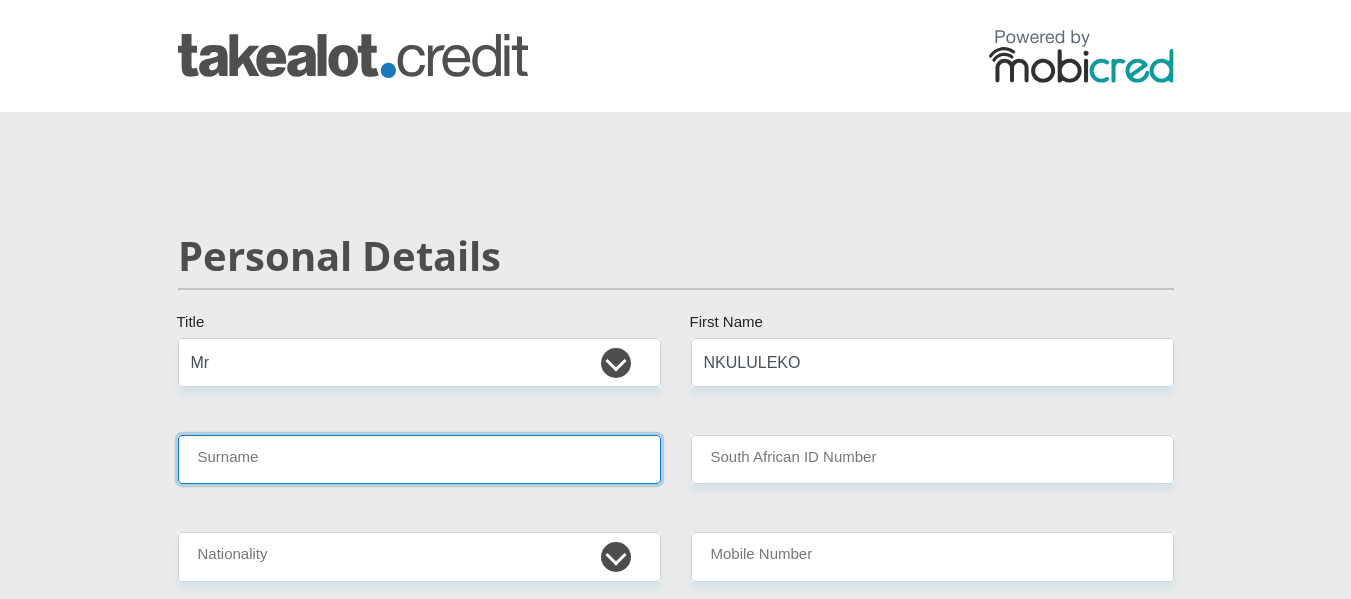 click on "Surname" at bounding box center [419, 459] 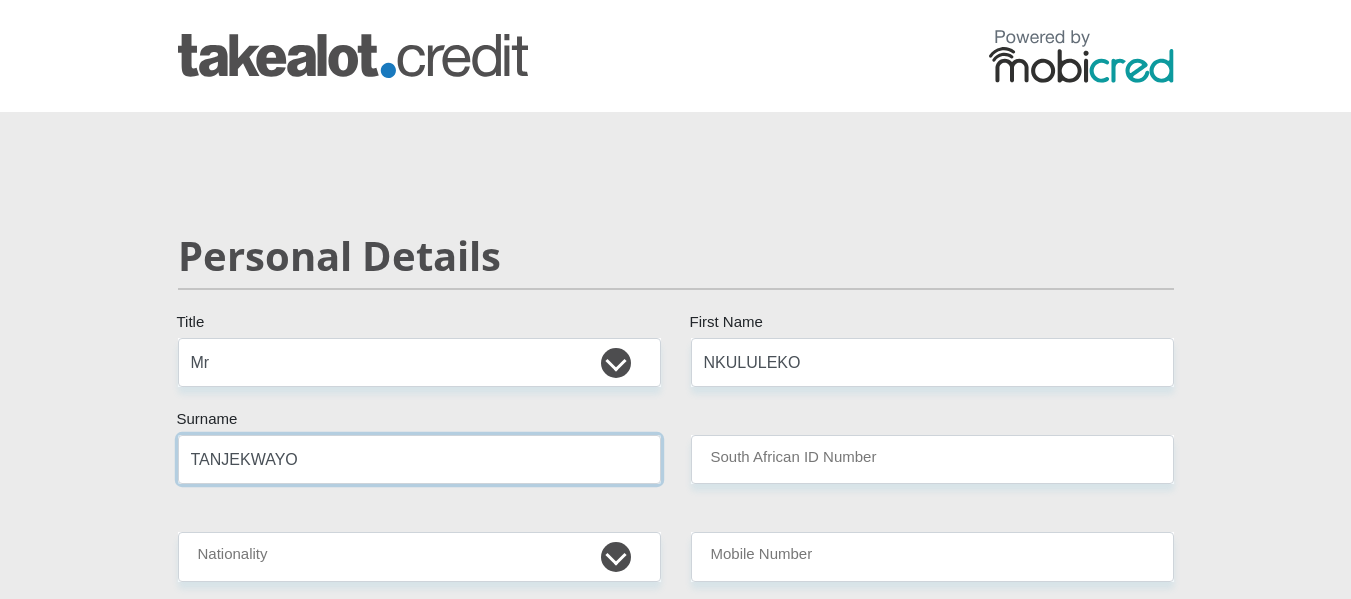 type on "TANJEKWAYO" 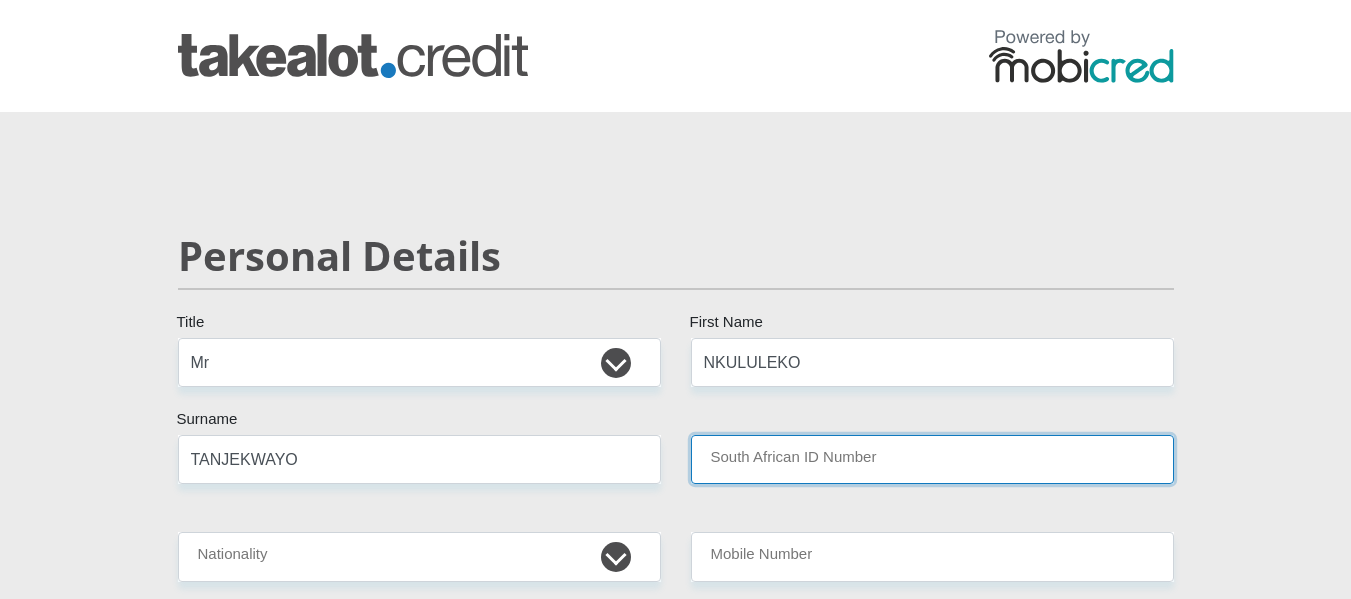 click on "South African ID Number" at bounding box center [932, 459] 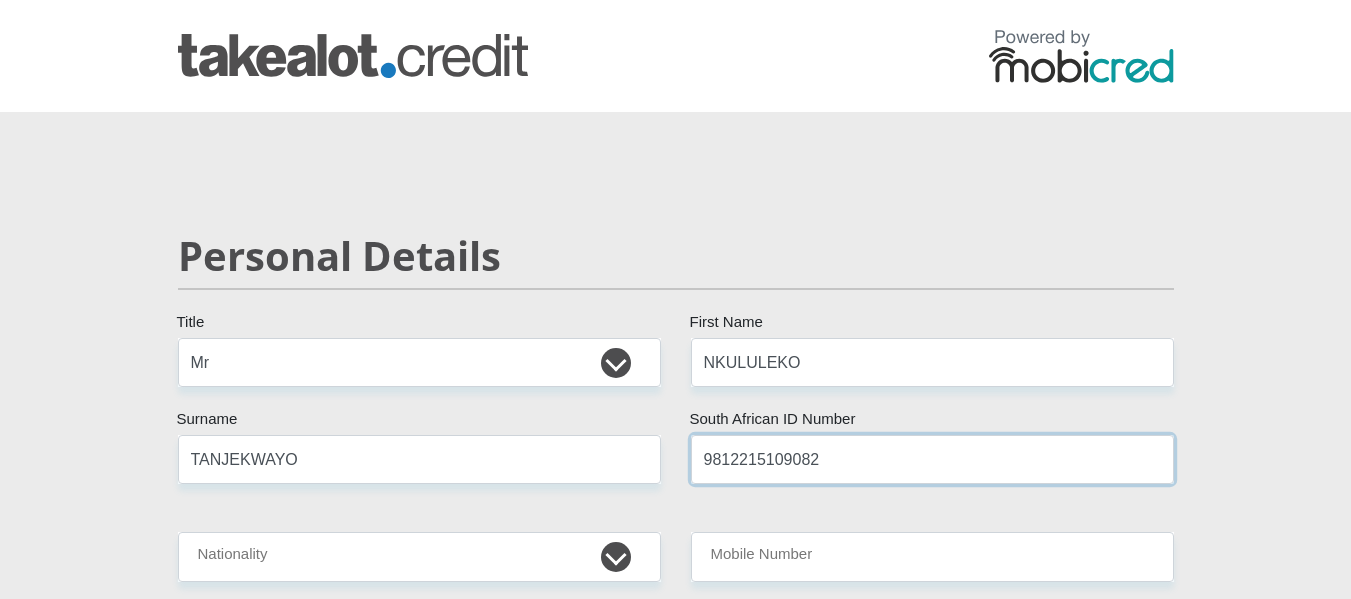 type on "9812215109082" 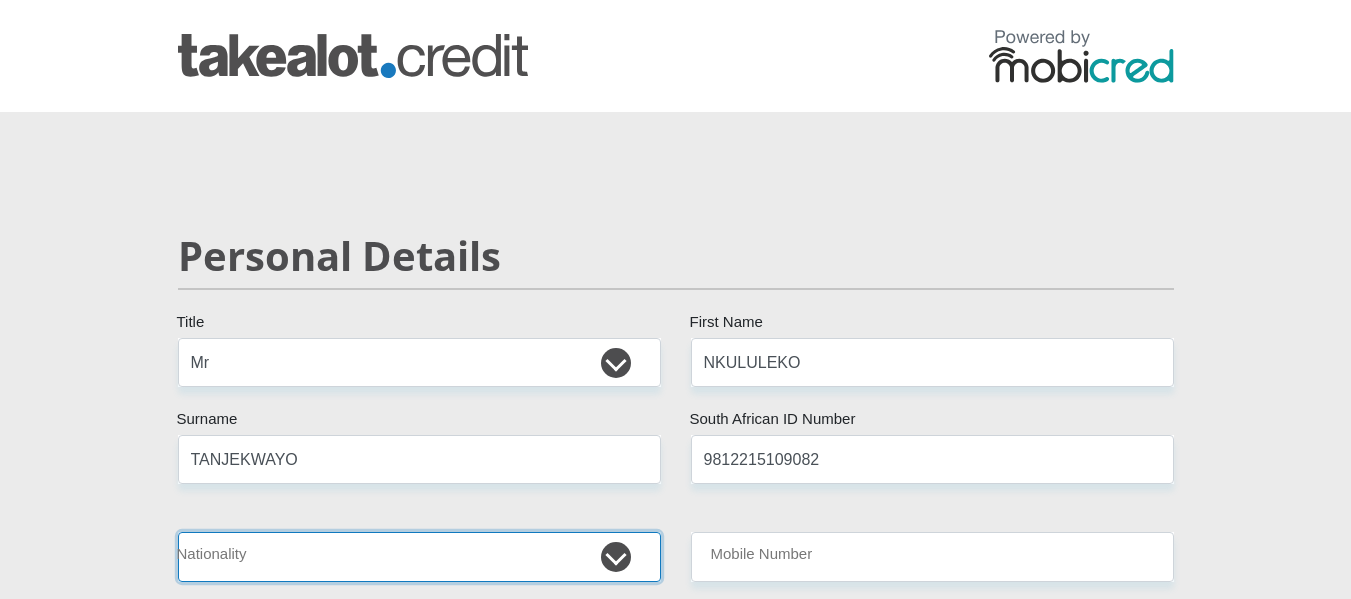 click on "South Africa
Afghanistan
Aland Islands
Albania
Algeria
America Samoa
American Virgin Islands
Andorra
Angola
Anguilla
Antarctica
Antigua and Barbuda
Argentina
Armenia
Aruba
Ascension Island
Australia
Austria
Azerbaijan
Bahamas
Bahrain
Bangladesh
Barbados
Chad" at bounding box center [419, 556] 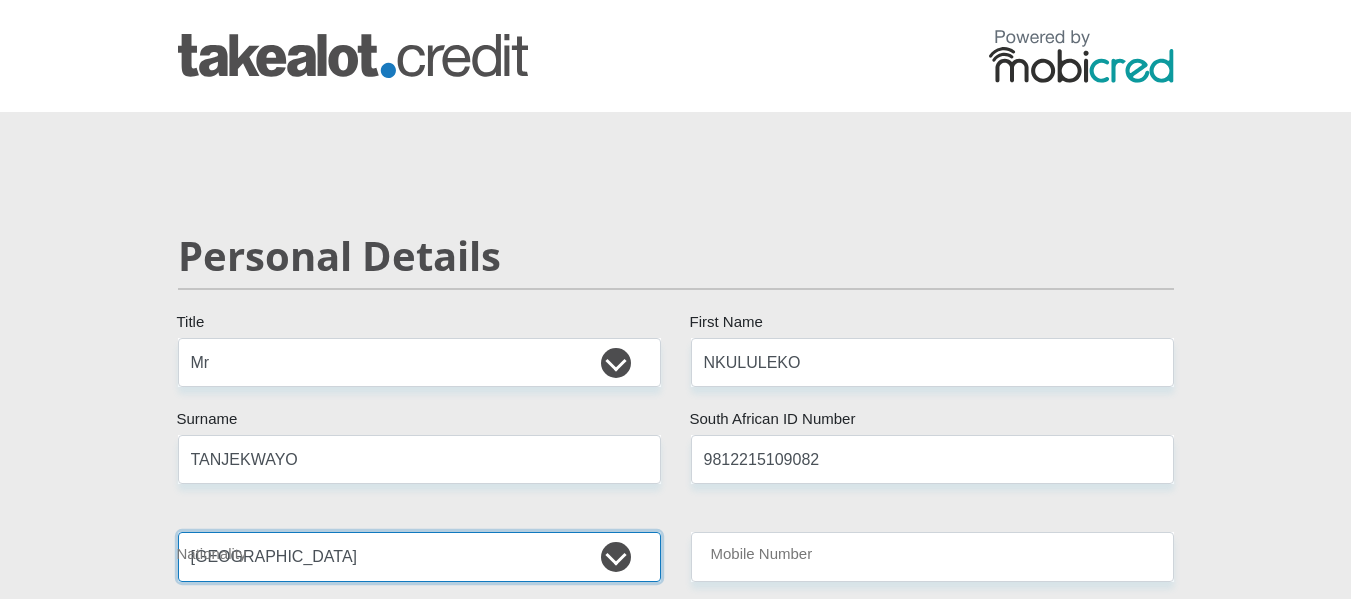 click on "South Africa
Afghanistan
Aland Islands
Albania
Algeria
America Samoa
American Virgin Islands
Andorra
Angola
Anguilla
Antarctica
Antigua and Barbuda
Argentina
Armenia
Aruba
Ascension Island
Australia
Austria
Azerbaijan
Bahamas
Bahrain
Bangladesh
Barbados
Chad" at bounding box center [419, 556] 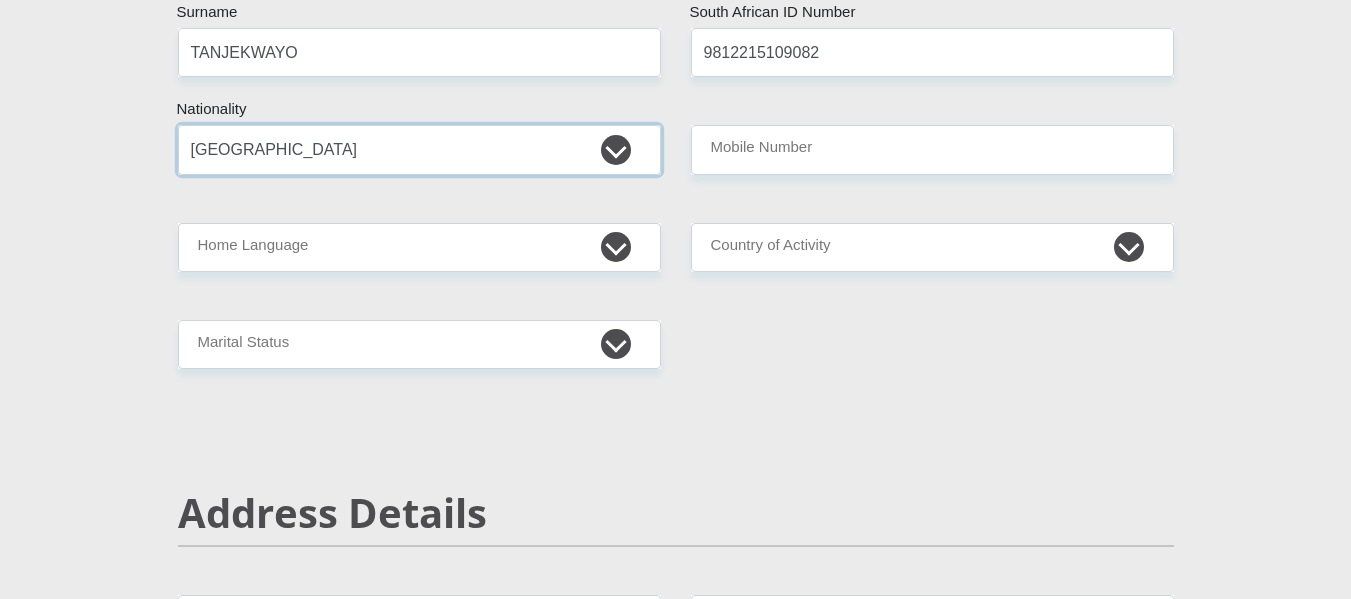 scroll, scrollTop: 430, scrollLeft: 0, axis: vertical 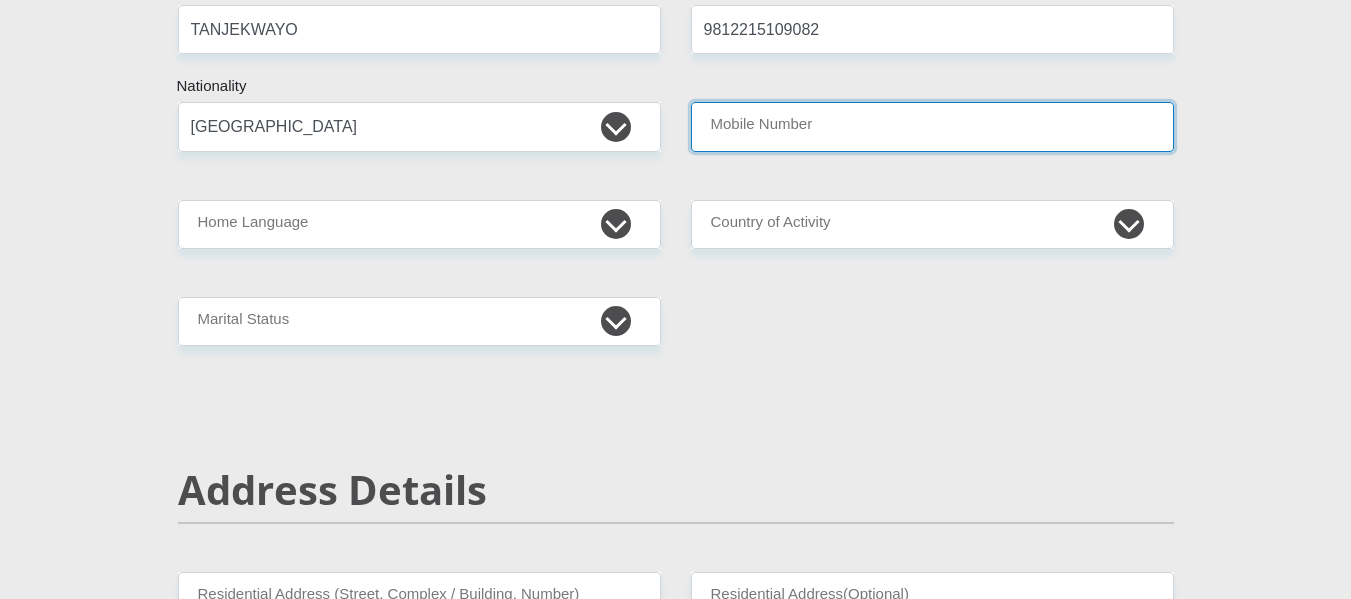 click on "Mobile Number" at bounding box center [932, 126] 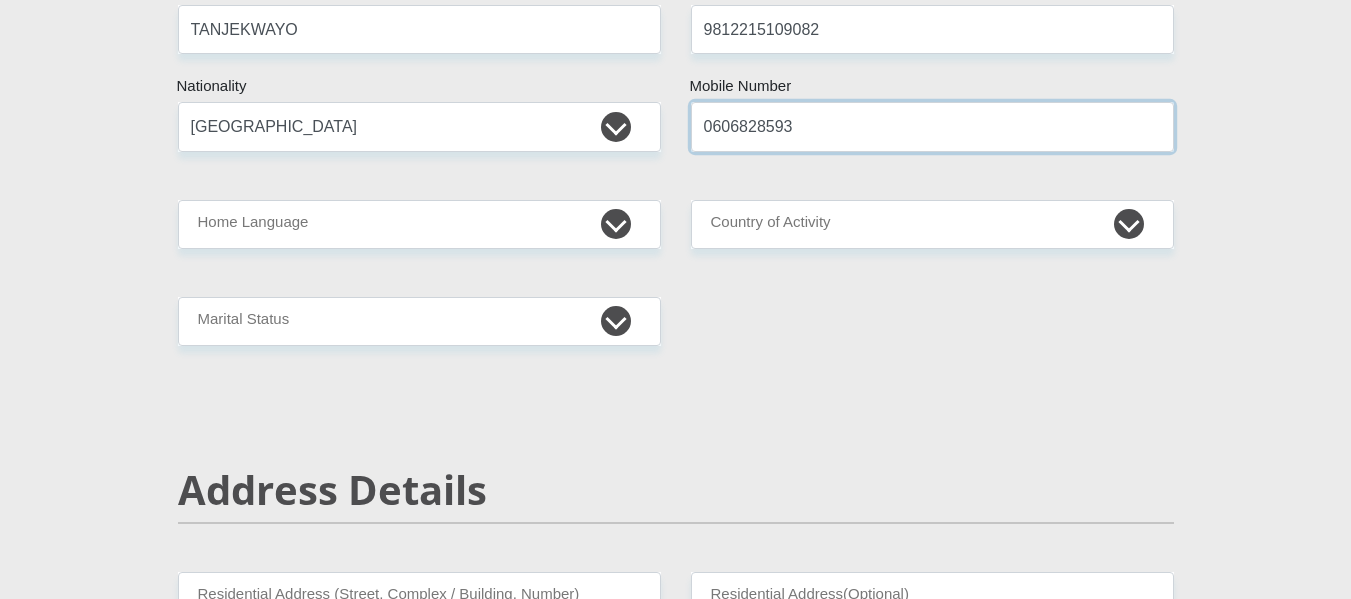 type on "0606828593" 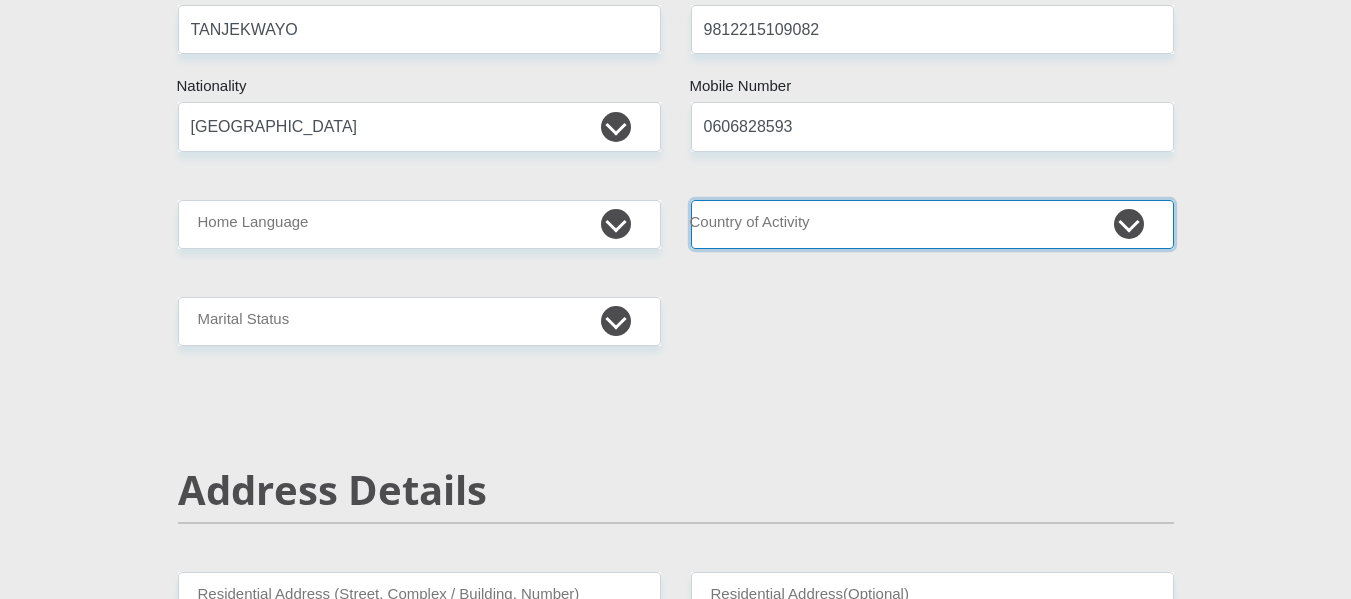 click on "South Africa
Afghanistan
Aland Islands
Albania
Algeria
America Samoa
American Virgin Islands
Andorra
Angola
Anguilla
Antarctica
Antigua and Barbuda
Argentina
Armenia
Aruba
Ascension Island
Australia
Austria
Azerbaijan
Chad" at bounding box center [932, 224] 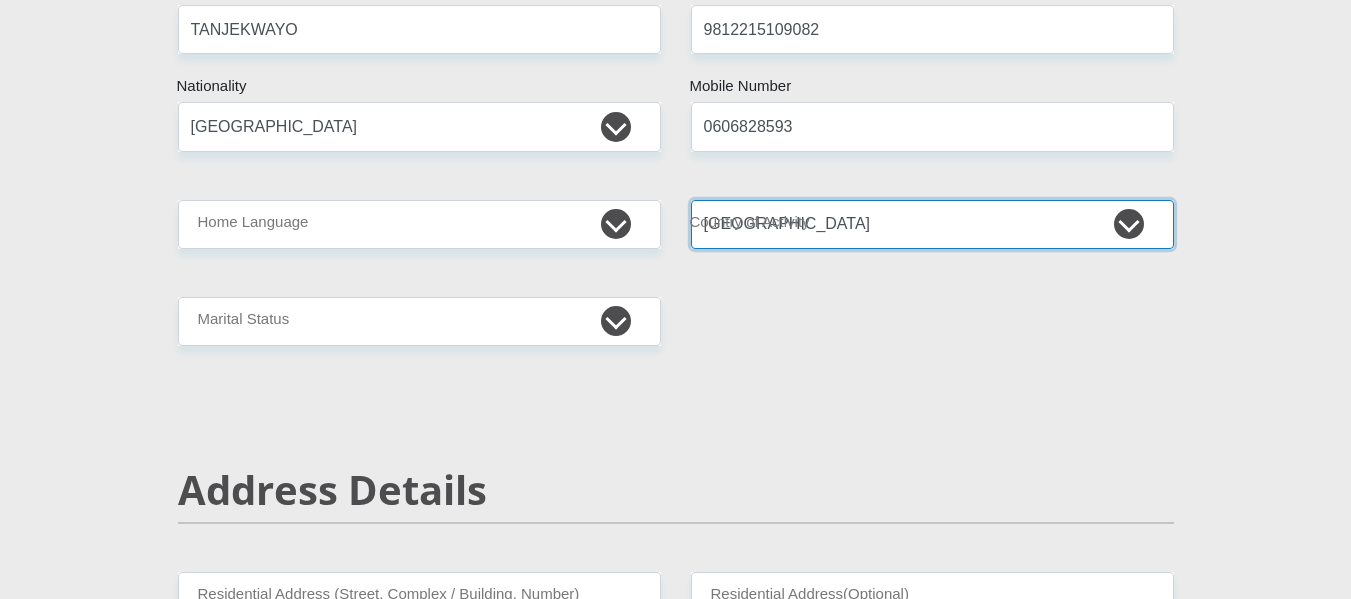 click on "South Africa
Afghanistan
Aland Islands
Albania
Algeria
America Samoa
American Virgin Islands
Andorra
Angola
Anguilla
Antarctica
Antigua and Barbuda
Argentina
Armenia
Aruba
Ascension Island
Australia
Austria
Azerbaijan
Chad" at bounding box center (932, 224) 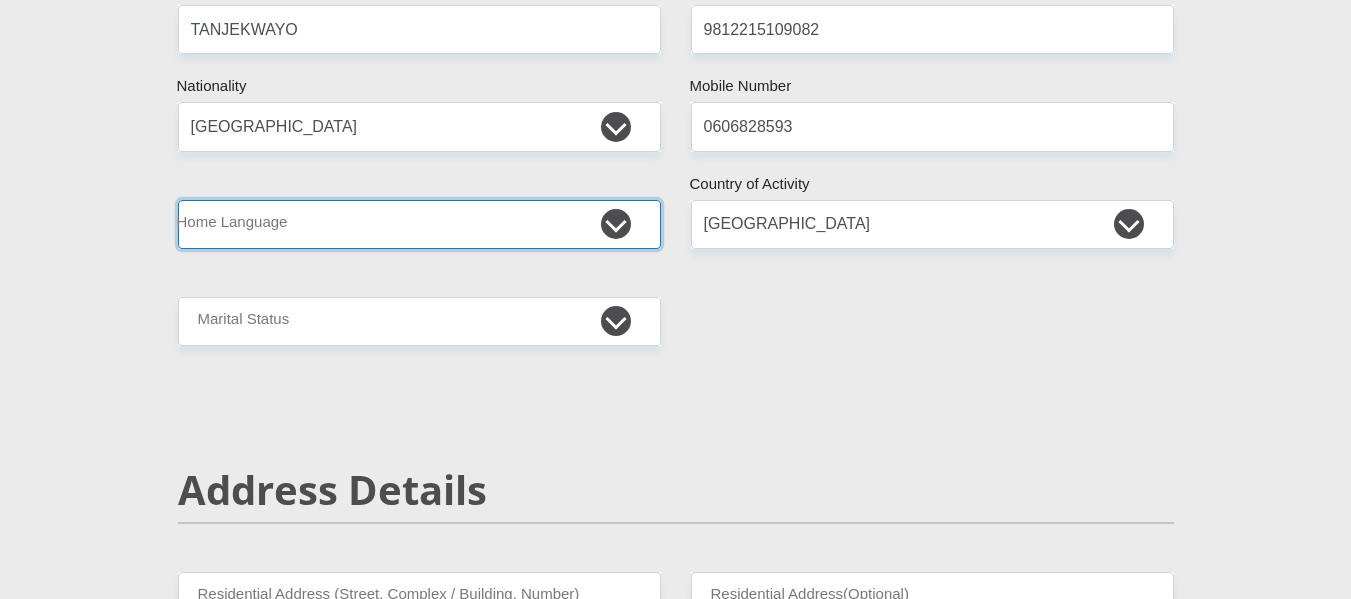 click on "Afrikaans
English
Sepedi
South Ndebele
Southern Sotho
Swati
Tsonga
Tswana
Venda
Xhosa
Zulu
Other" at bounding box center (419, 224) 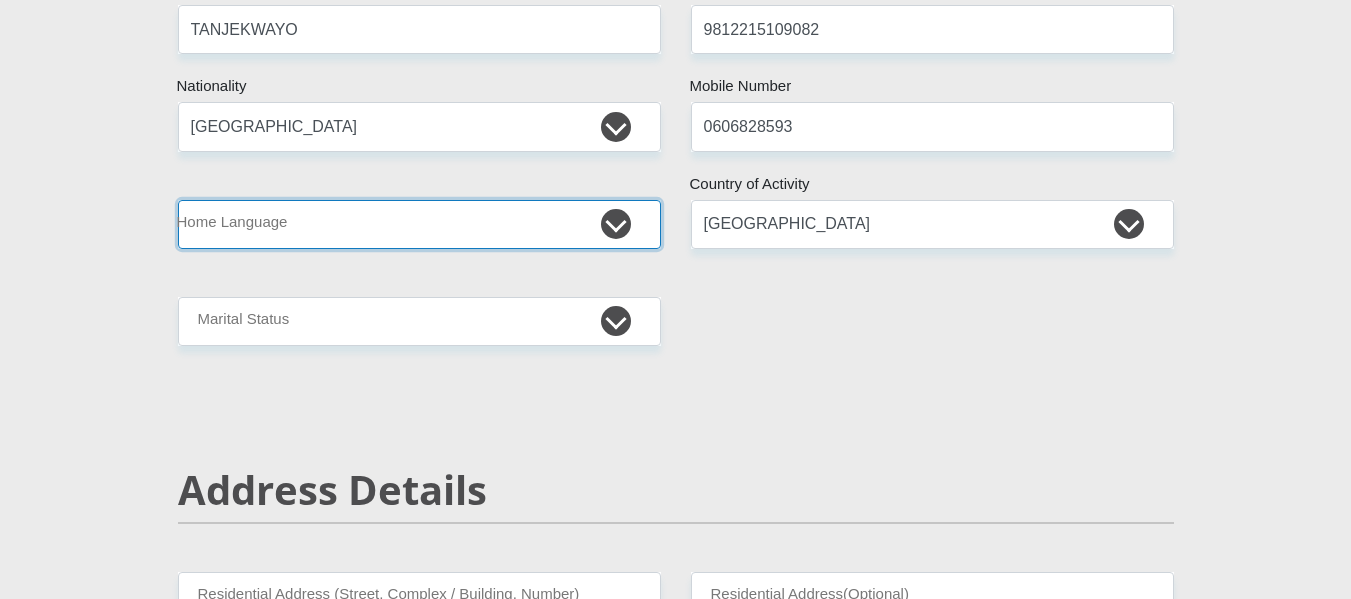 select on "nbl" 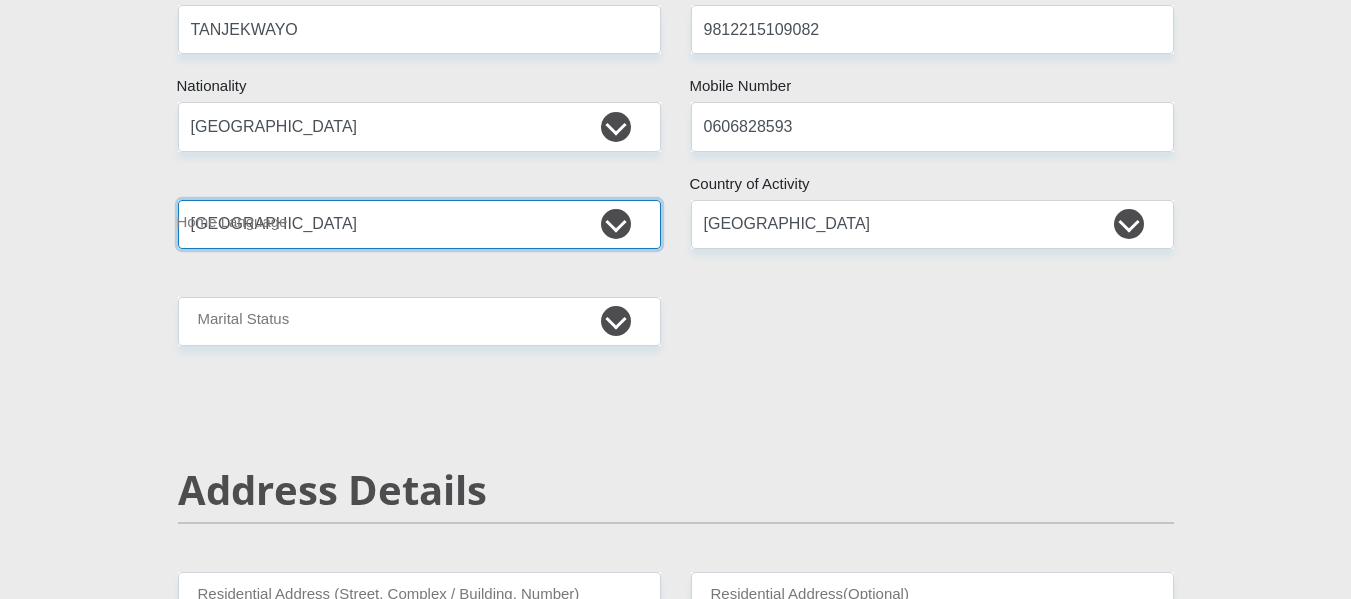 click on "Afrikaans
English
Sepedi
South Ndebele
Southern Sotho
Swati
Tsonga
Tswana
Venda
Xhosa
Zulu
Other" at bounding box center (419, 224) 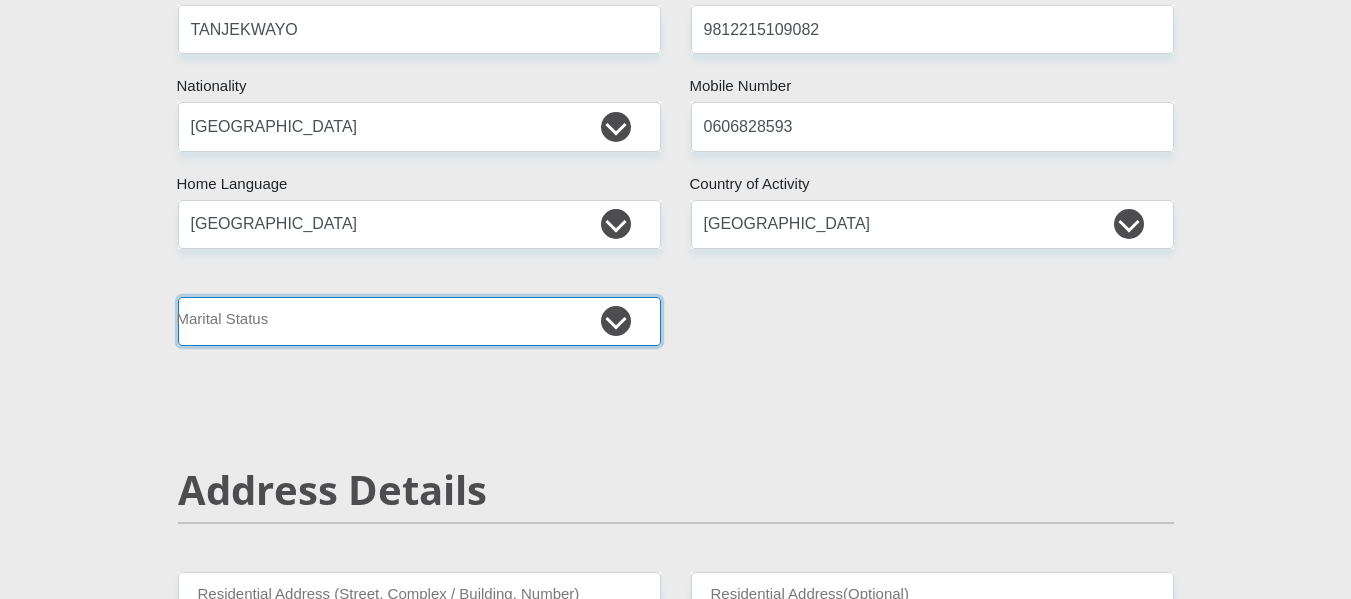click on "Married ANC
Single
Divorced
Widowed
Married COP or Customary Law" at bounding box center (419, 321) 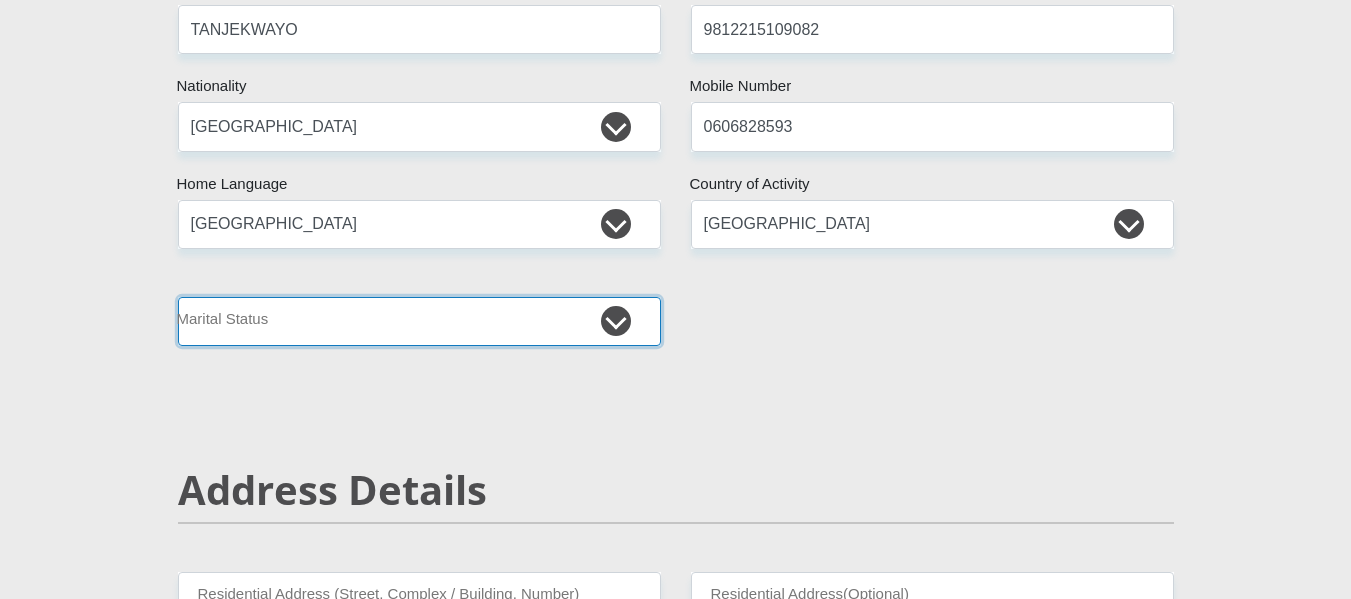 select on "2" 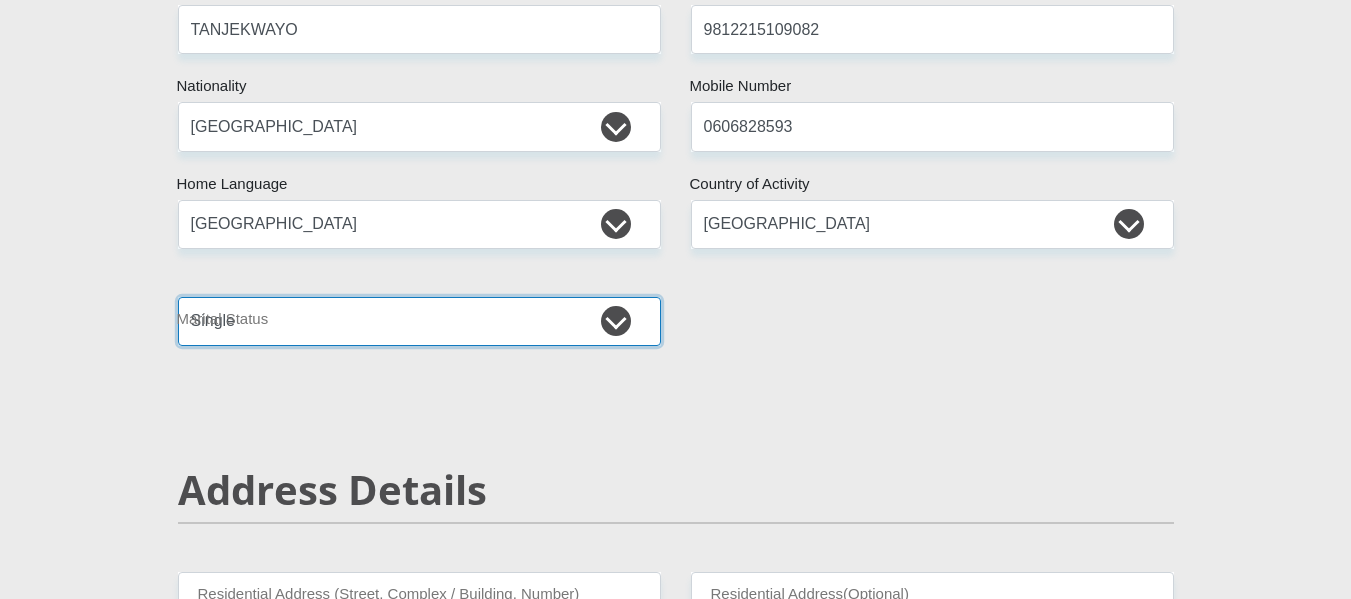 click on "Married ANC
Single
Divorced
Widowed
Married COP or Customary Law" at bounding box center [419, 321] 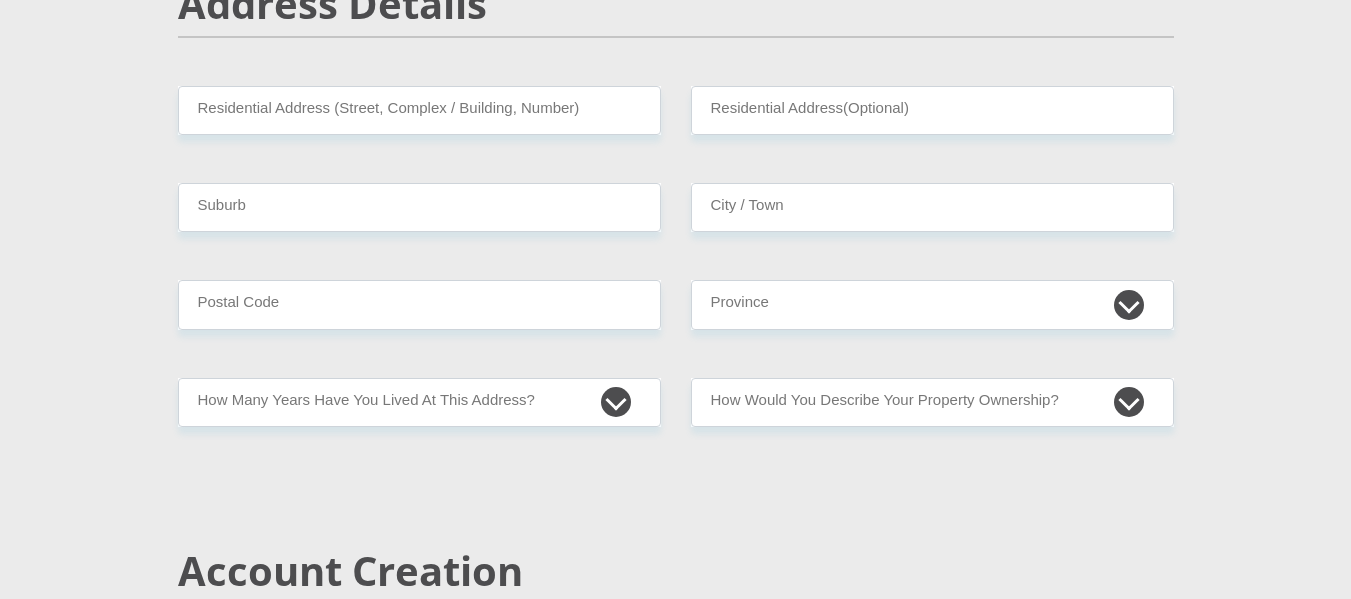 scroll, scrollTop: 905, scrollLeft: 0, axis: vertical 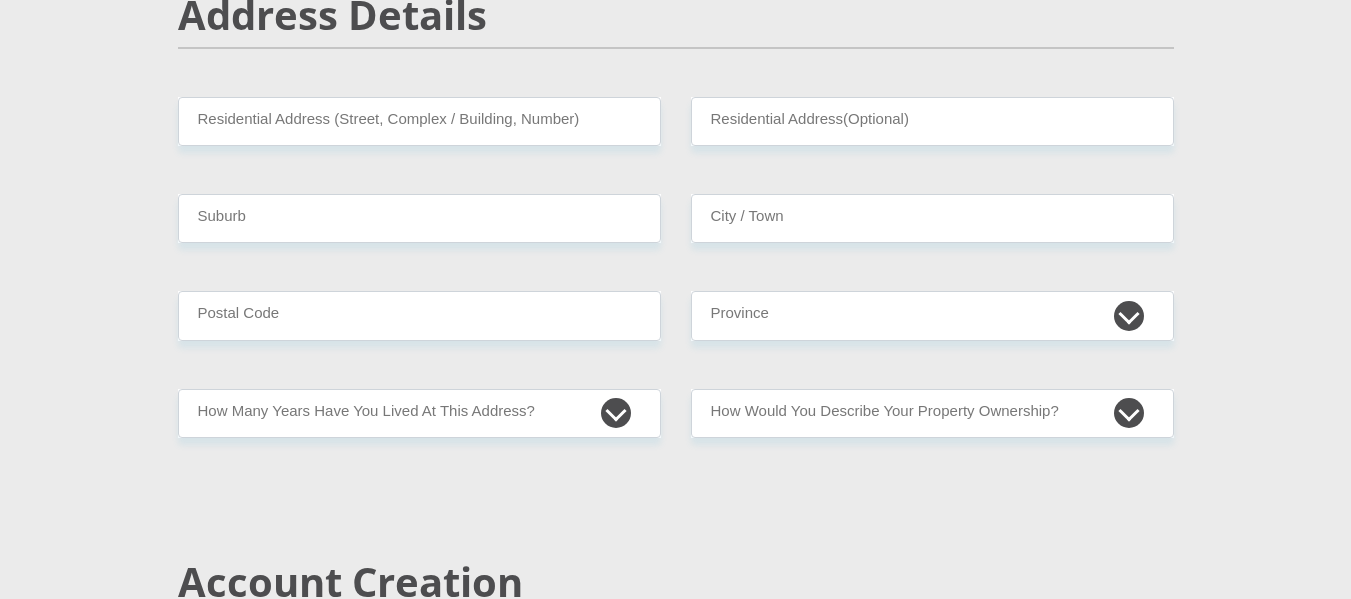 click on "Mr
Ms
Mrs
Dr
Other
Title
NKULULEKO
First Name
TANJEKWAYO
Surname
9812215109082
South African ID Number
Please input valid ID number
South Africa
Afghanistan
Aland Islands
Albania
Algeria
America Samoa
American Virgin Islands
Andorra
Angola
Anguilla
Antarctica
Antigua and Barbuda
Aruba" at bounding box center [676, 2285] 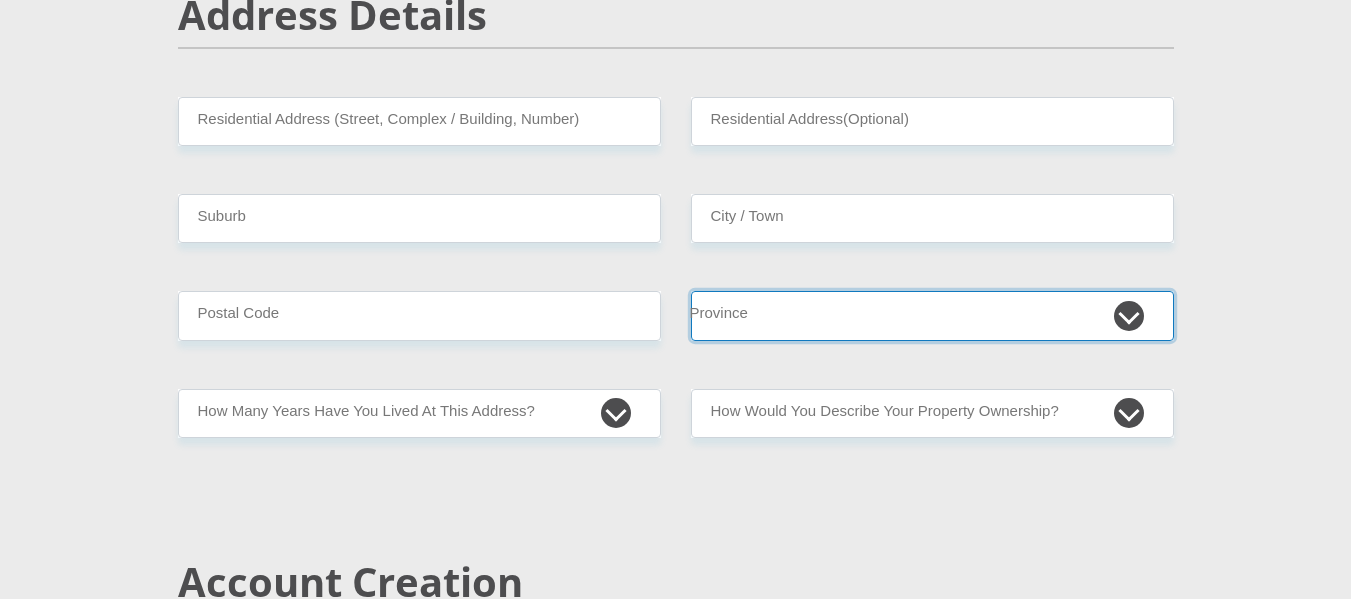 click on "Eastern Cape
Free State
Gauteng
KwaZulu-Natal
Limpopo
Mpumalanga
Northern Cape
North West
Western Cape" at bounding box center [932, 315] 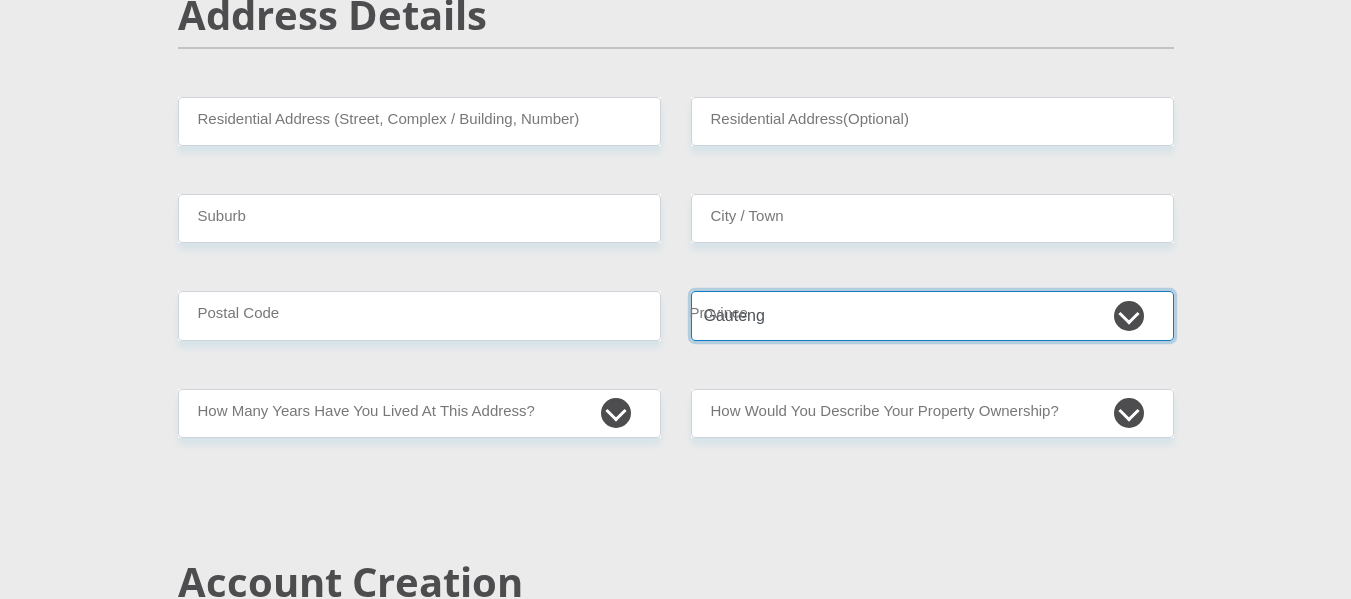 click on "Eastern Cape
Free State
Gauteng
KwaZulu-Natal
Limpopo
Mpumalanga
Northern Cape
North West
Western Cape" at bounding box center [932, 315] 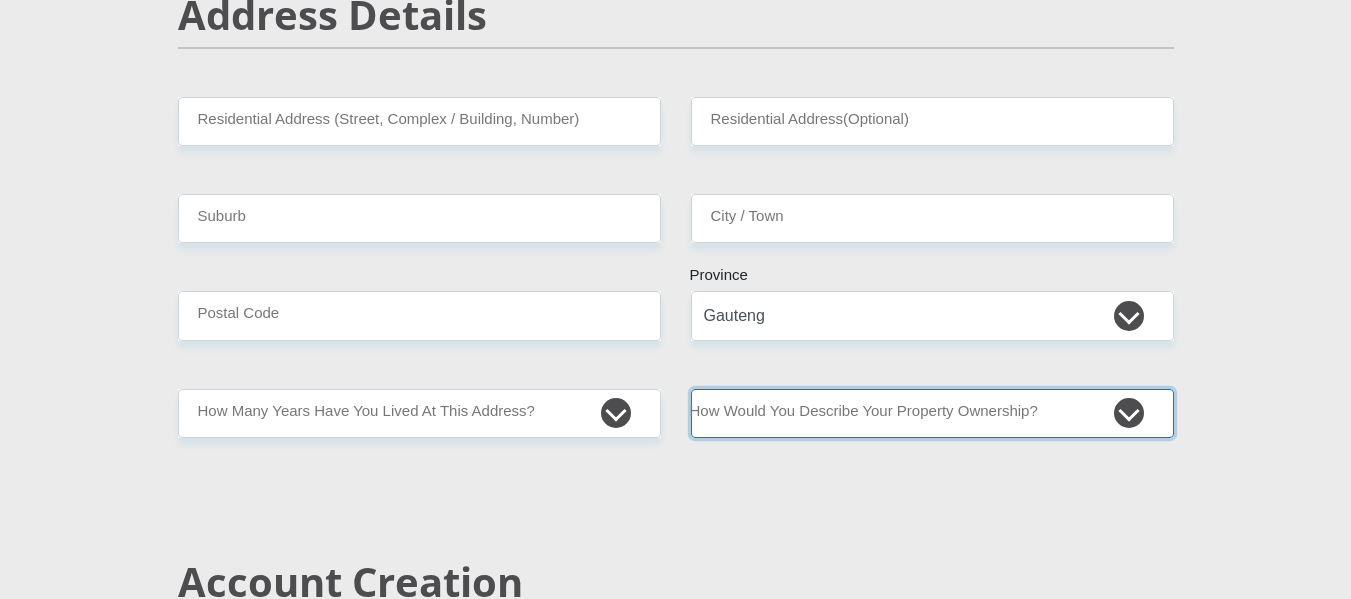 click on "Owned
Rented
Family Owned
Company Dwelling" at bounding box center [932, 413] 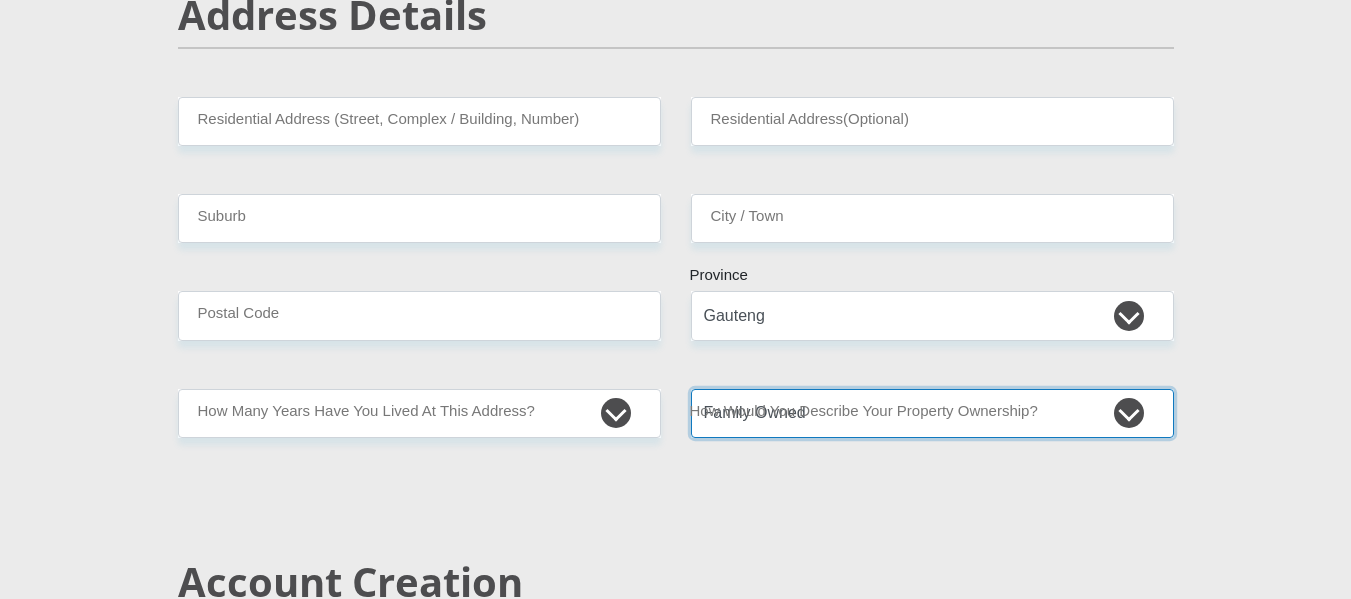 click on "Owned
Rented
Family Owned
Company Dwelling" at bounding box center (932, 413) 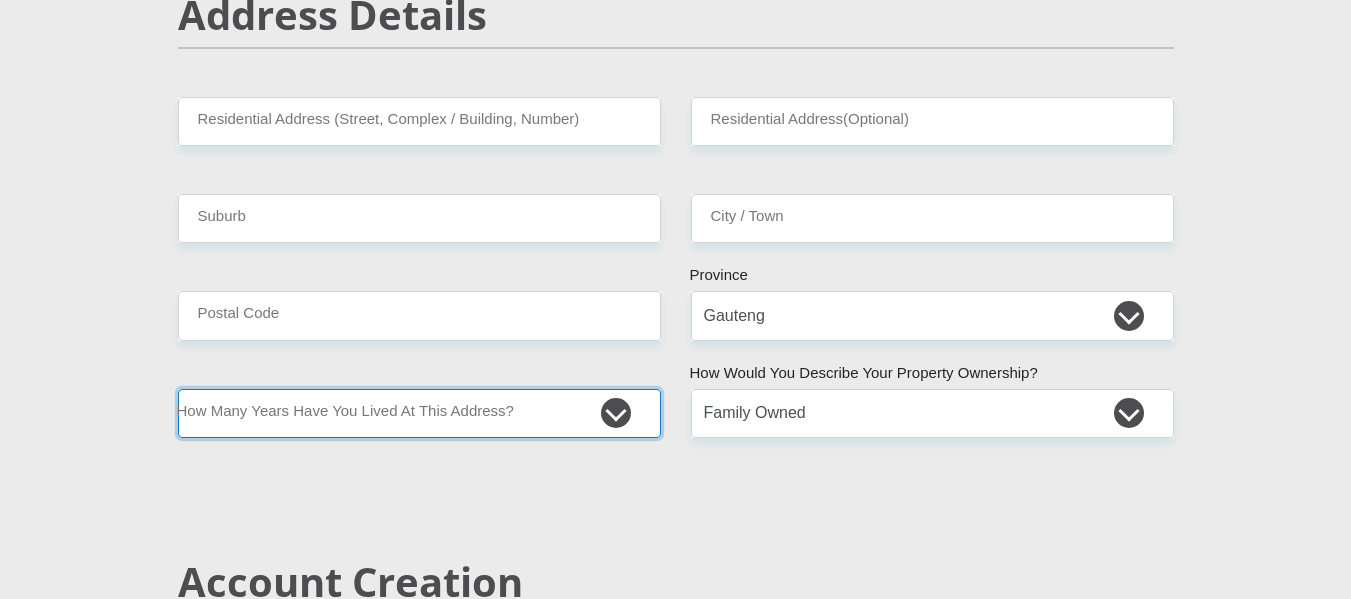 click on "less than 1 year
1-3 years
3-5 years
5+ years" at bounding box center (419, 413) 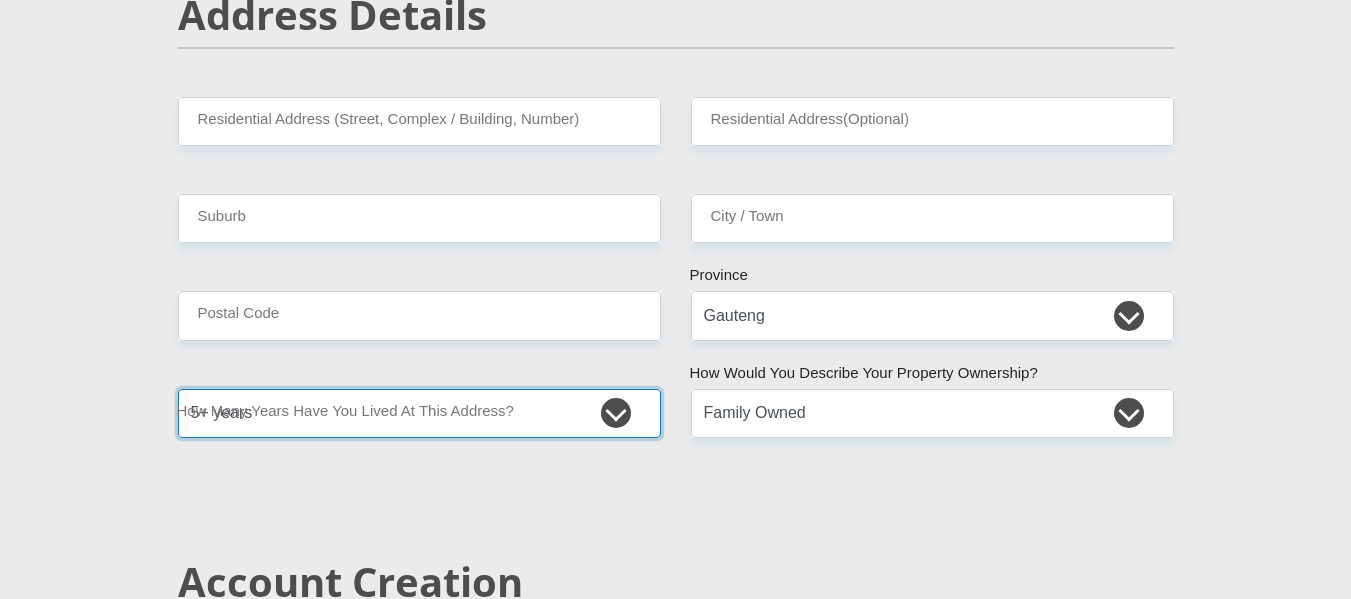click on "less than 1 year
1-3 years
3-5 years
5+ years" at bounding box center (419, 413) 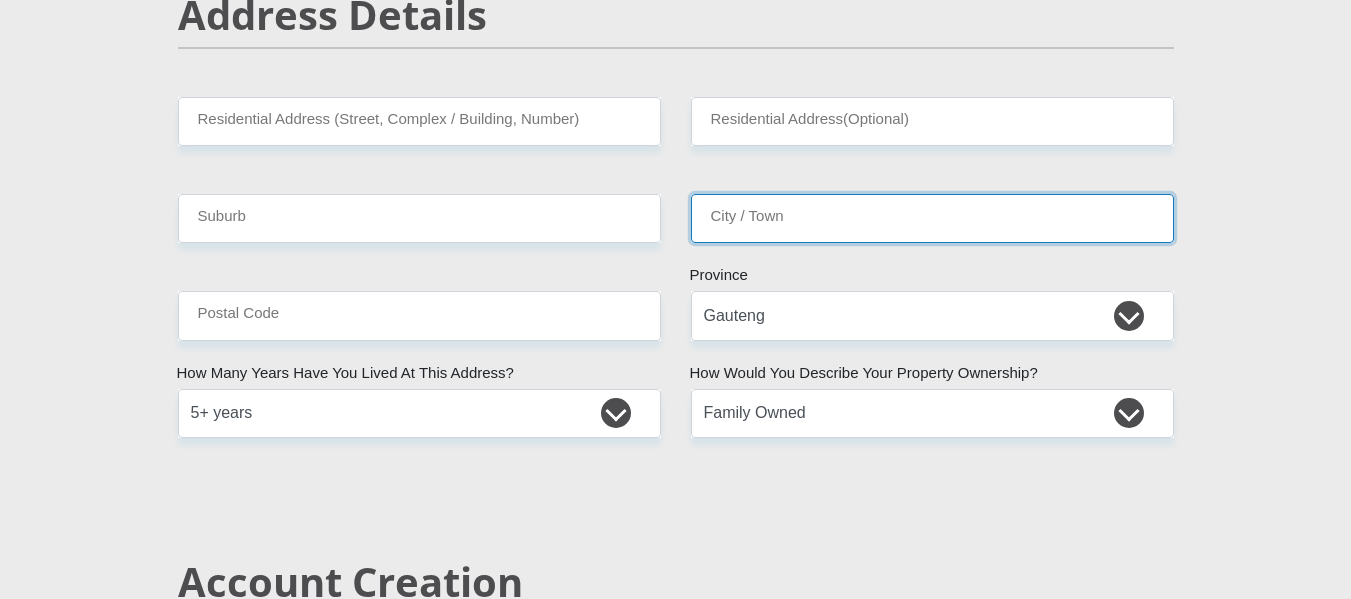 click on "City / Town" at bounding box center (932, 218) 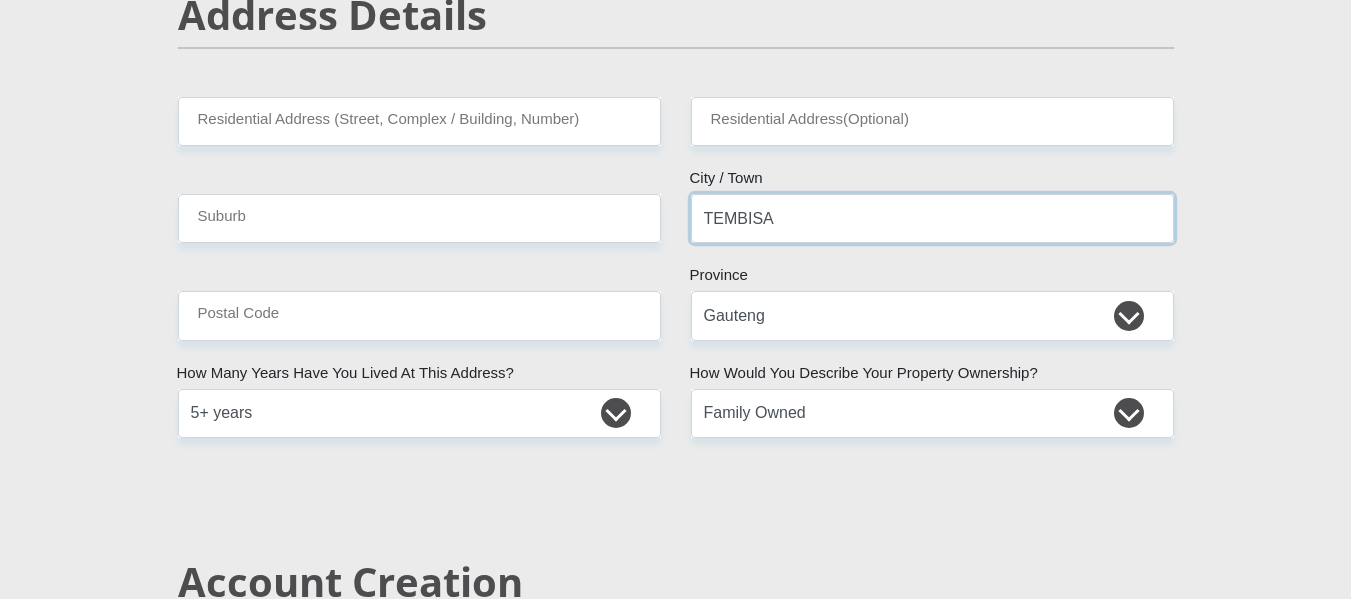 type on "TEMBISA" 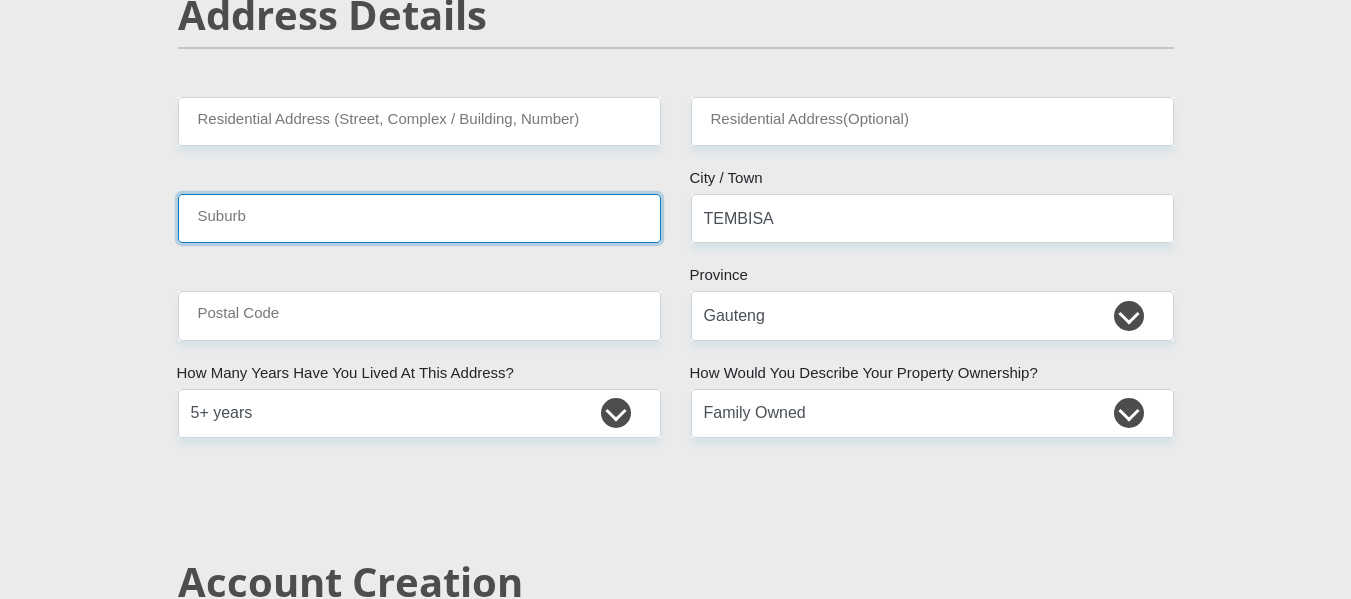 click on "Suburb" at bounding box center [419, 218] 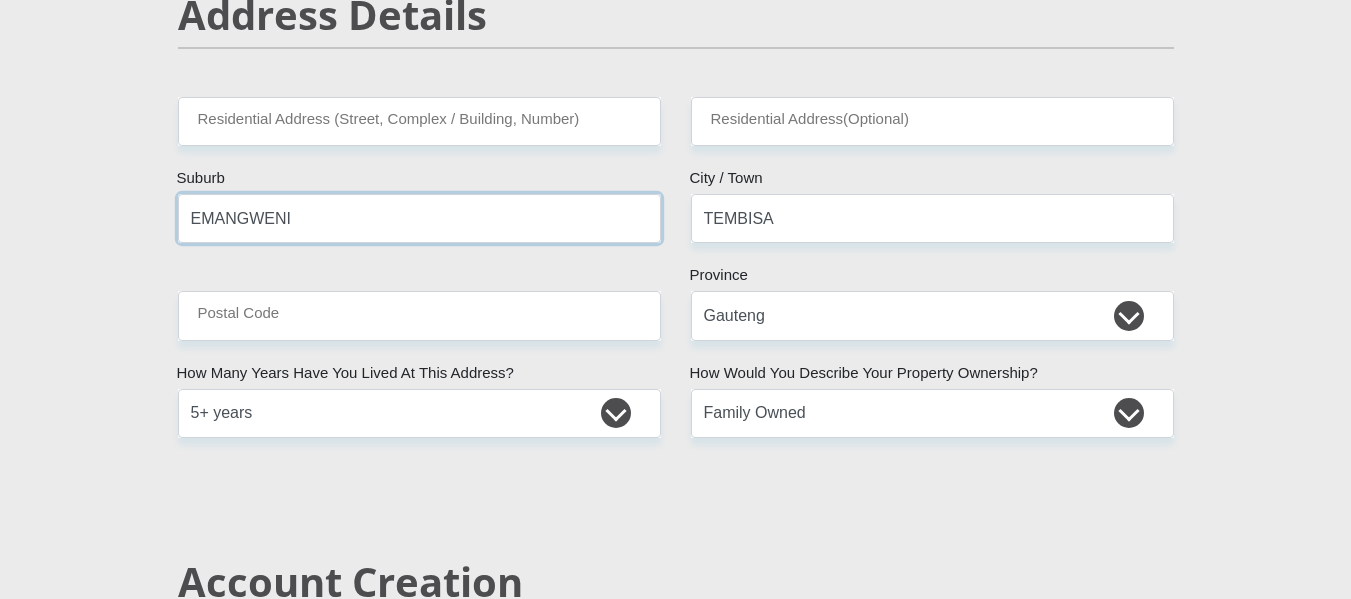 type on "EMANGWENI" 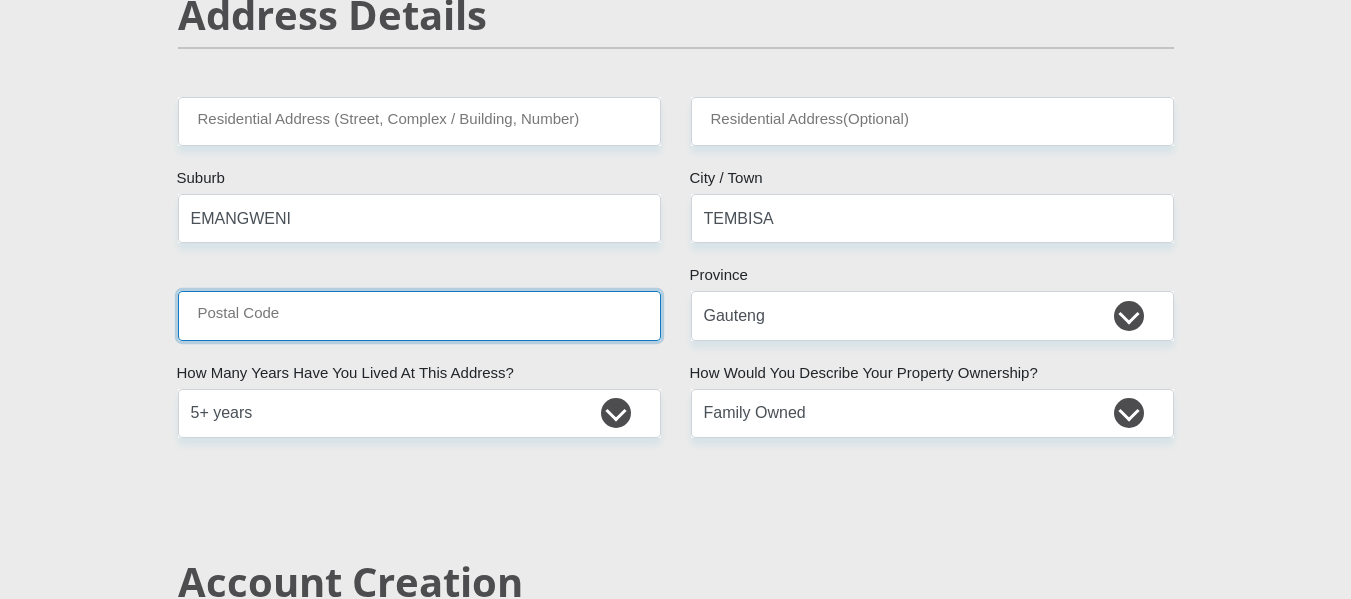 click on "Postal Code" at bounding box center [419, 315] 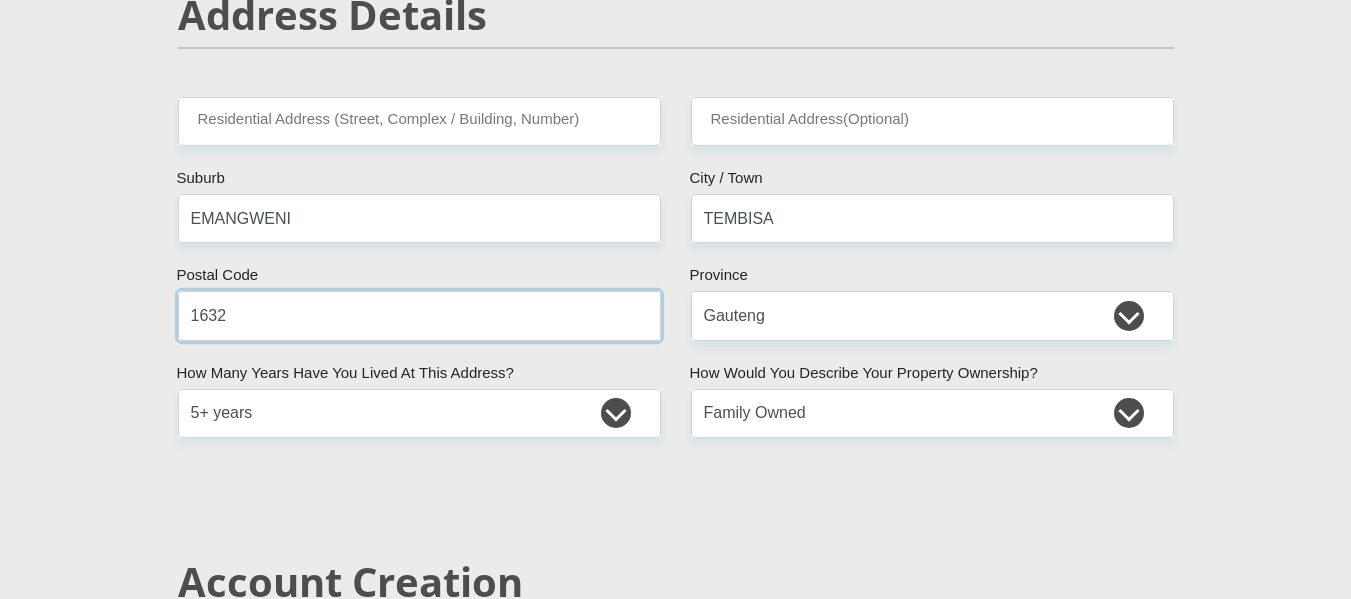 type on "1632" 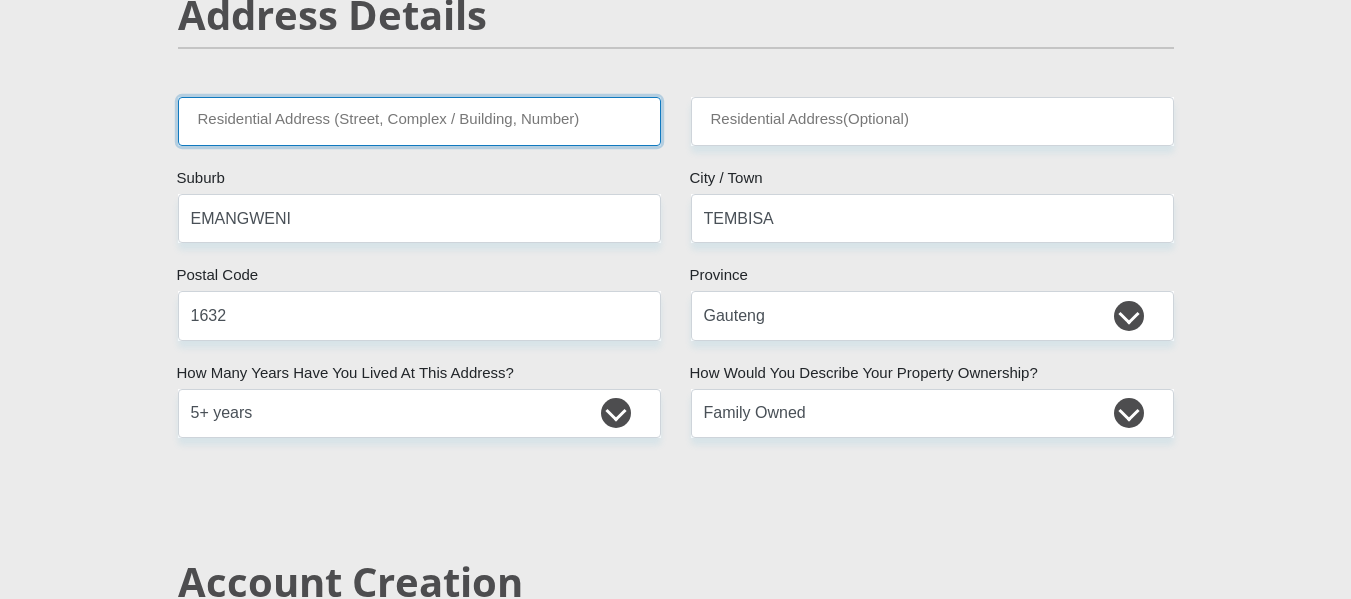 click on "Residential Address (Street, Complex / Building, Number)" at bounding box center (419, 121) 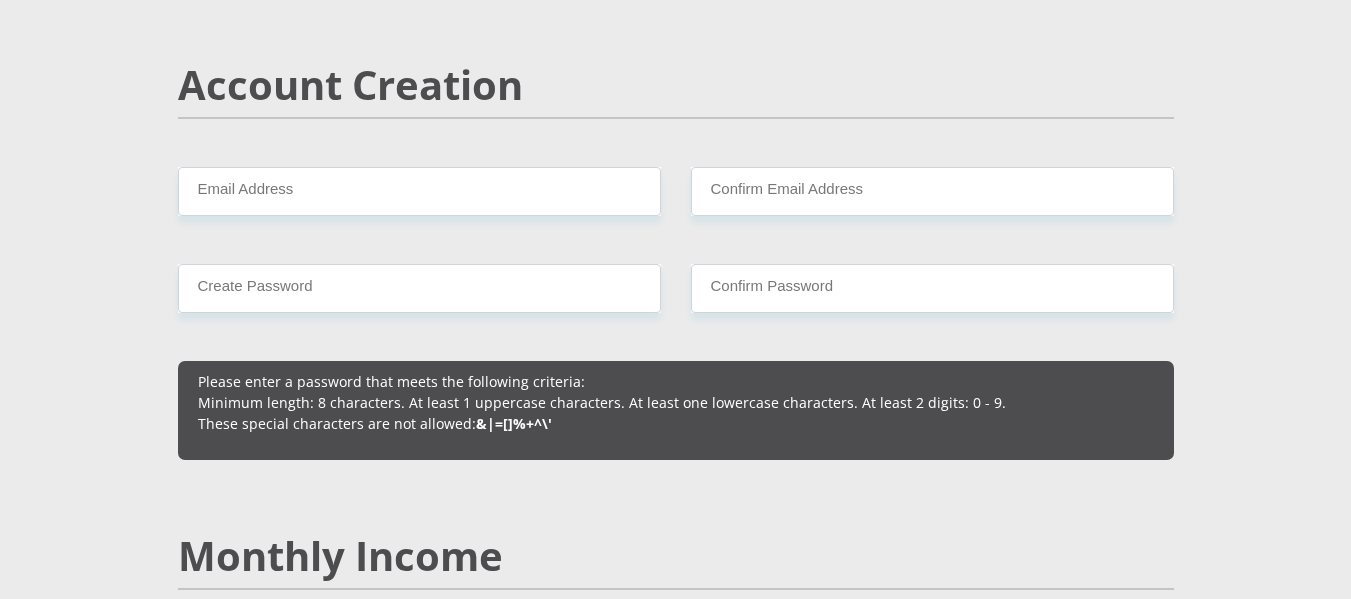 scroll, scrollTop: 1425, scrollLeft: 0, axis: vertical 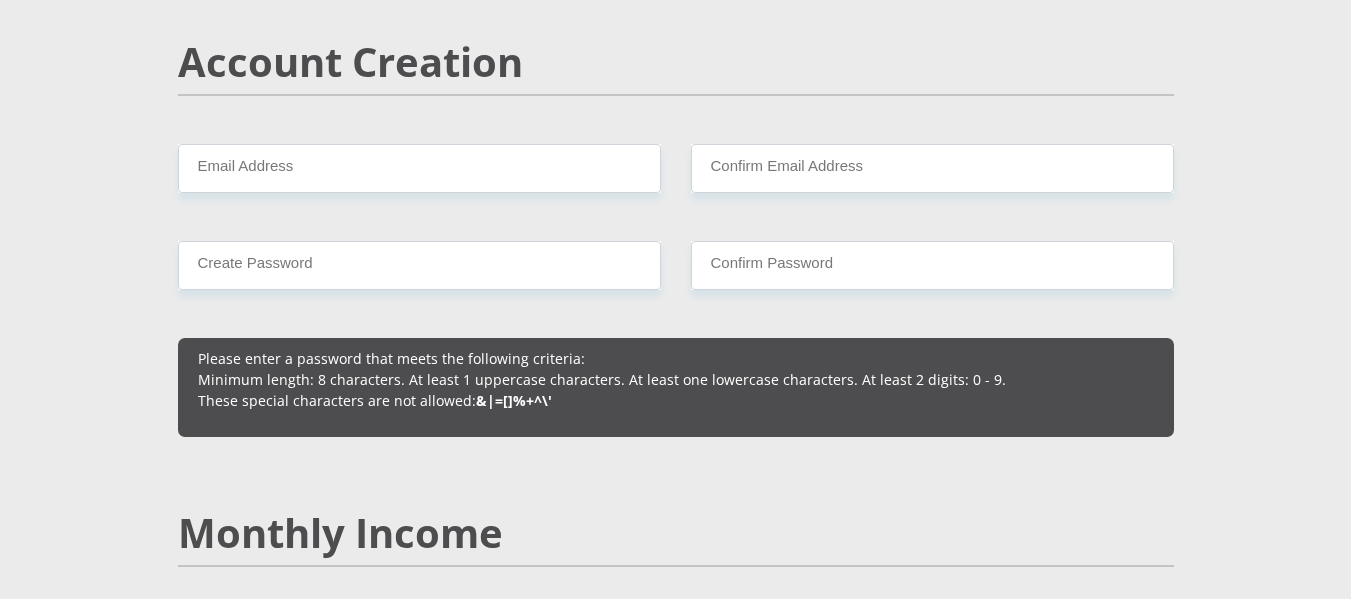 type on "653 MTETWA STREET" 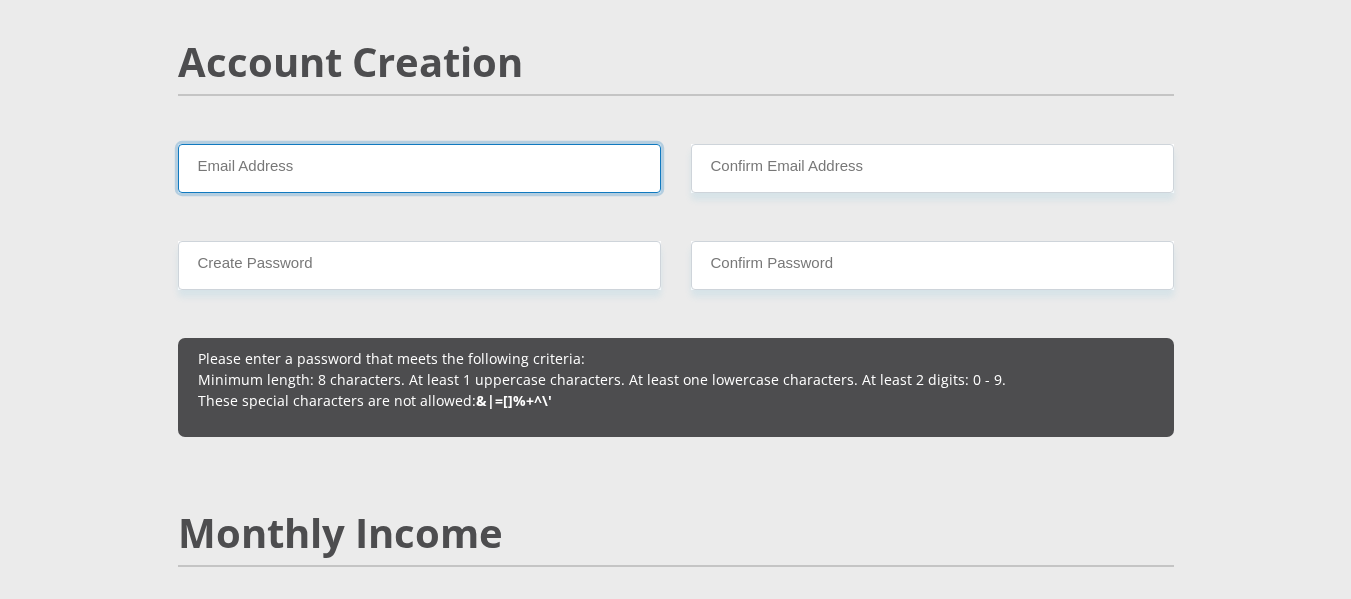 click on "Email Address" at bounding box center [419, 168] 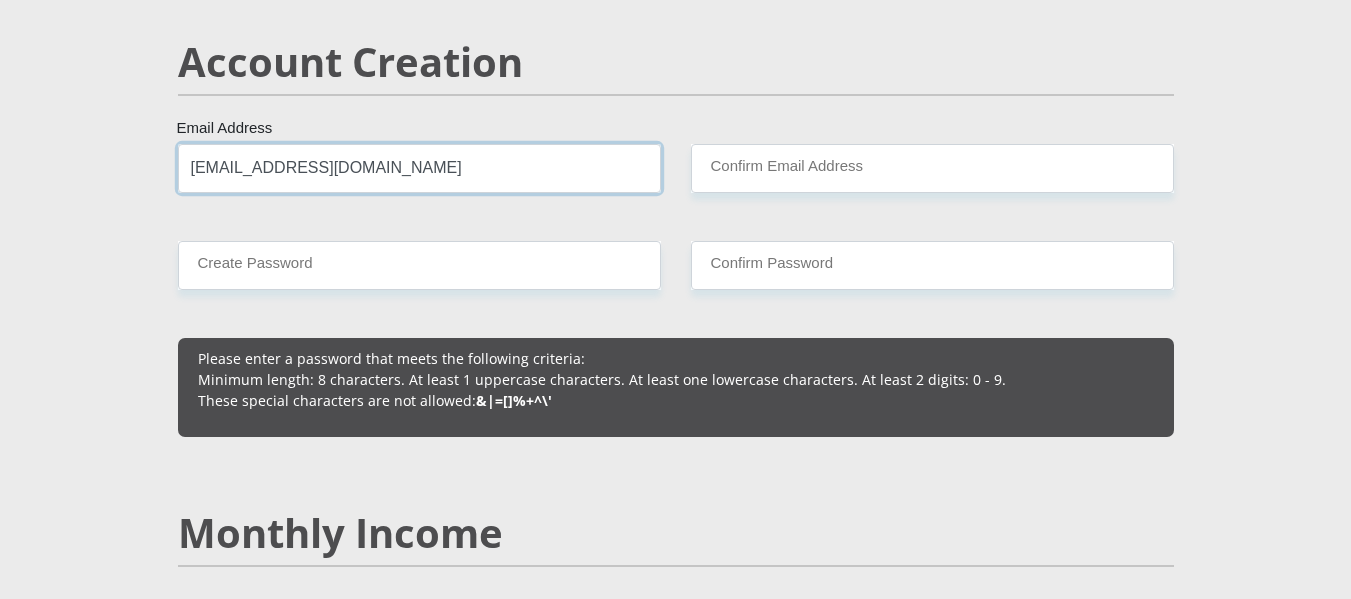 drag, startPoint x: 390, startPoint y: 174, endPoint x: 186, endPoint y: 174, distance: 204 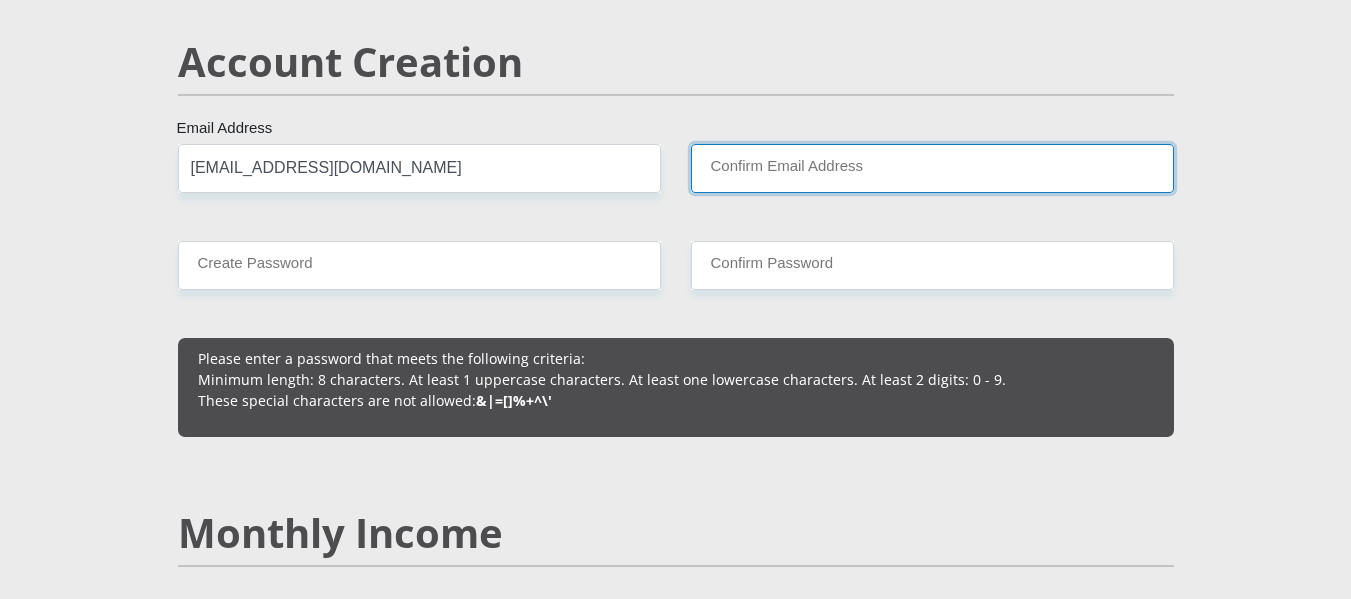 click on "Confirm Email Address" at bounding box center [932, 168] 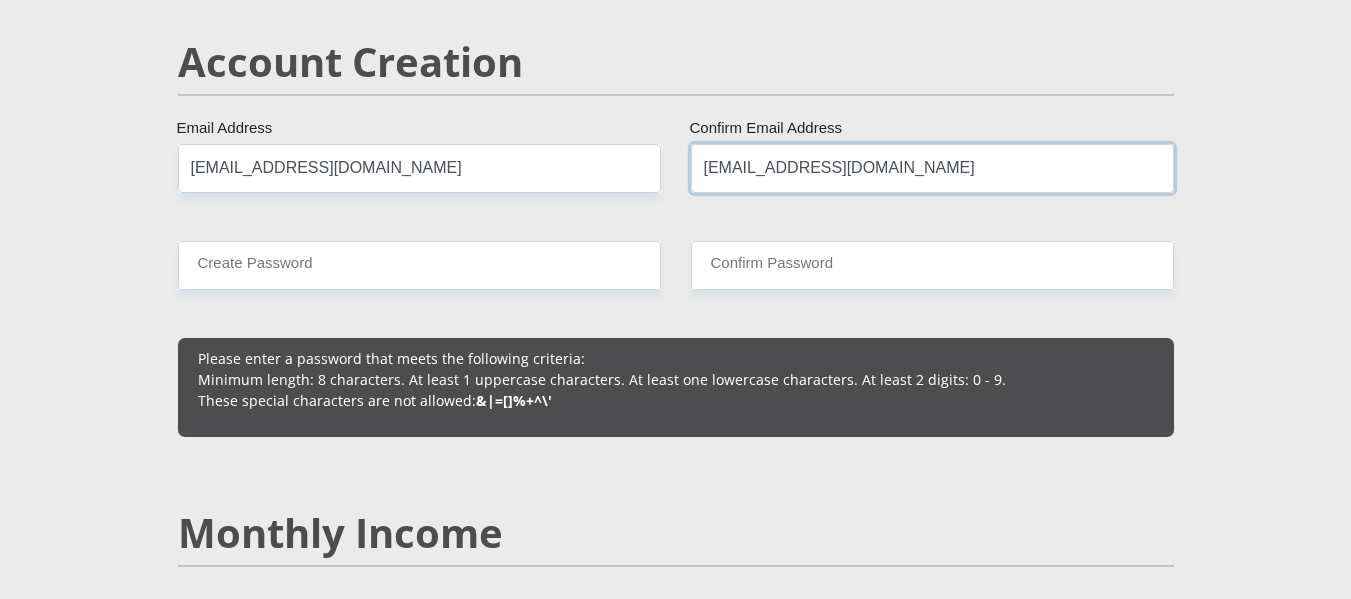 type on "zwanen999@gmail.com" 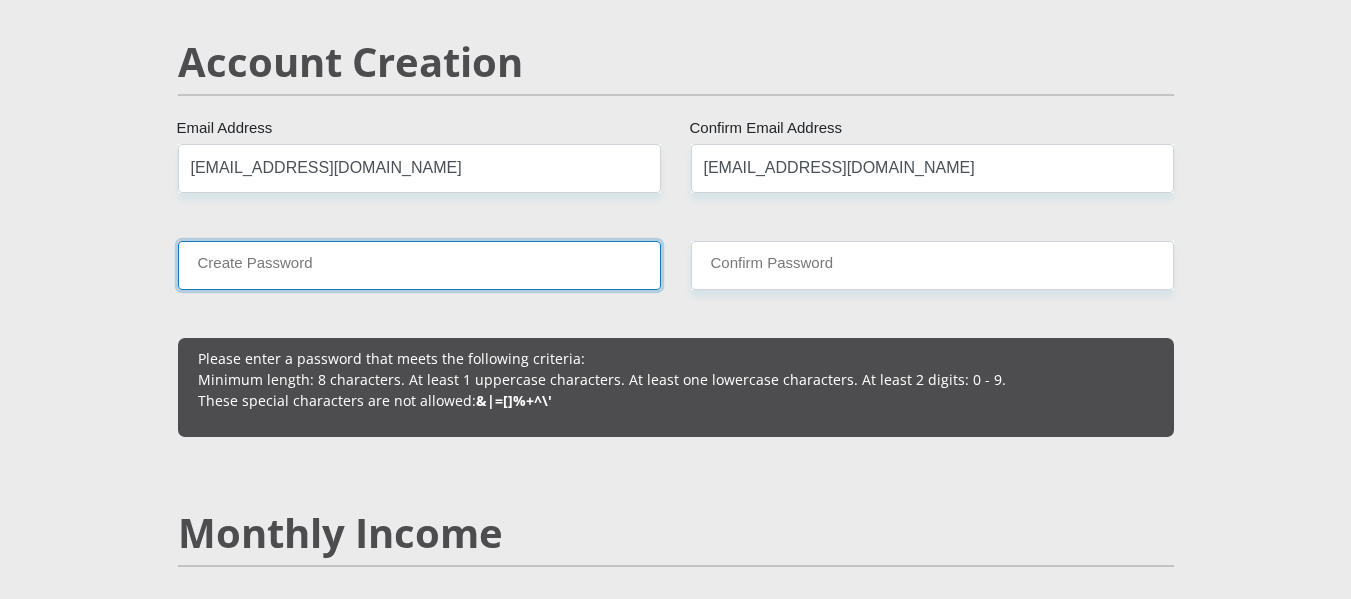click on "Create Password" at bounding box center (419, 265) 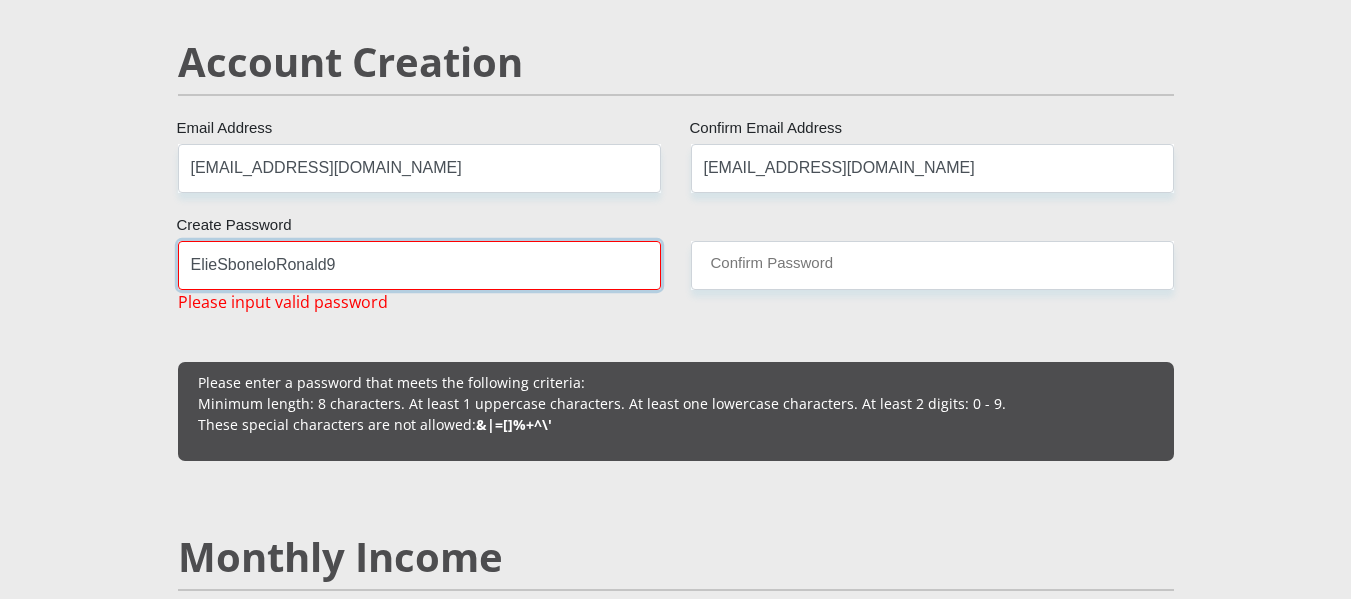 drag, startPoint x: 346, startPoint y: 272, endPoint x: 191, endPoint y: 271, distance: 155.00322 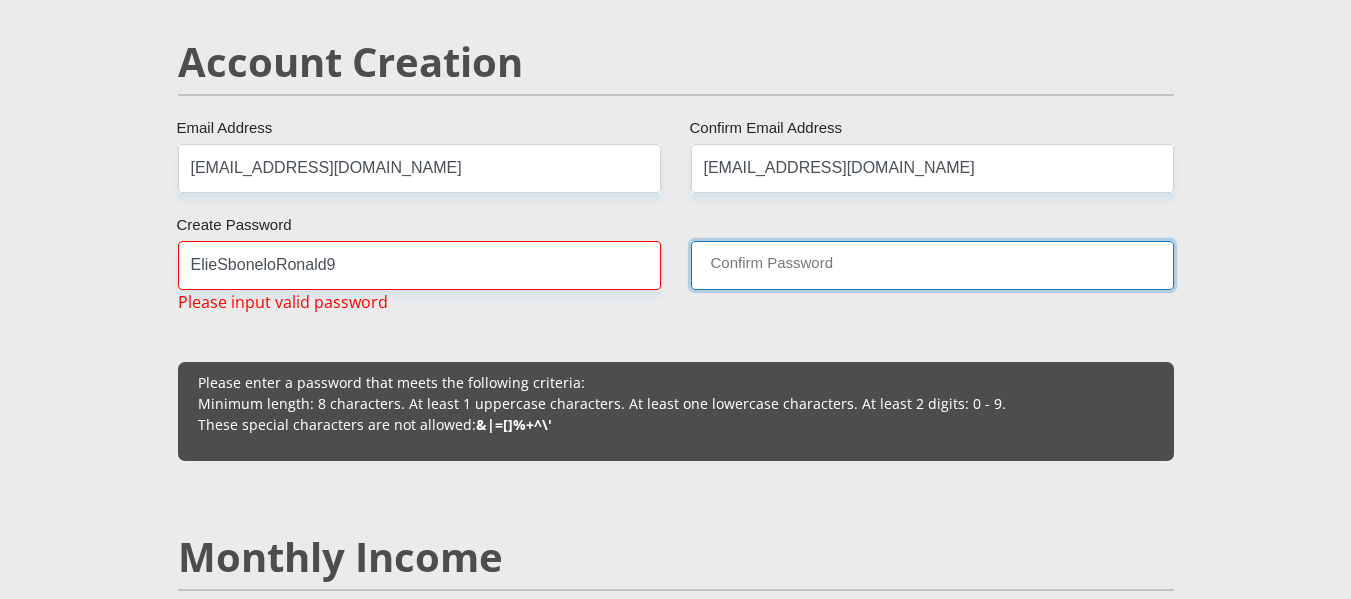click on "Confirm Password" at bounding box center (932, 265) 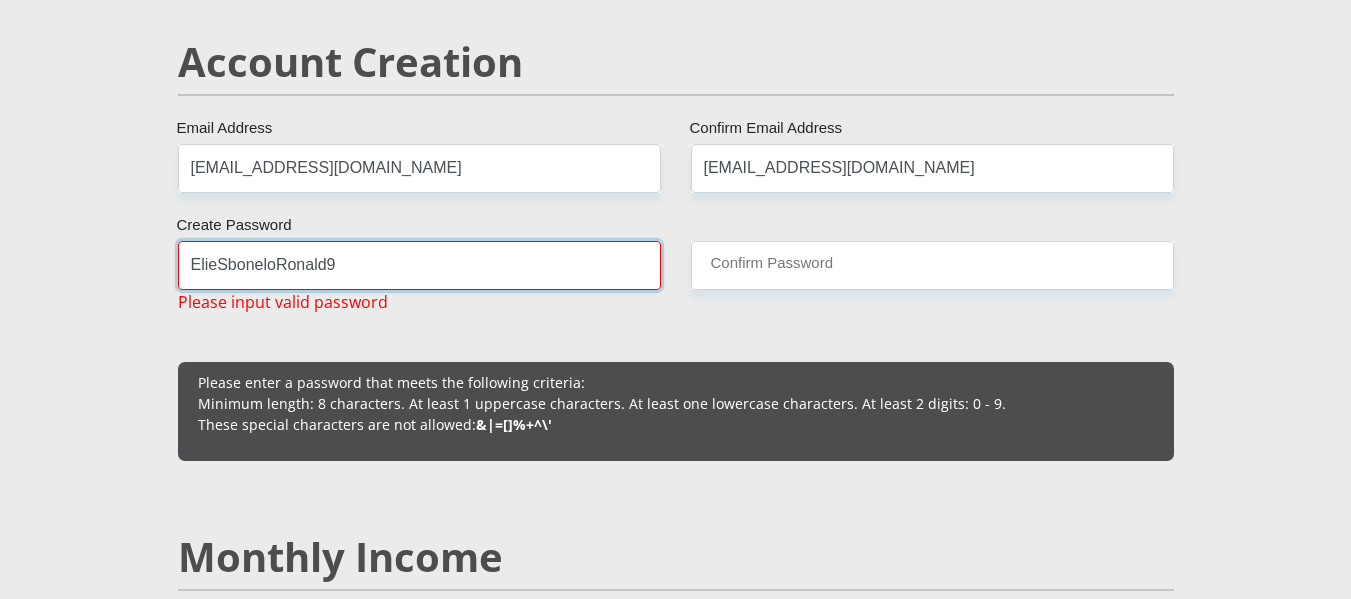 click on "ElieSboneloRonald9" at bounding box center (419, 265) 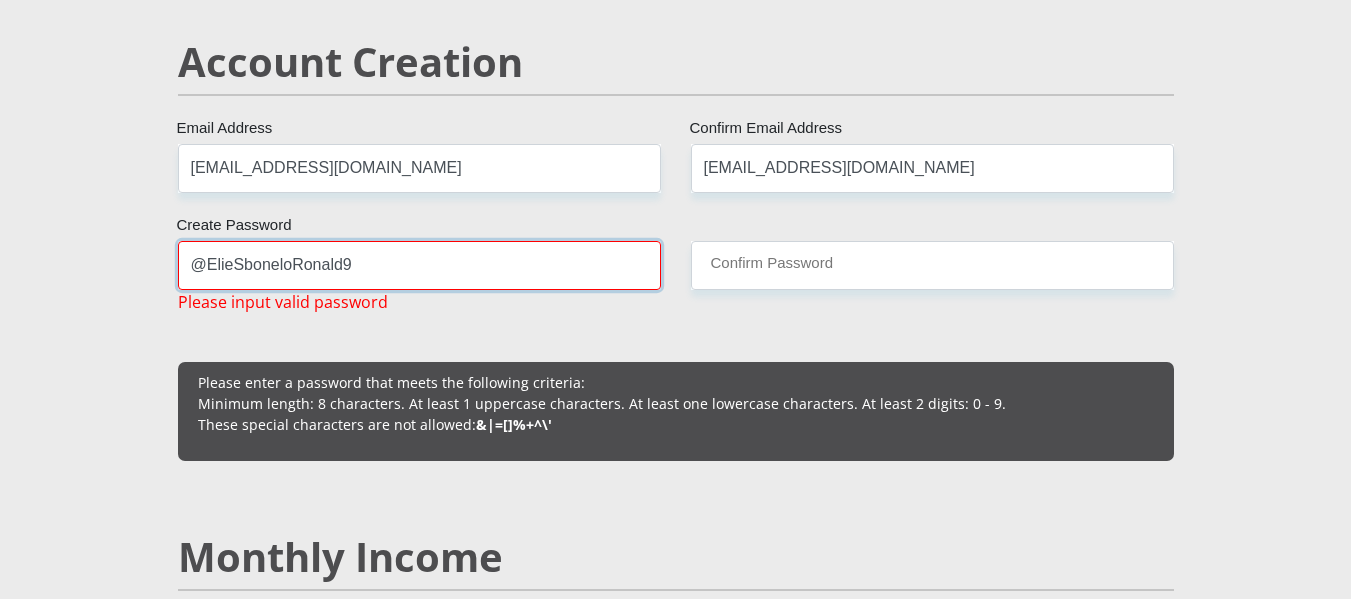 click on "@ElieSboneloRonald9" at bounding box center (419, 265) 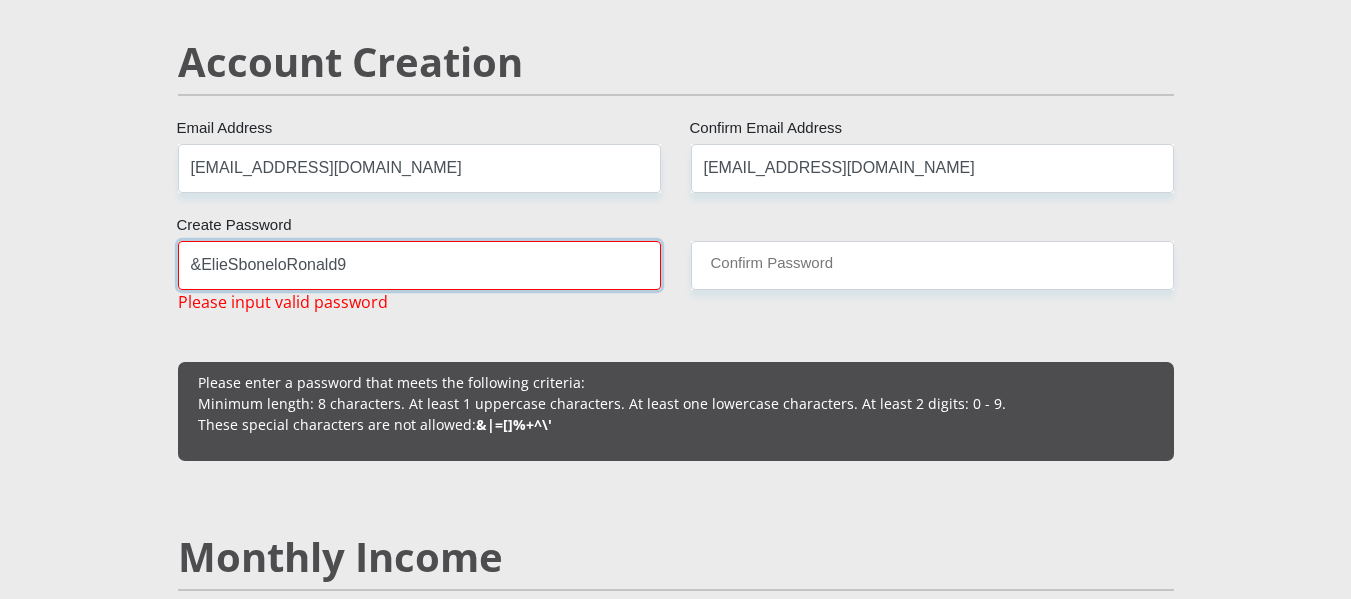 click on "&ElieSboneloRonald9" at bounding box center (419, 265) 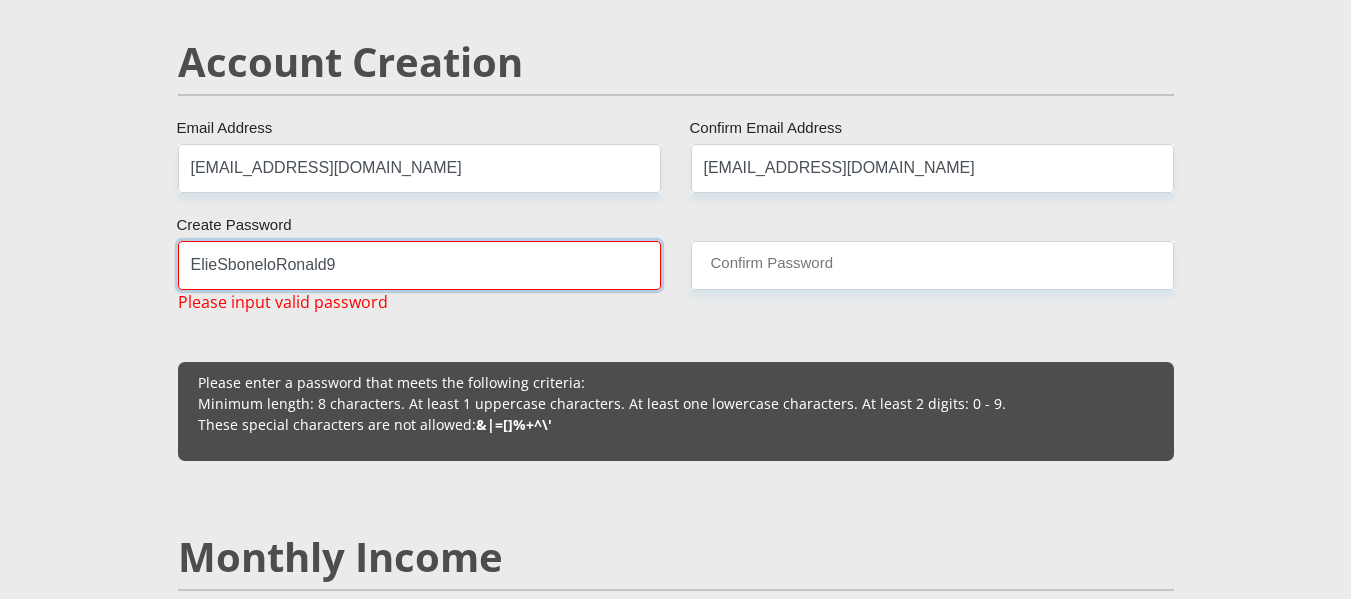 click on "ElieSboneloRonald9" at bounding box center [419, 265] 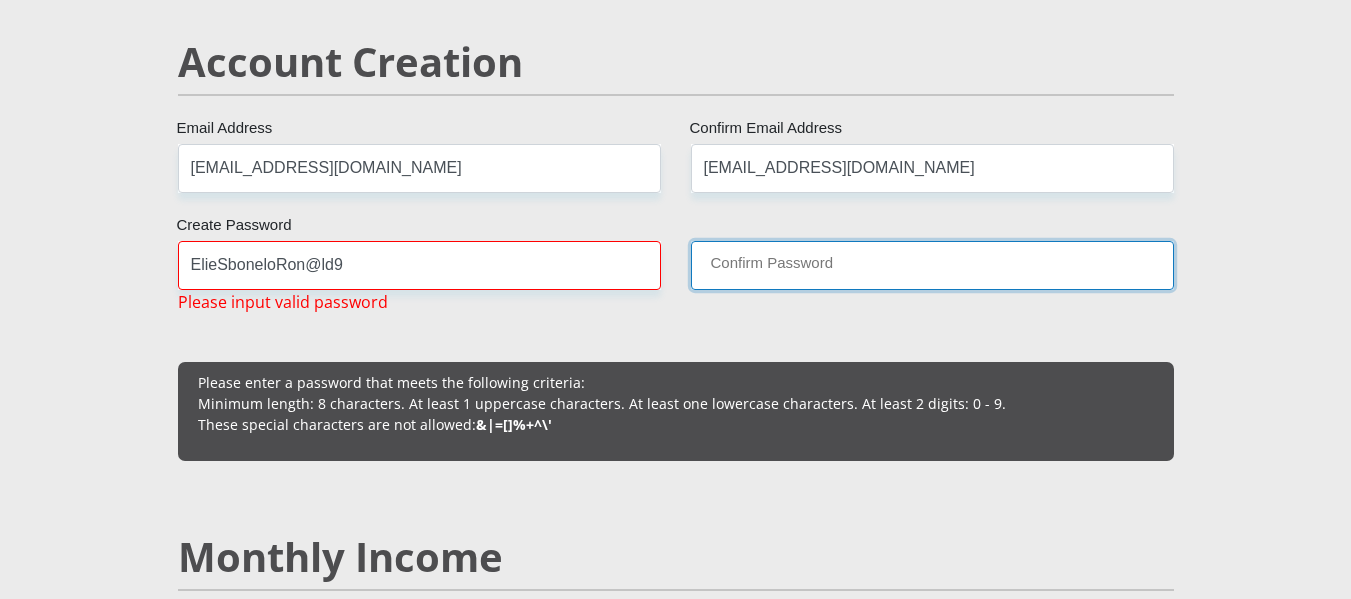 click on "Confirm Password" at bounding box center (932, 265) 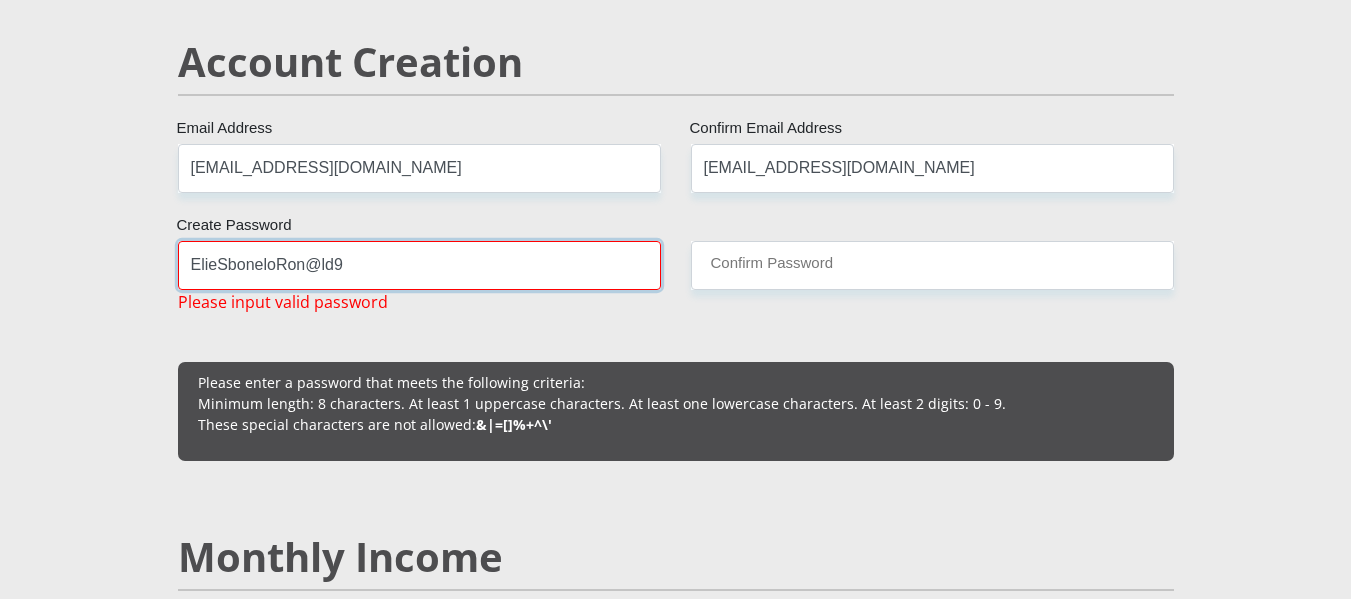 click on "ElieSboneloRon@ld9" at bounding box center (419, 265) 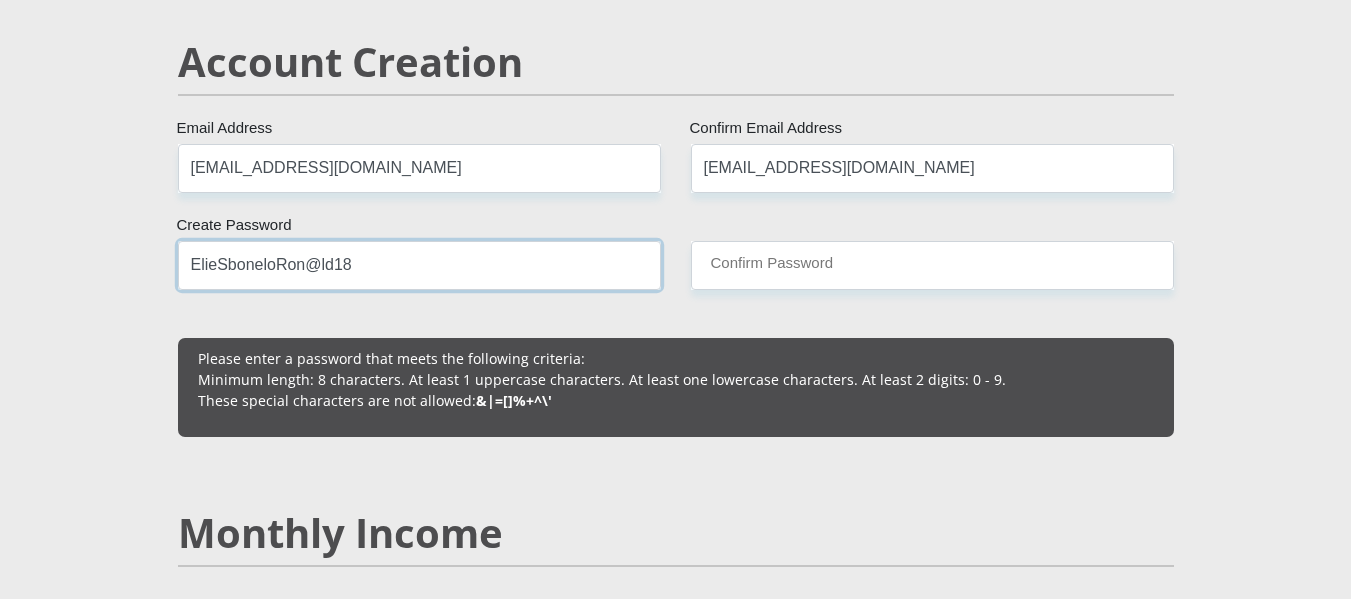 drag, startPoint x: 374, startPoint y: 263, endPoint x: 153, endPoint y: 271, distance: 221.14474 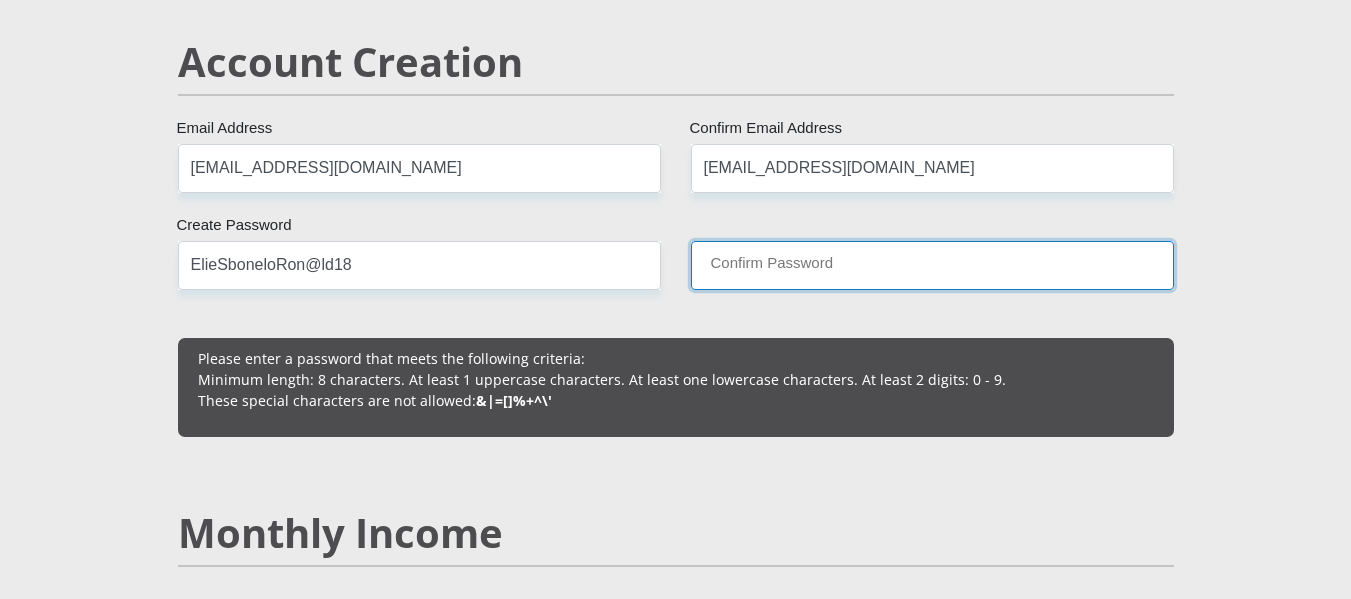 click on "Confirm Password" at bounding box center [932, 265] 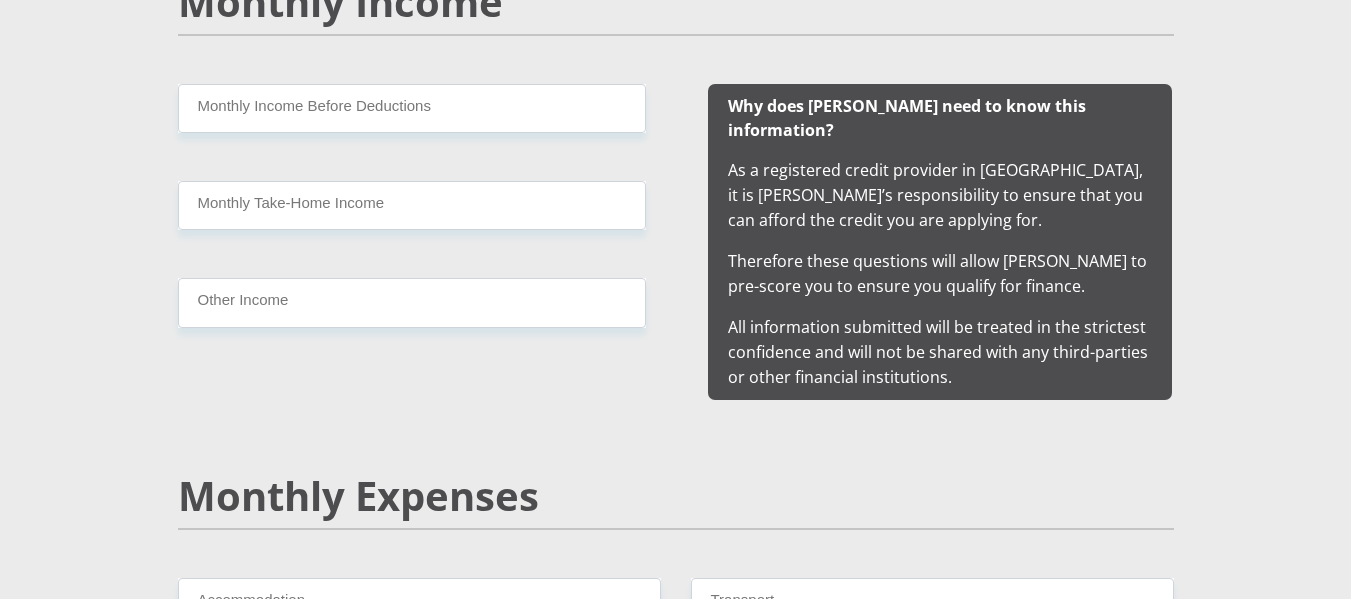 scroll, scrollTop: 1968, scrollLeft: 0, axis: vertical 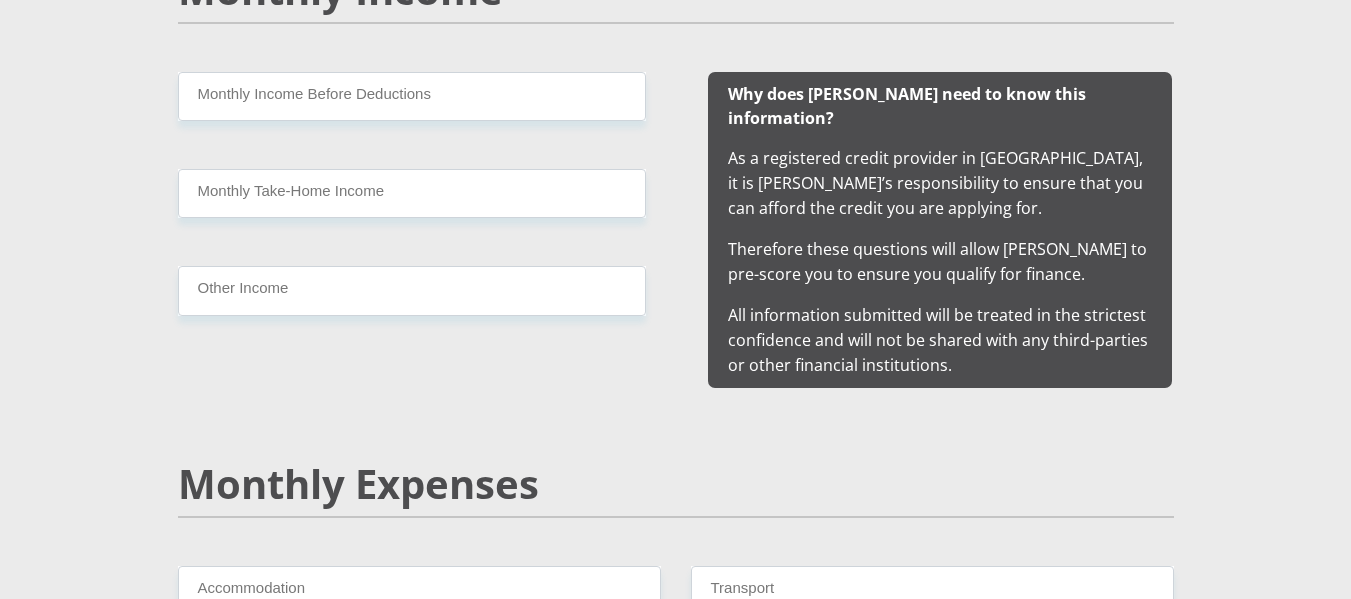 type on "ElieSboneloRon@ld18" 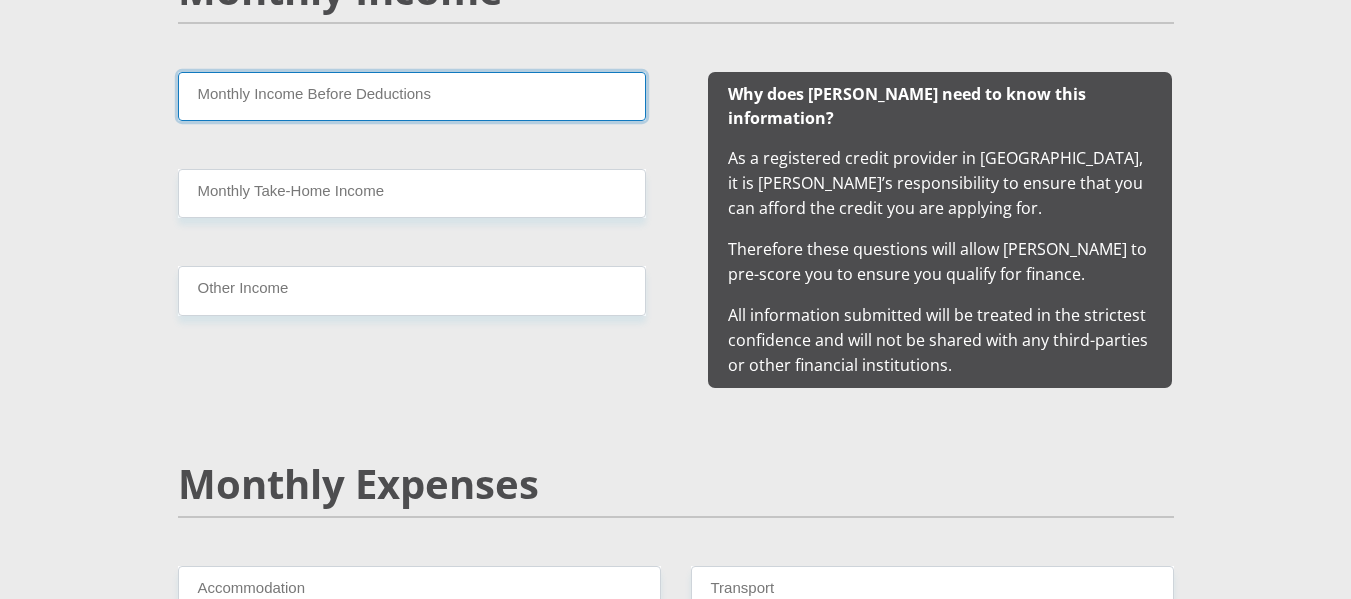 click on "Monthly Income Before Deductions" at bounding box center (412, 96) 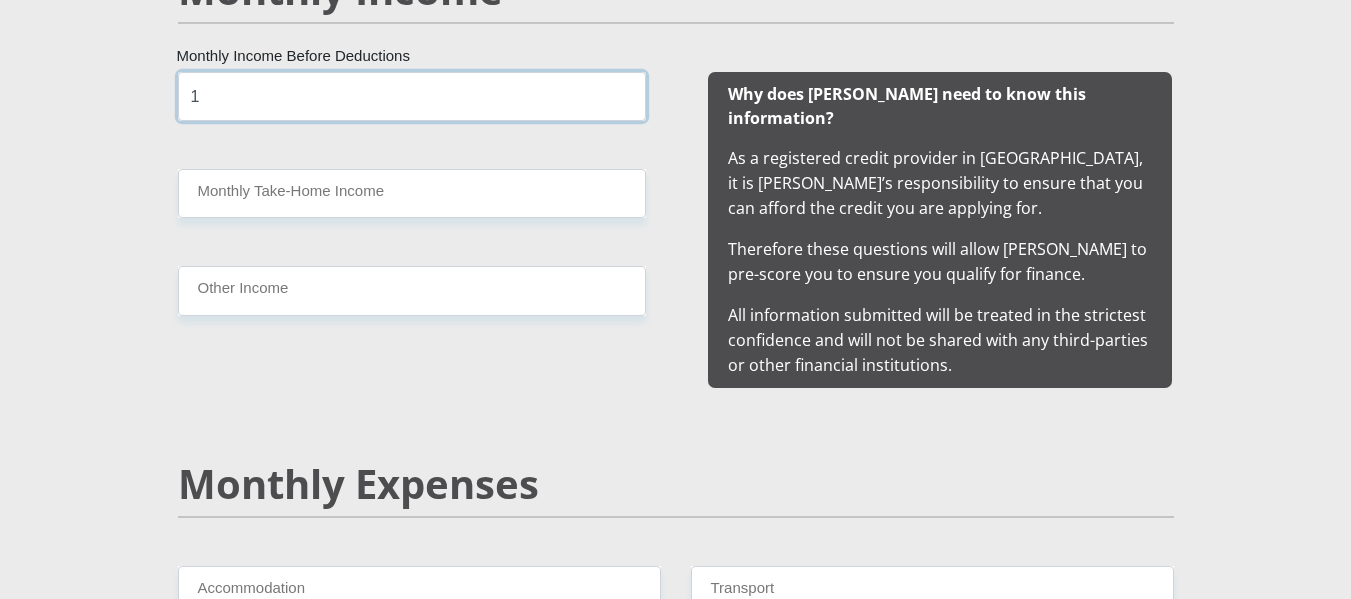 click on "1" at bounding box center [412, 96] 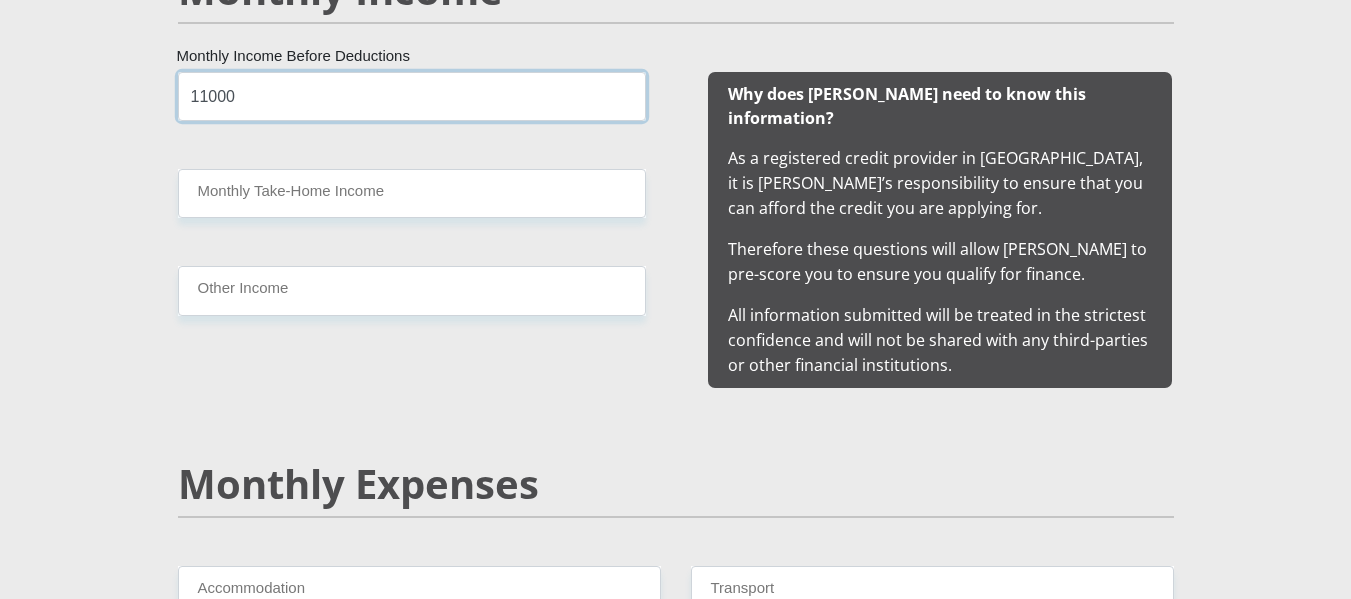 type on "11000" 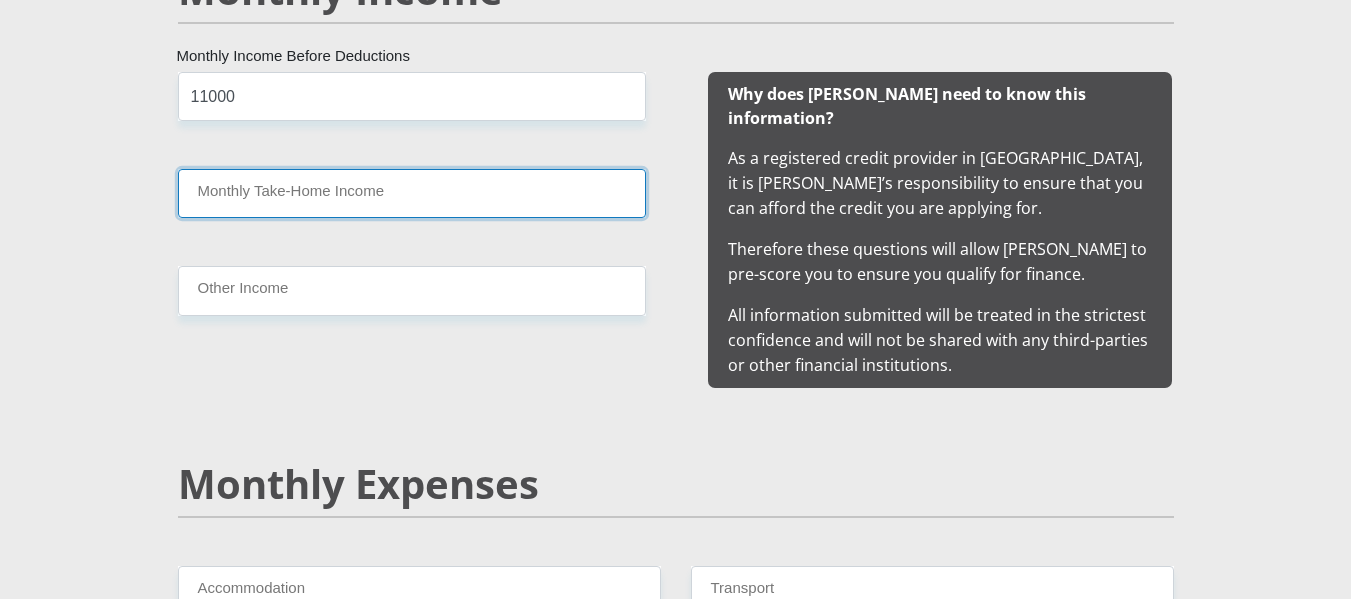 click on "Monthly Take-Home Income" at bounding box center [412, 193] 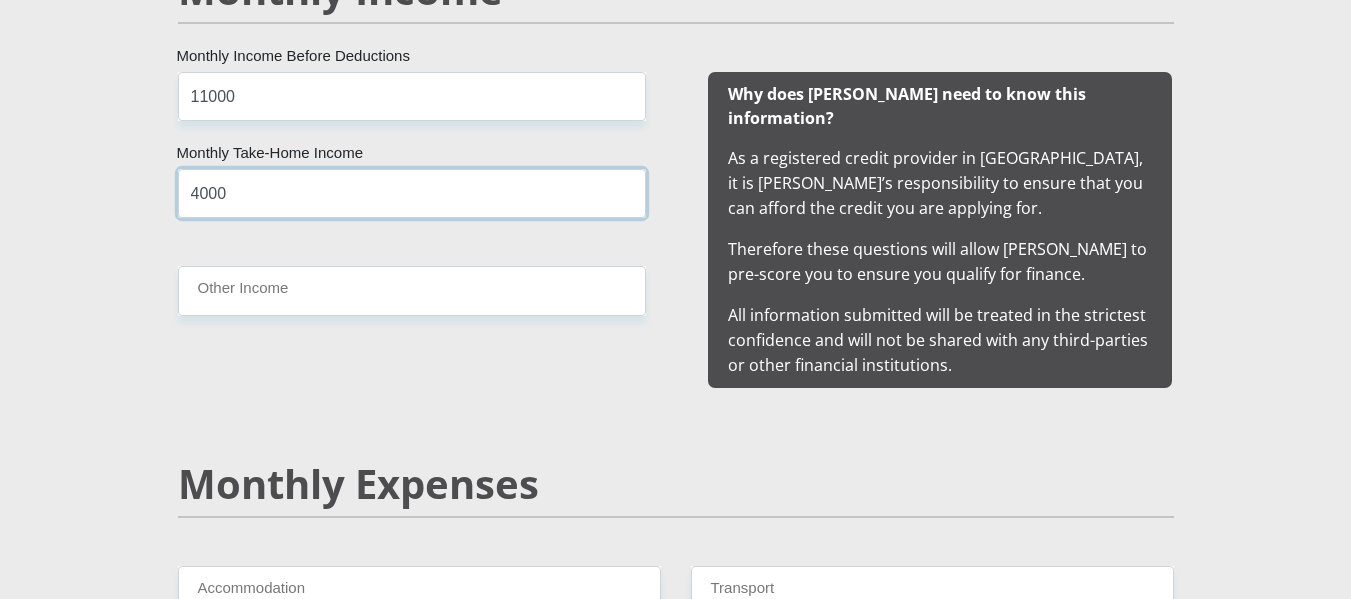 type on "4000" 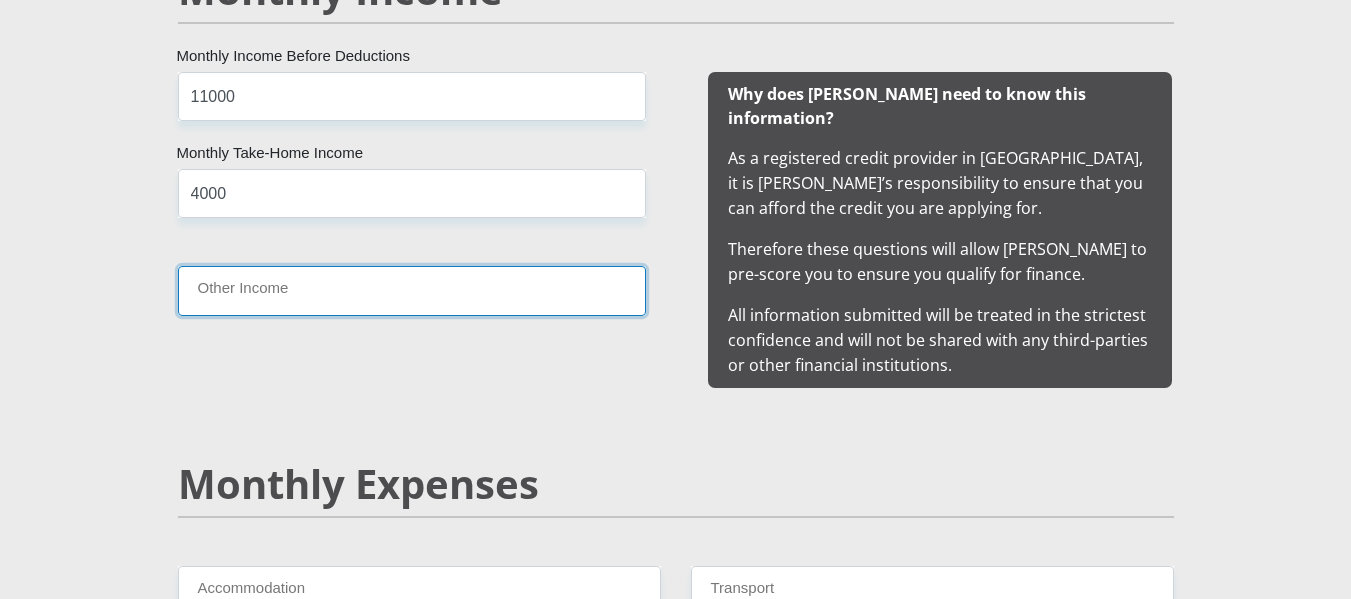click on "Other Income" at bounding box center [412, 290] 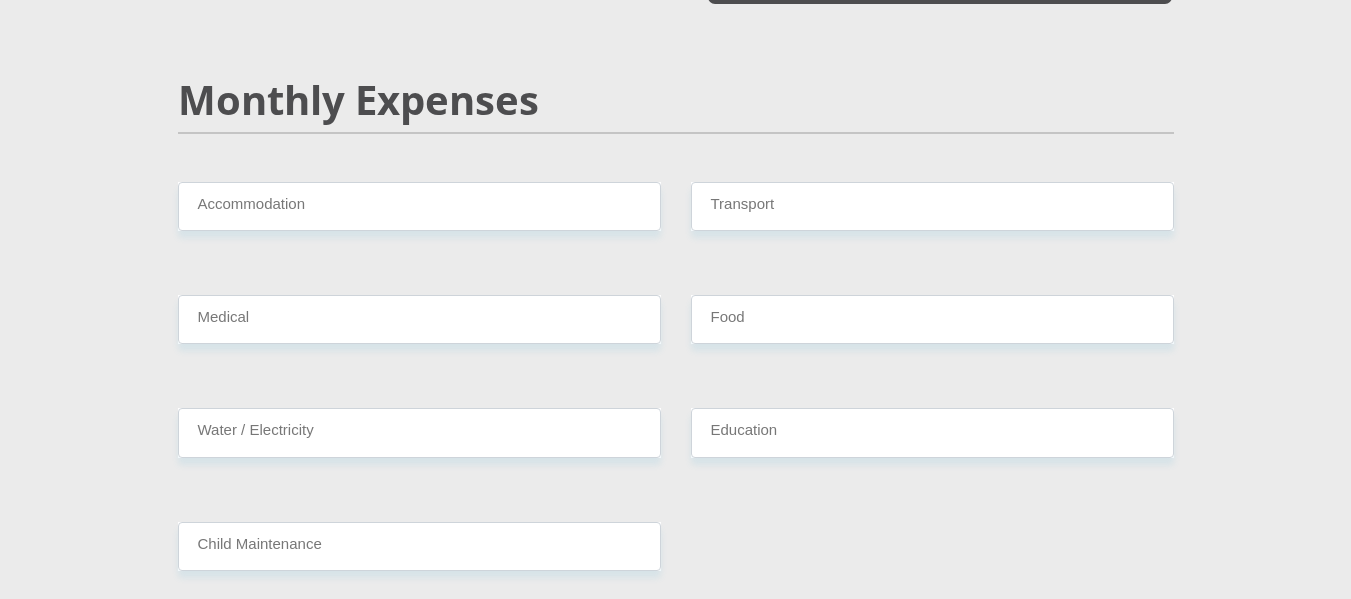 scroll, scrollTop: 2363, scrollLeft: 0, axis: vertical 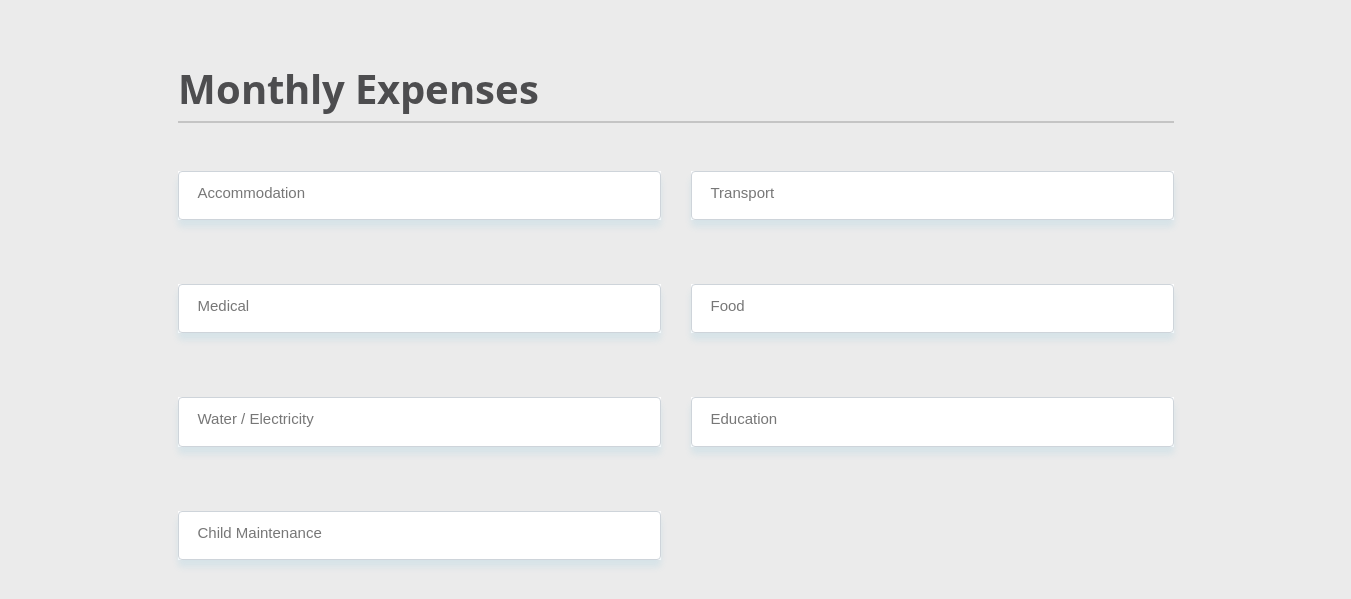 type on "1000" 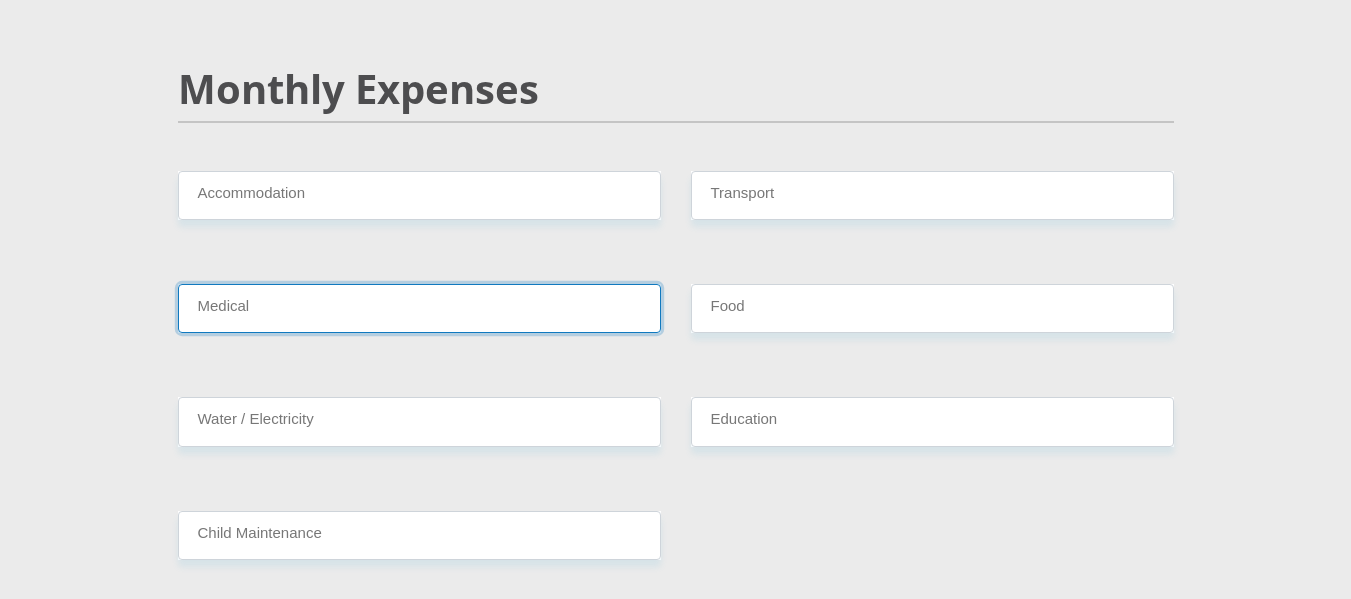 click on "Medical" at bounding box center [419, 308] 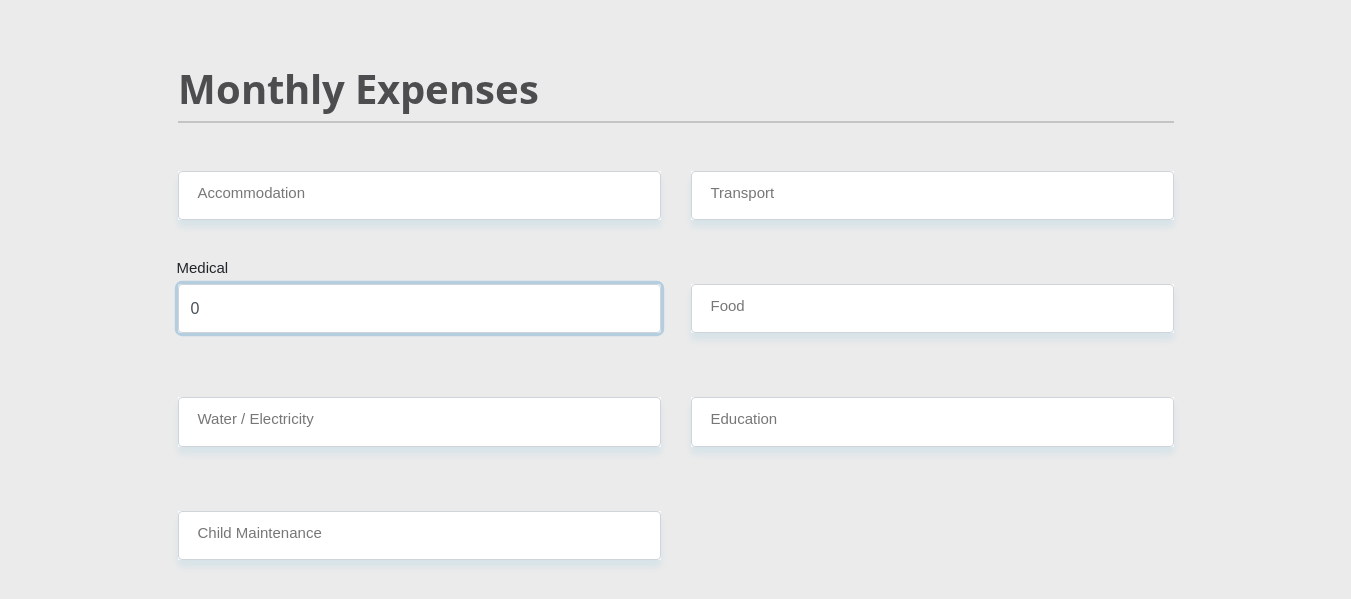 type on "0" 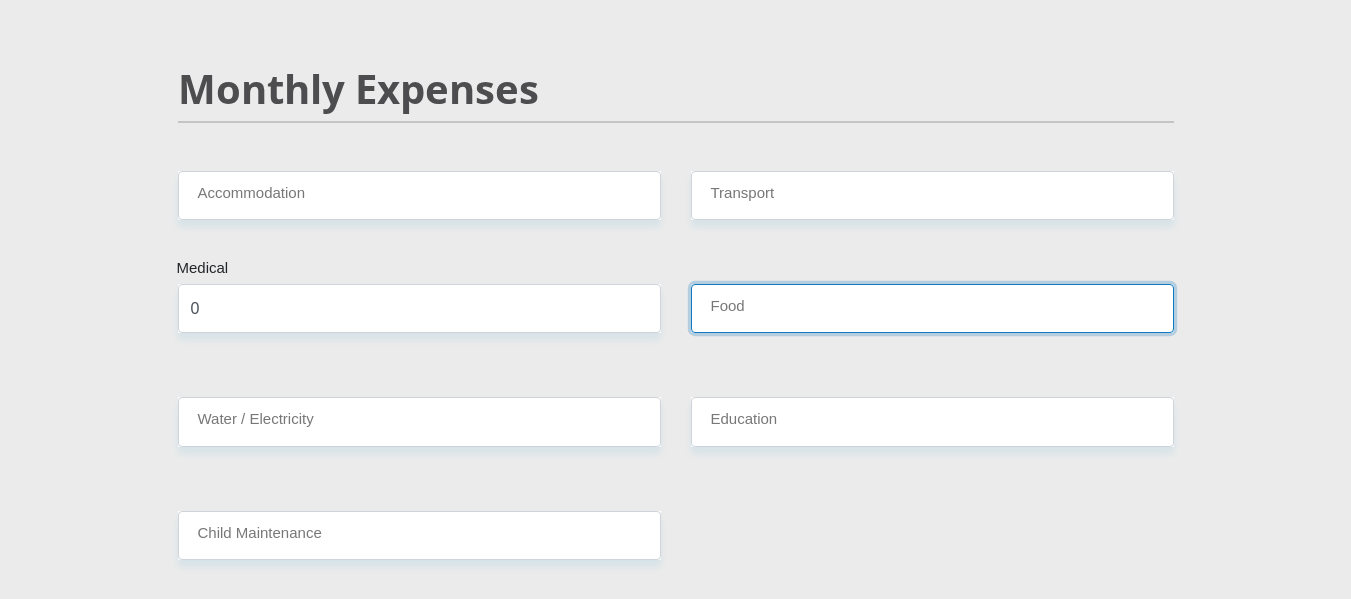 click on "Food" at bounding box center [932, 308] 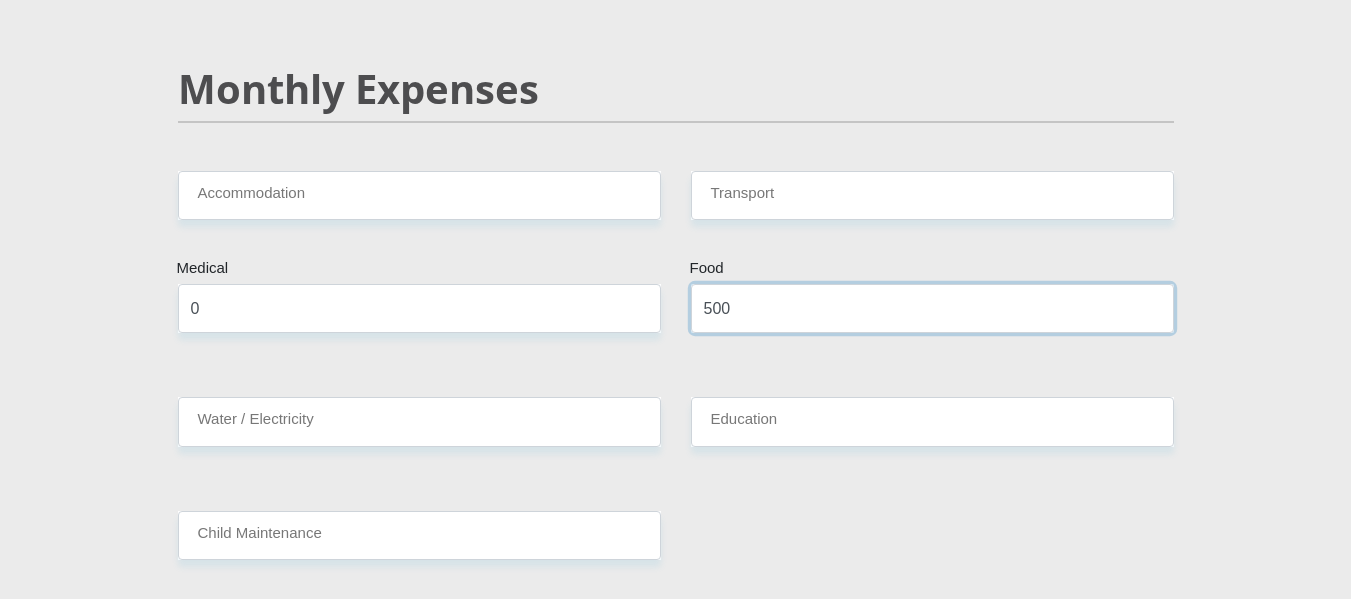 type on "500" 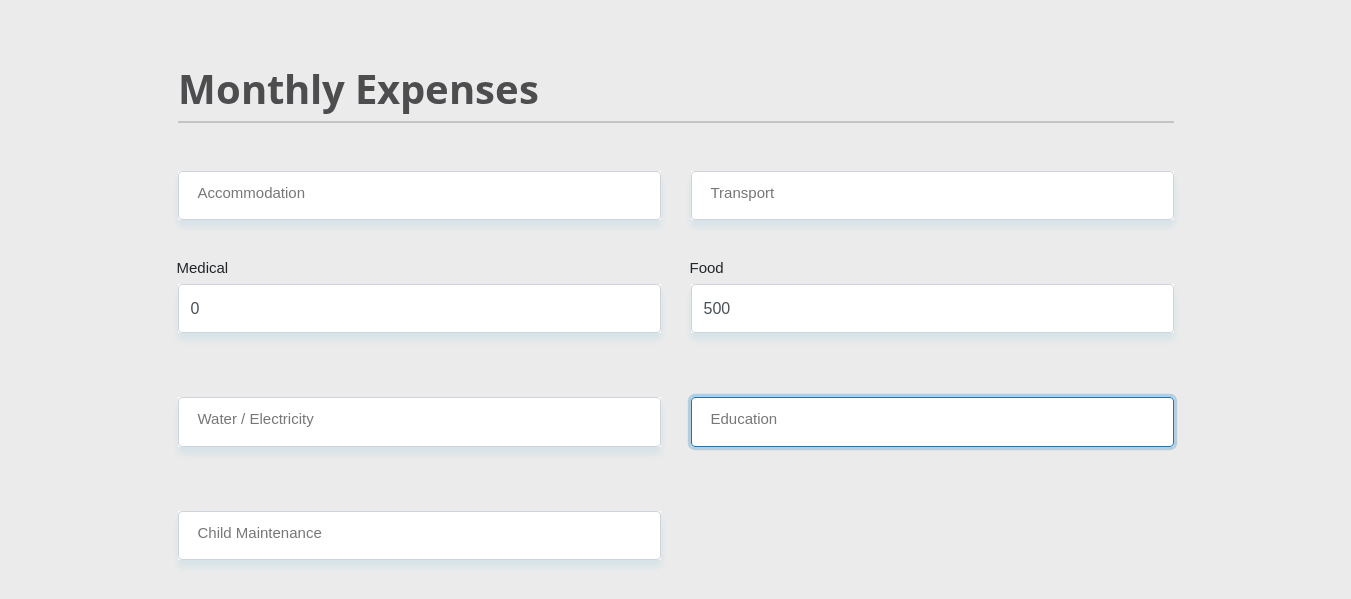 click on "Education" at bounding box center [932, 421] 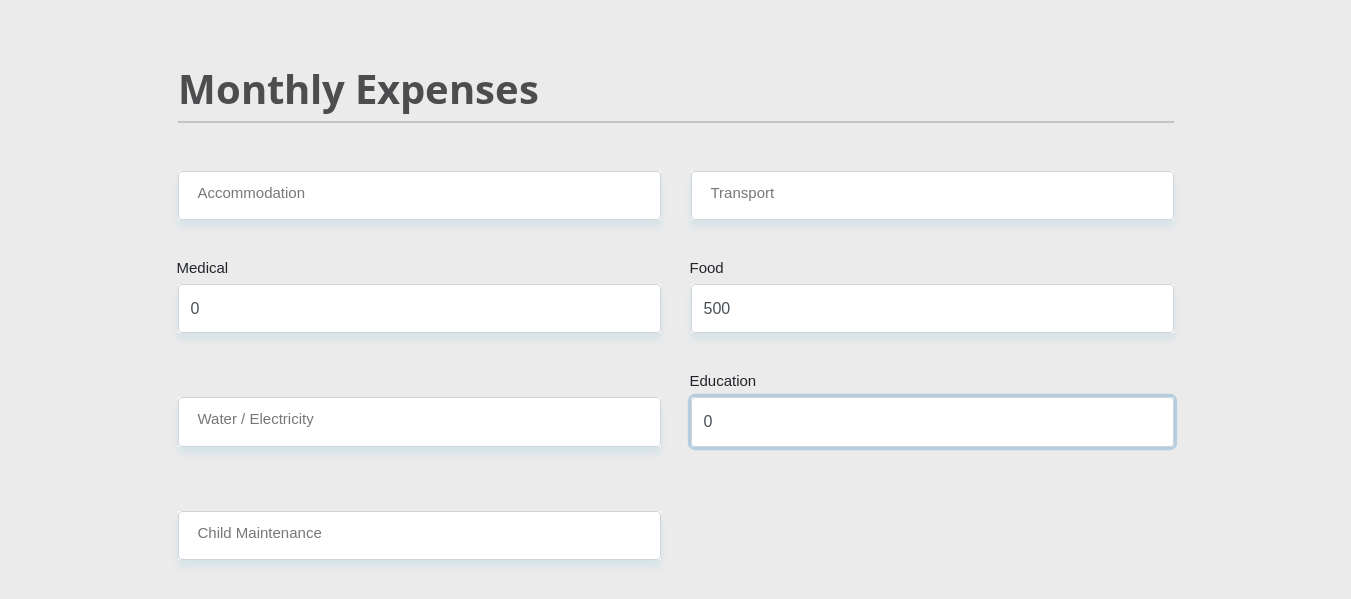 type on "0" 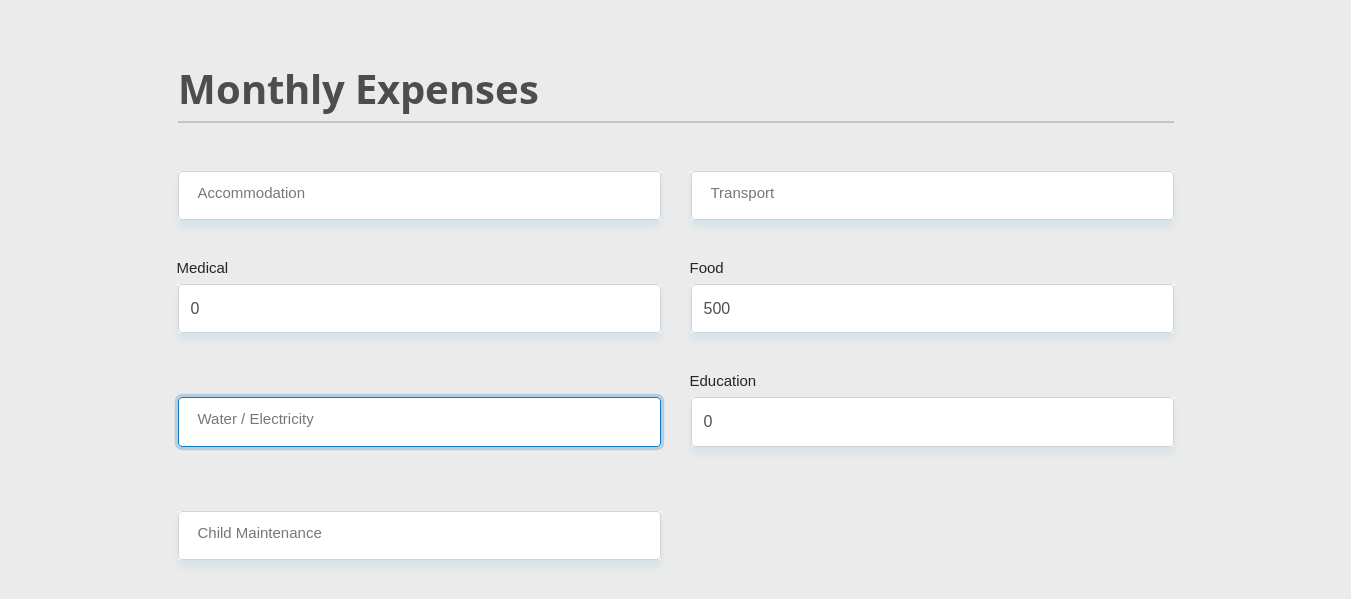 click on "Water / Electricity" at bounding box center [419, 421] 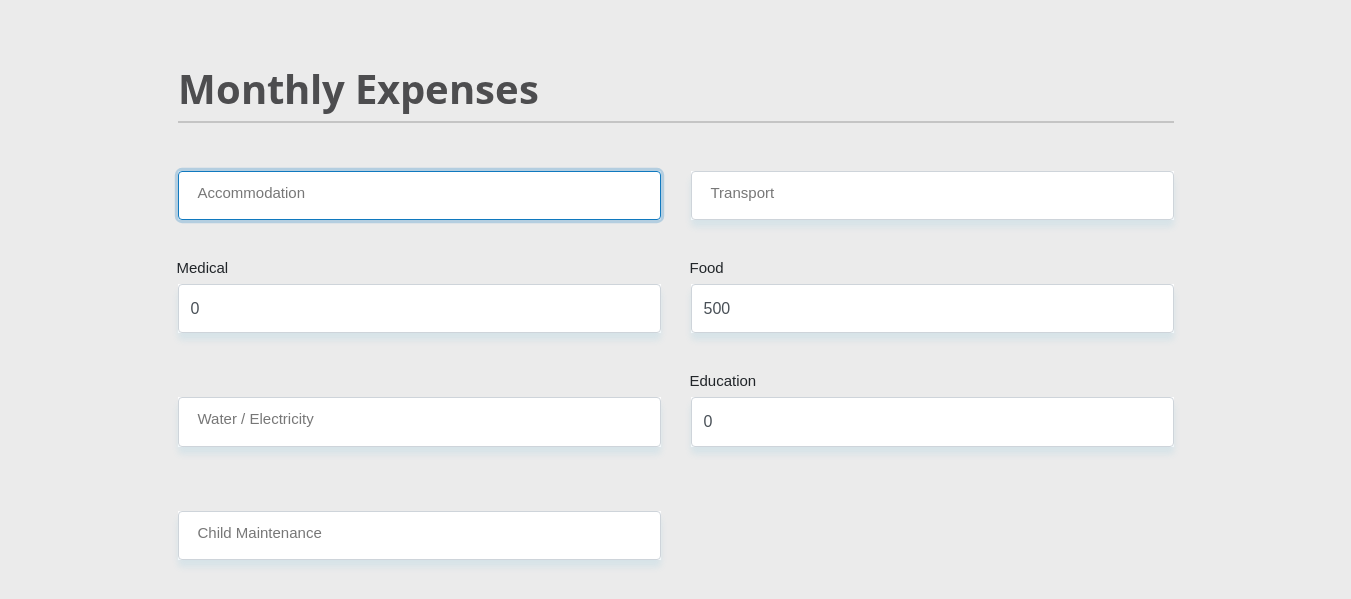 click on "Accommodation" at bounding box center (419, 195) 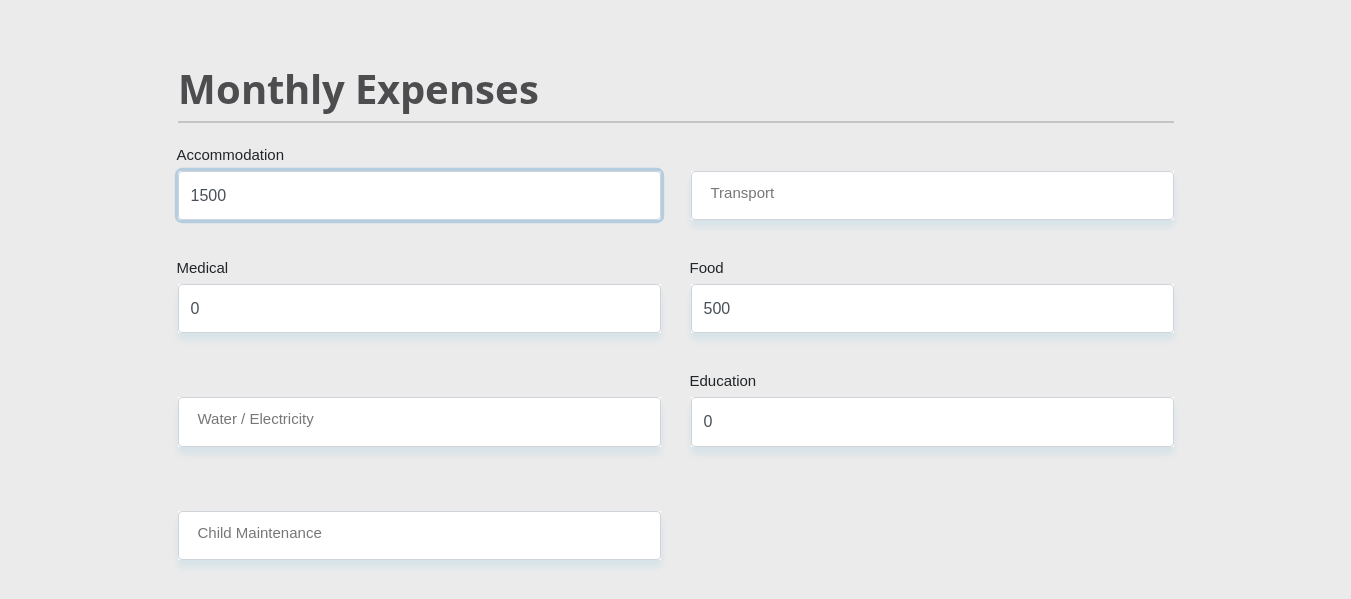 type on "1500" 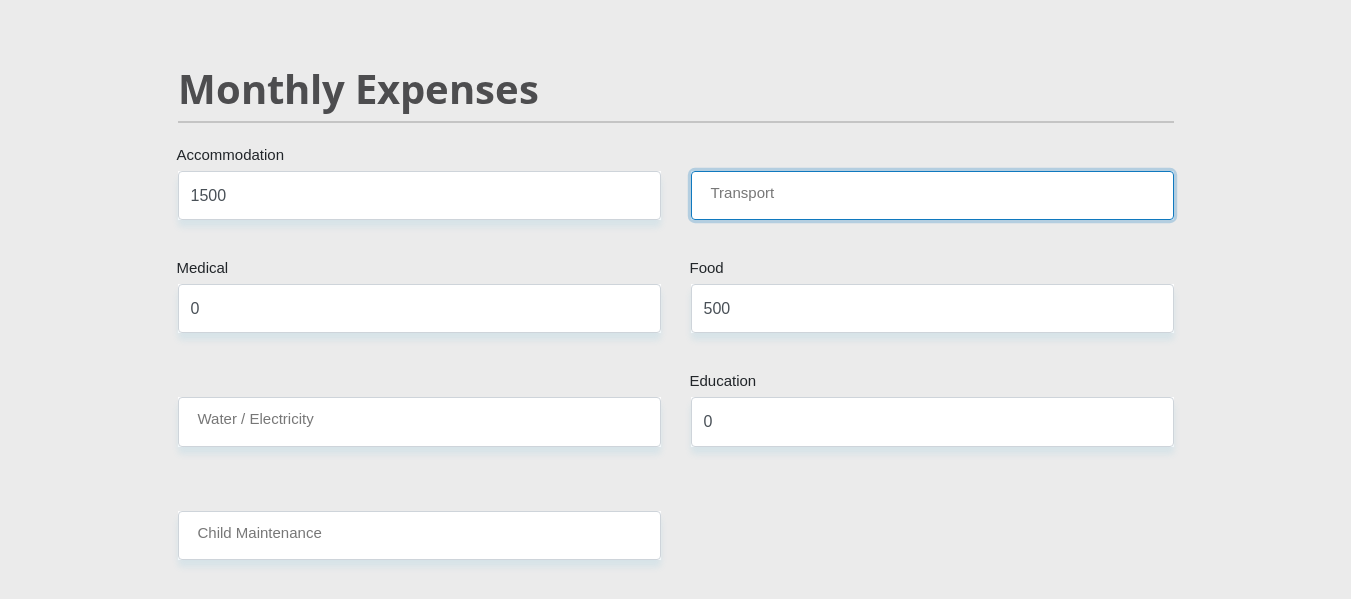 click on "Transport" at bounding box center (932, 195) 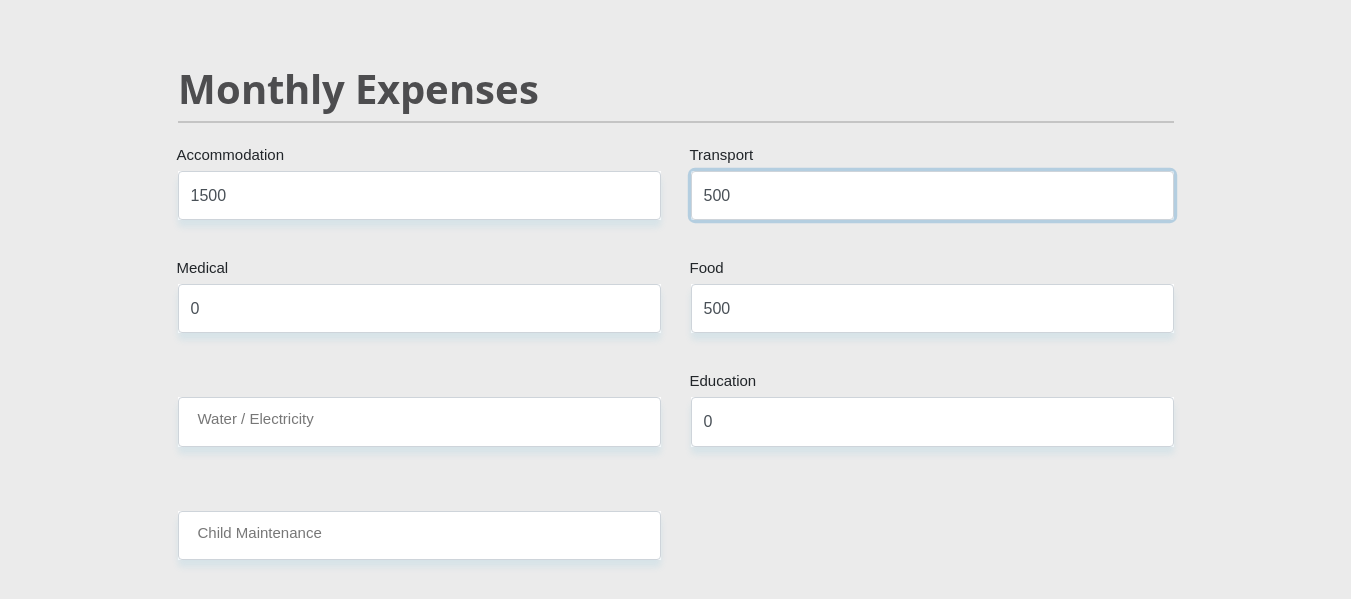 type on "500" 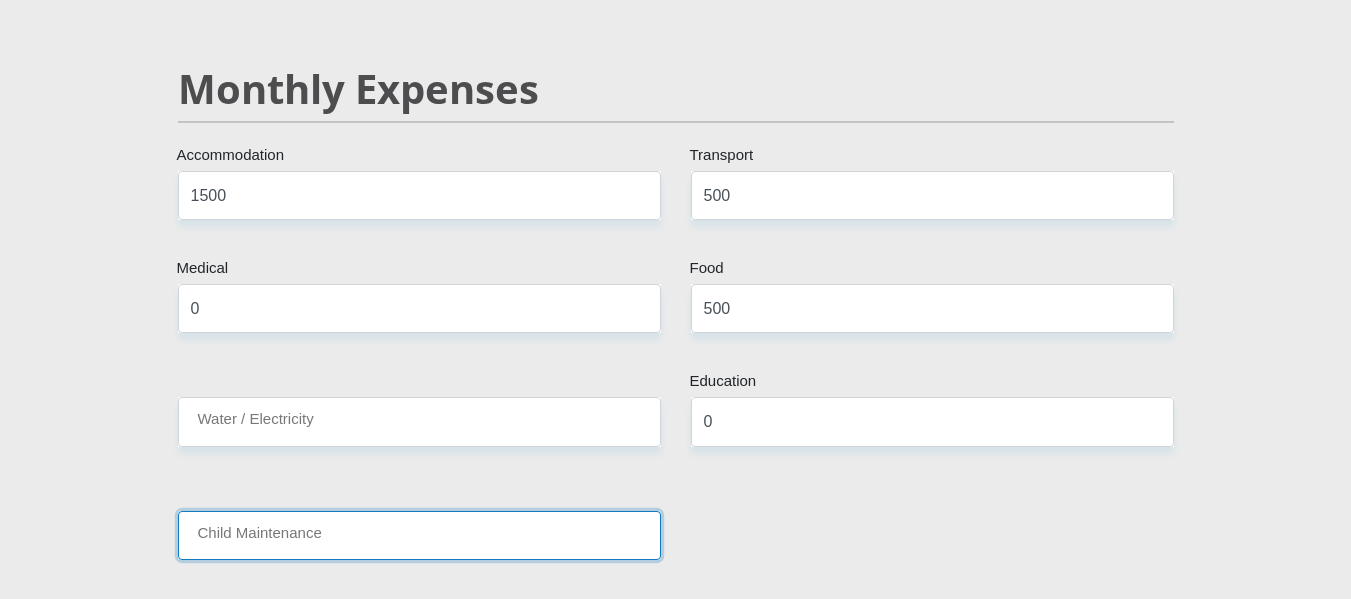 click on "Child Maintenance" at bounding box center [419, 535] 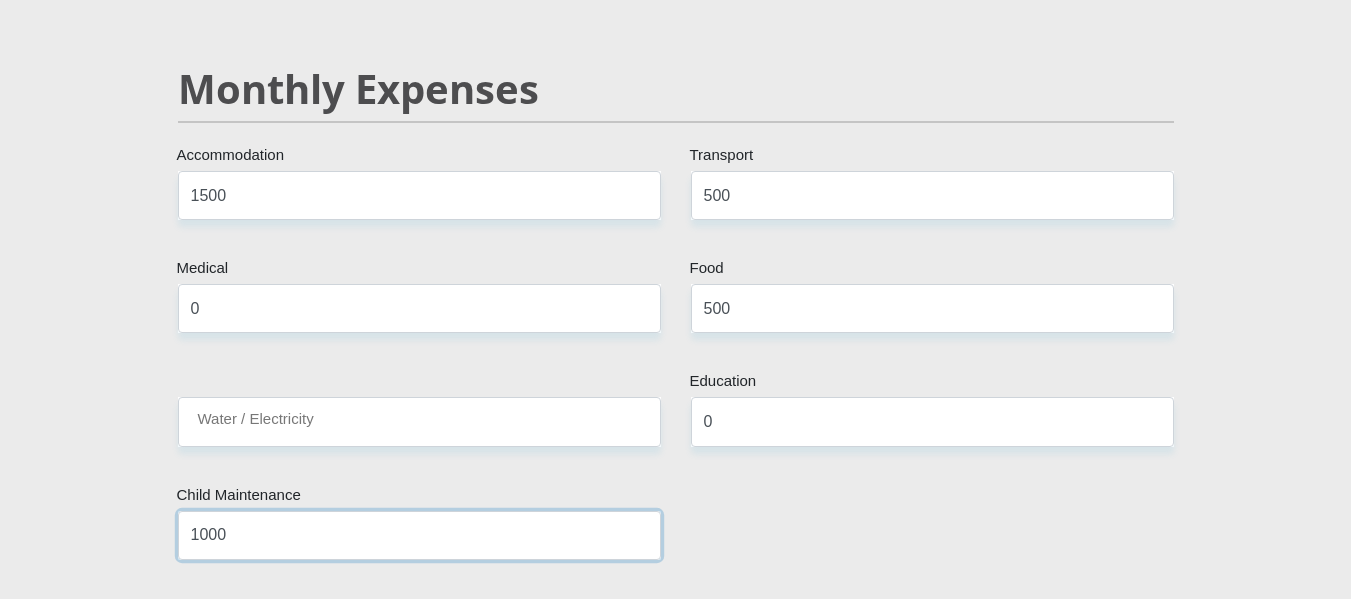 type on "1000" 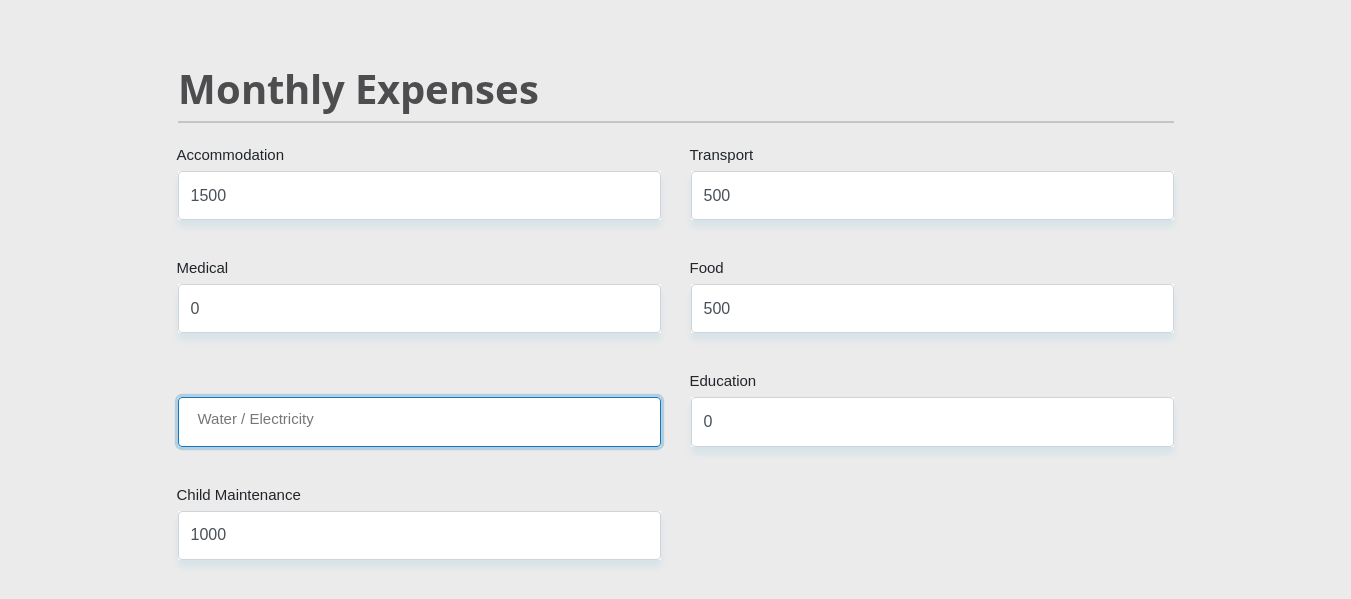 click on "Water / Electricity" at bounding box center [419, 421] 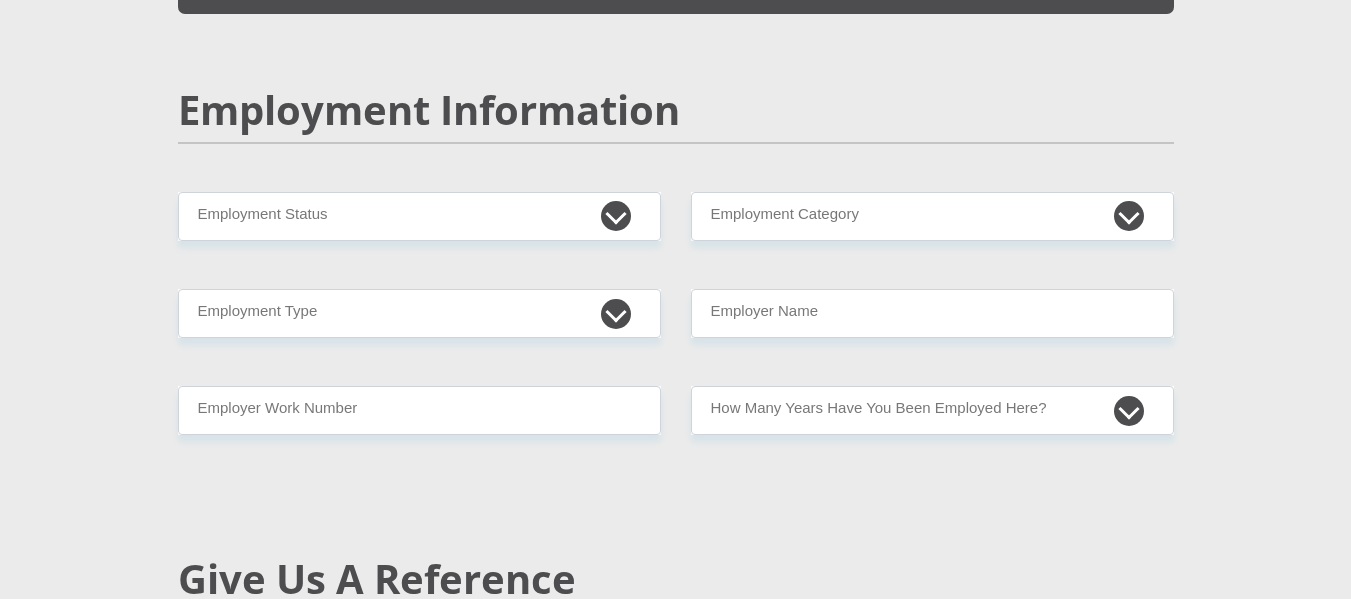 scroll, scrollTop: 3031, scrollLeft: 0, axis: vertical 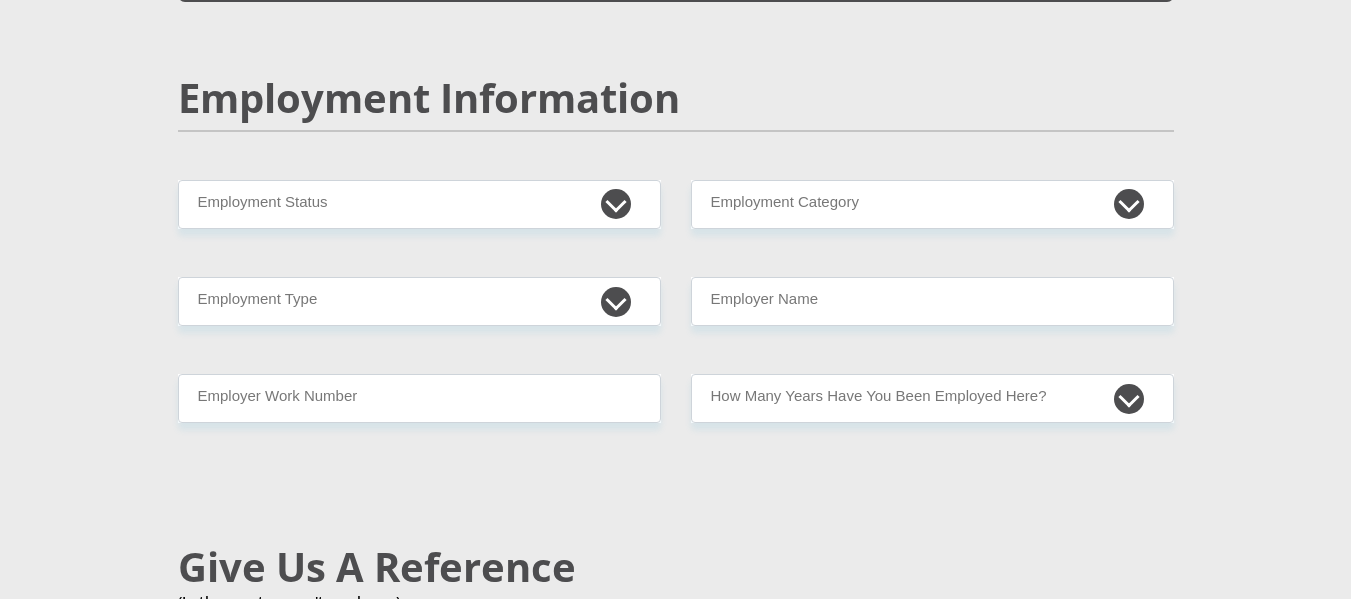 type on "500" 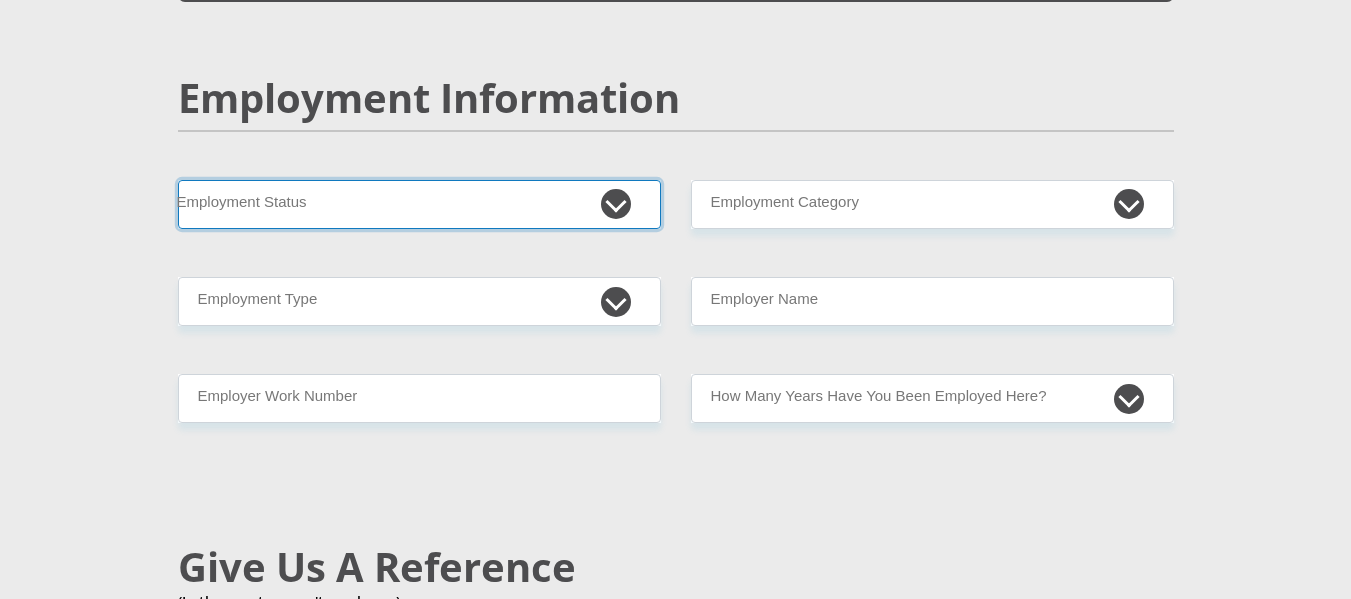 click on "Permanent/Full-time
Part-time/Casual
Contract Worker
Self-Employed
Housewife
Retired
Student
Medically Boarded
Disability
Unemployed" at bounding box center (419, 204) 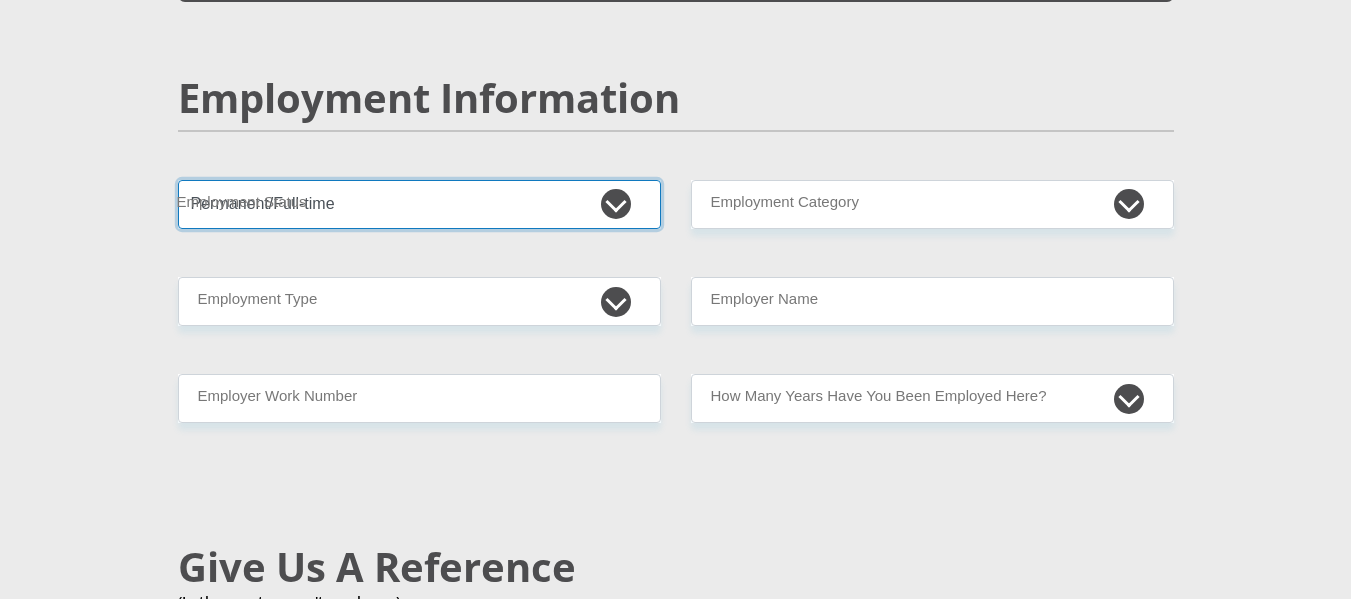 click on "Permanent/Full-time
Part-time/Casual
Contract Worker
Self-Employed
Housewife
Retired
Student
Medically Boarded
Disability
Unemployed" at bounding box center [419, 204] 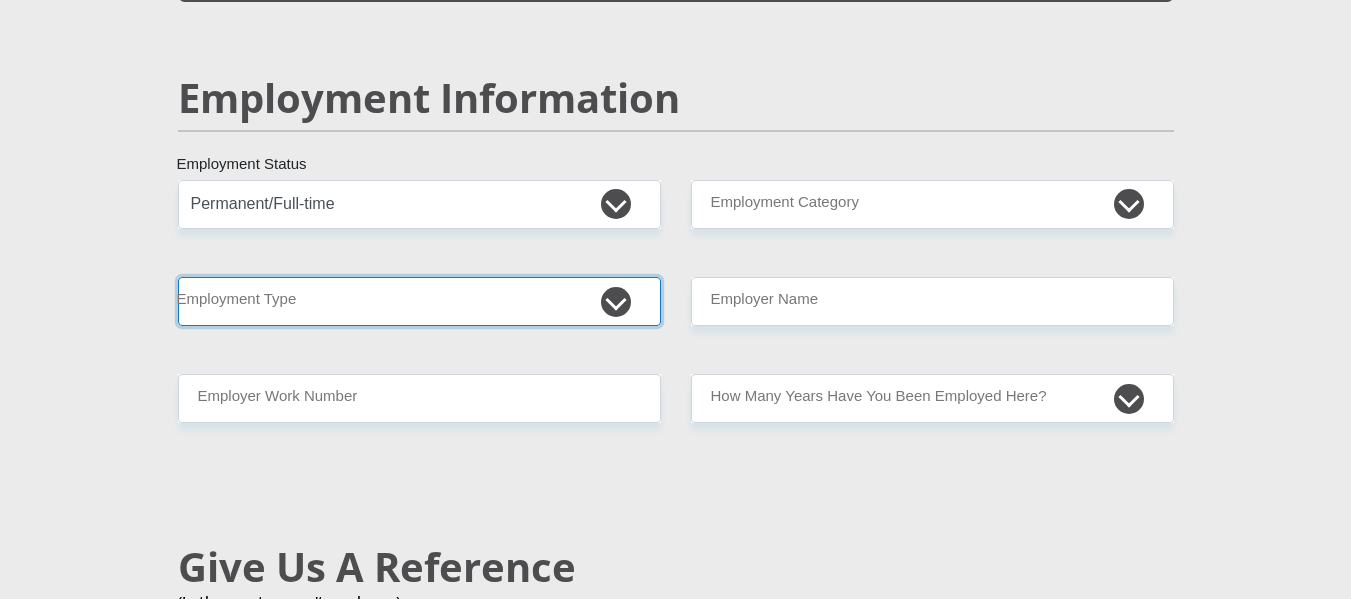 click on "College/Lecturer
Craft Seller
Creative
Driver
Executive
Farmer
Forces - Non Commissioned
Forces - Officer
Hawker
Housewife
Labourer
Licenced Professional
Manager
Miner
Non Licenced Professional
Office Staff/Clerk
Outside Worker
Pensioner
Permanent Teacher
Production/Manufacturing
Sales
Self-Employed
Semi-Professional Worker
Service Industry  Social Worker  Student" at bounding box center (419, 301) 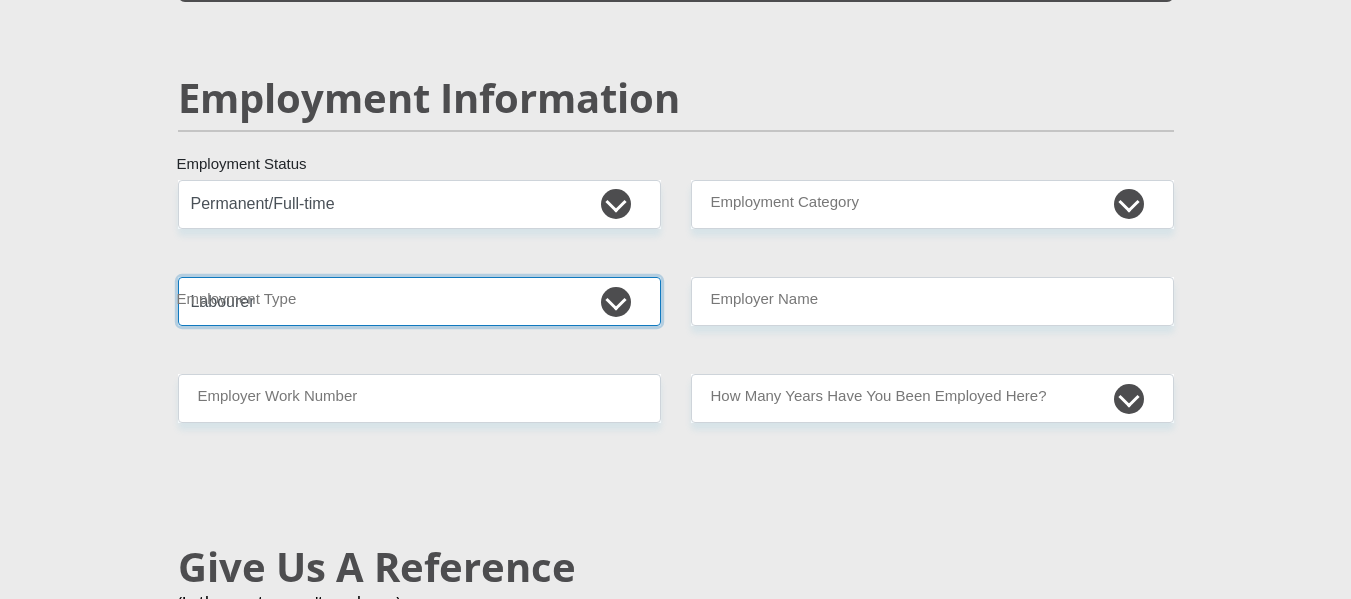 click on "College/Lecturer
Craft Seller
Creative
Driver
Executive
Farmer
Forces - Non Commissioned
Forces - Officer
Hawker
Housewife
Labourer
Licenced Professional
Manager
Miner
Non Licenced Professional
Office Staff/Clerk
Outside Worker
Pensioner
Permanent Teacher
Production/Manufacturing
Sales
Self-Employed
Semi-Professional Worker
Service Industry  Social Worker  Student" at bounding box center [419, 301] 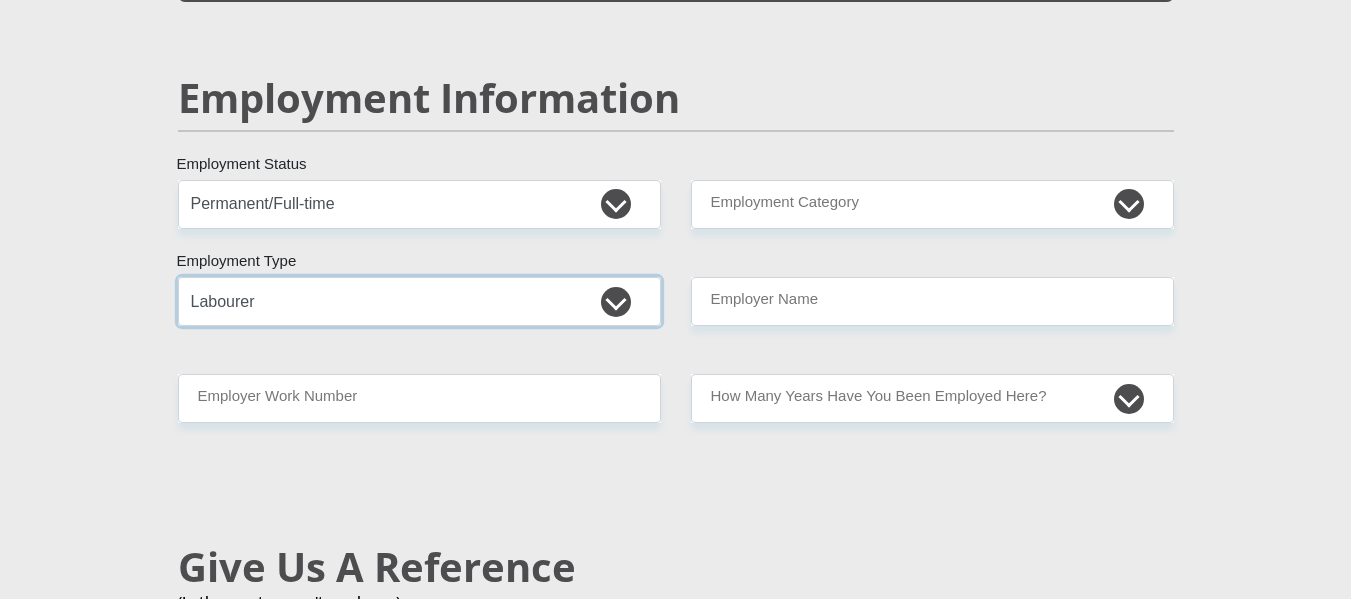 click on "College/Lecturer
Craft Seller
Creative
Driver
Executive
Farmer
Forces - Non Commissioned
Forces - Officer
Hawker
Housewife
Labourer
Licenced Professional
Manager
Miner
Non Licenced Professional
Office Staff/Clerk
Outside Worker
Pensioner
Permanent Teacher
Production/Manufacturing
Sales
Self-Employed
Semi-Professional Worker
Service Industry  Social Worker  Student" at bounding box center (419, 301) 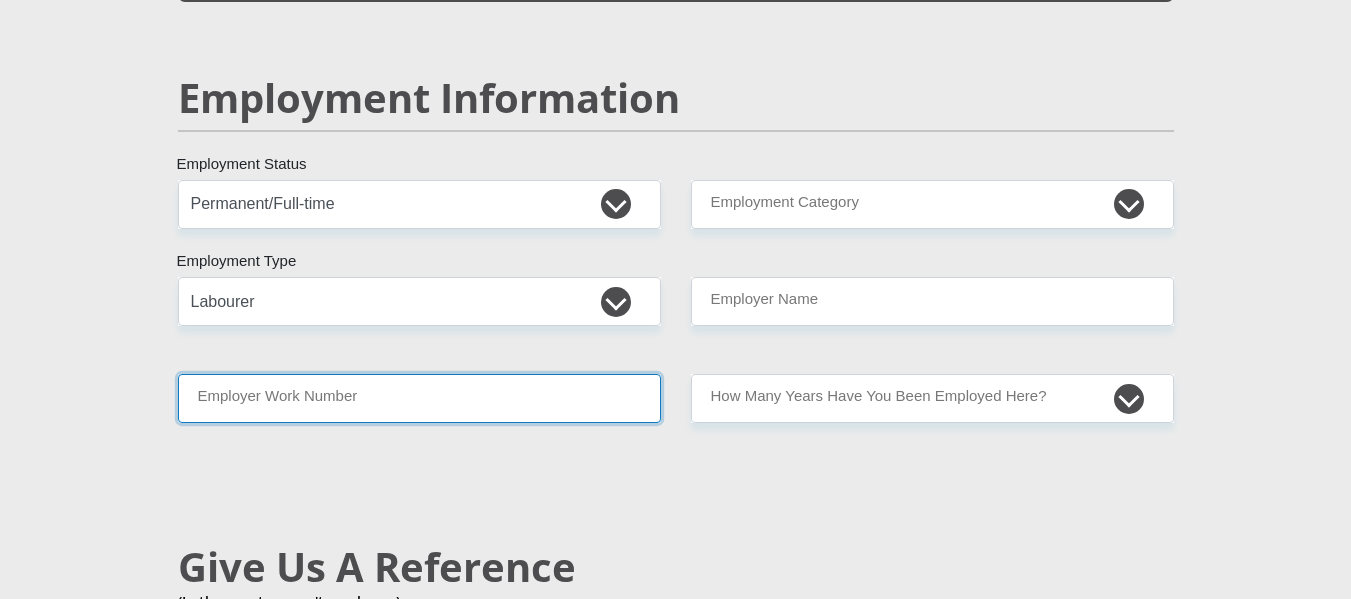 click on "Employer Work Number" at bounding box center (419, 398) 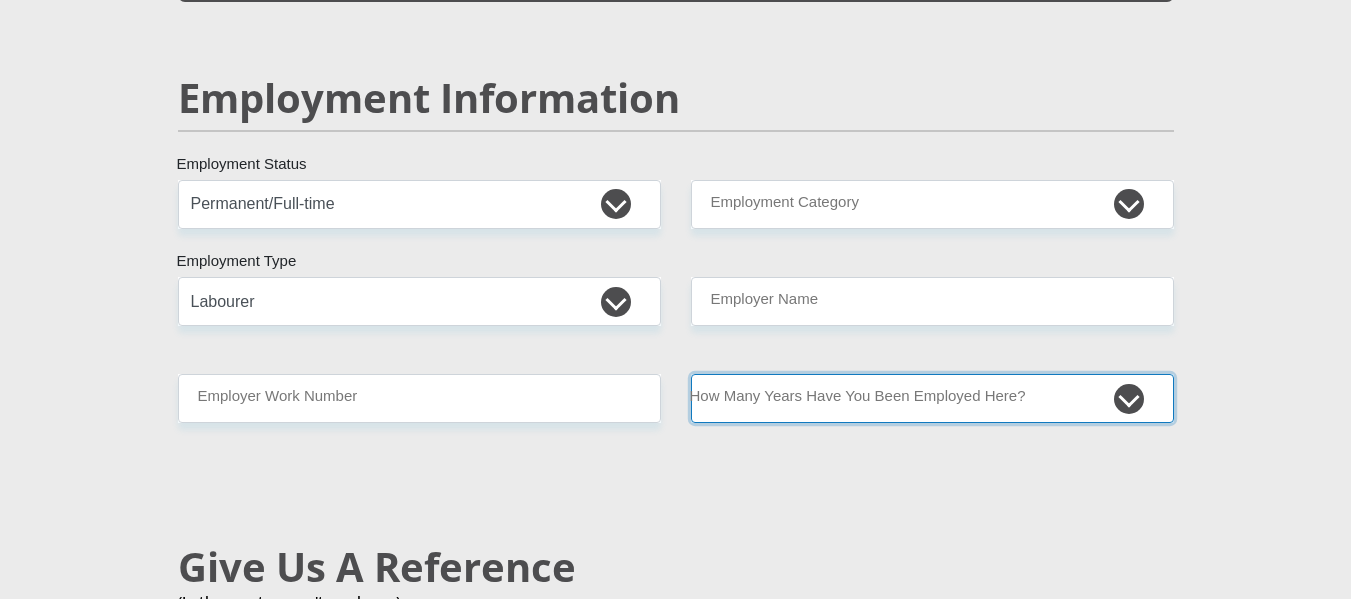 click on "less than 1 year
1-3 years
3-5 years
5+ years" at bounding box center [932, 398] 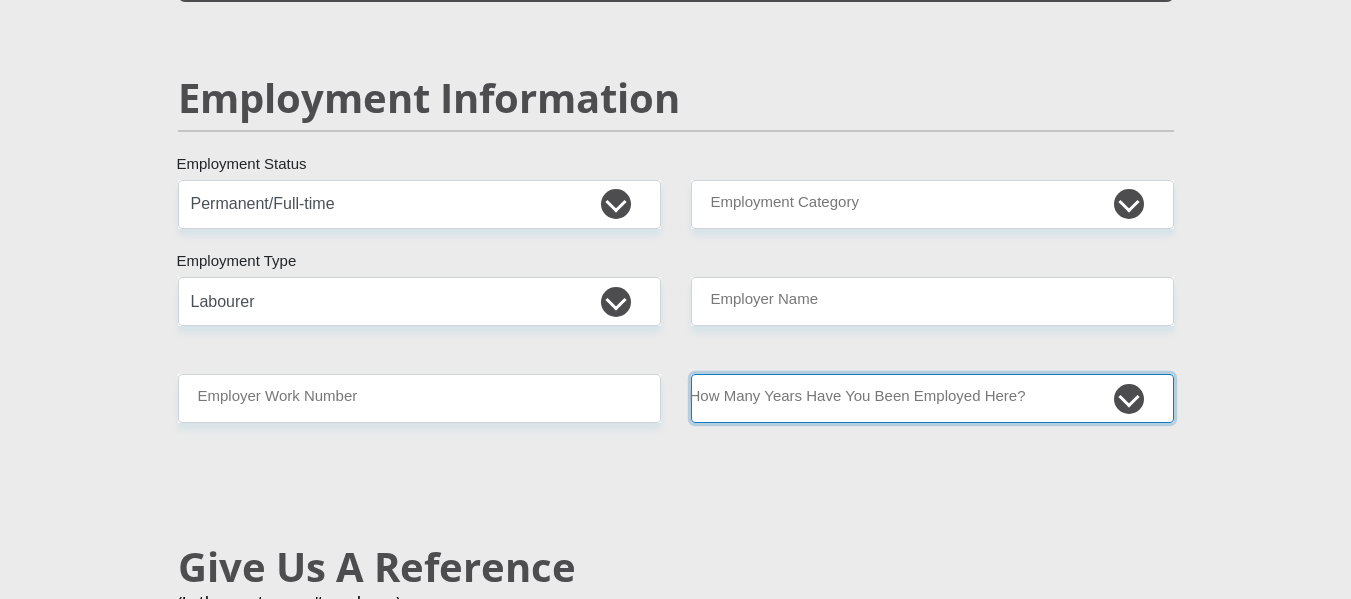 select on "24" 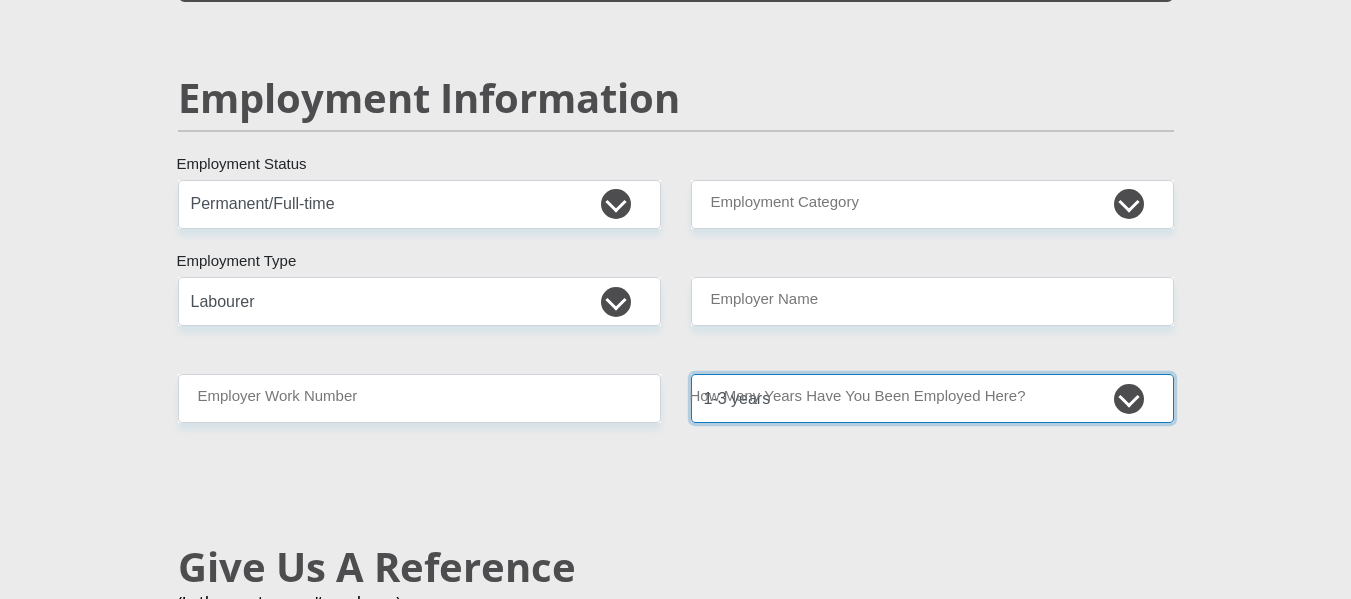 click on "less than 1 year
1-3 years
3-5 years
5+ years" at bounding box center [932, 398] 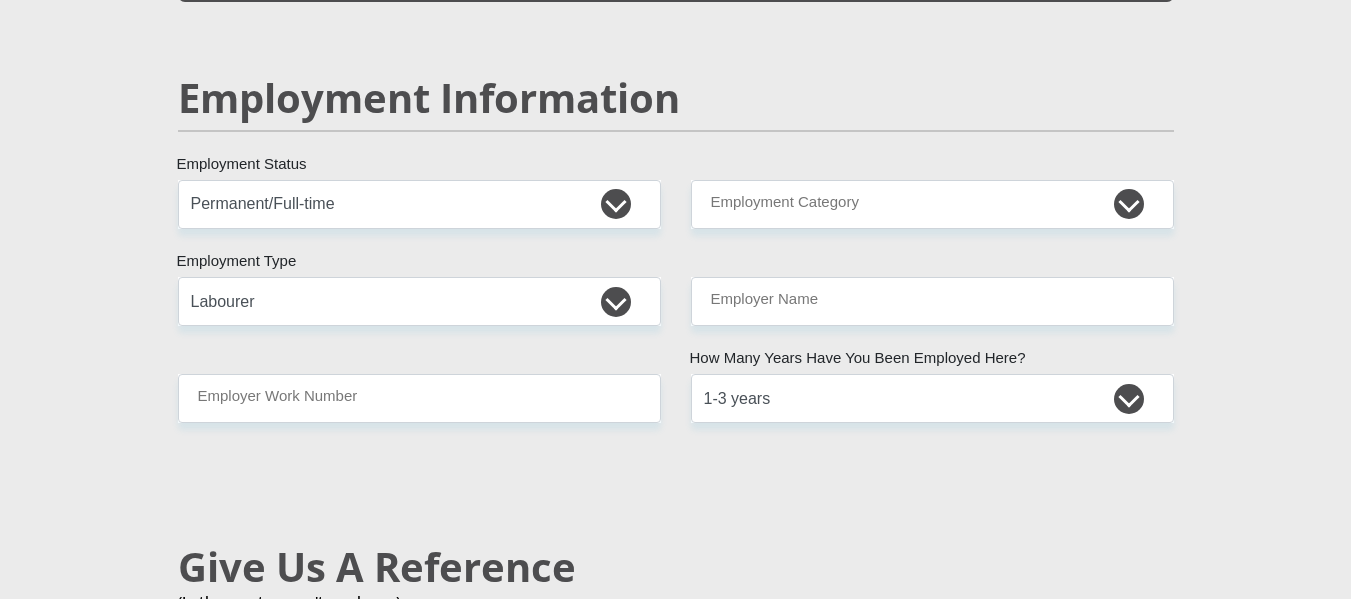 click on "Mr
Ms
Mrs
Dr
Other
Title
NKULULEKO
First Name
TANJEKWAYO
Surname
9812215109082
South African ID Number
Please input valid ID number
South Africa
Afghanistan
Aland Islands
Albania
Algeria
America Samoa
American Virgin Islands
Andorra
Angola
Anguilla
Antarctica
Antigua and Barbuda
Aruba" at bounding box center [676, 159] 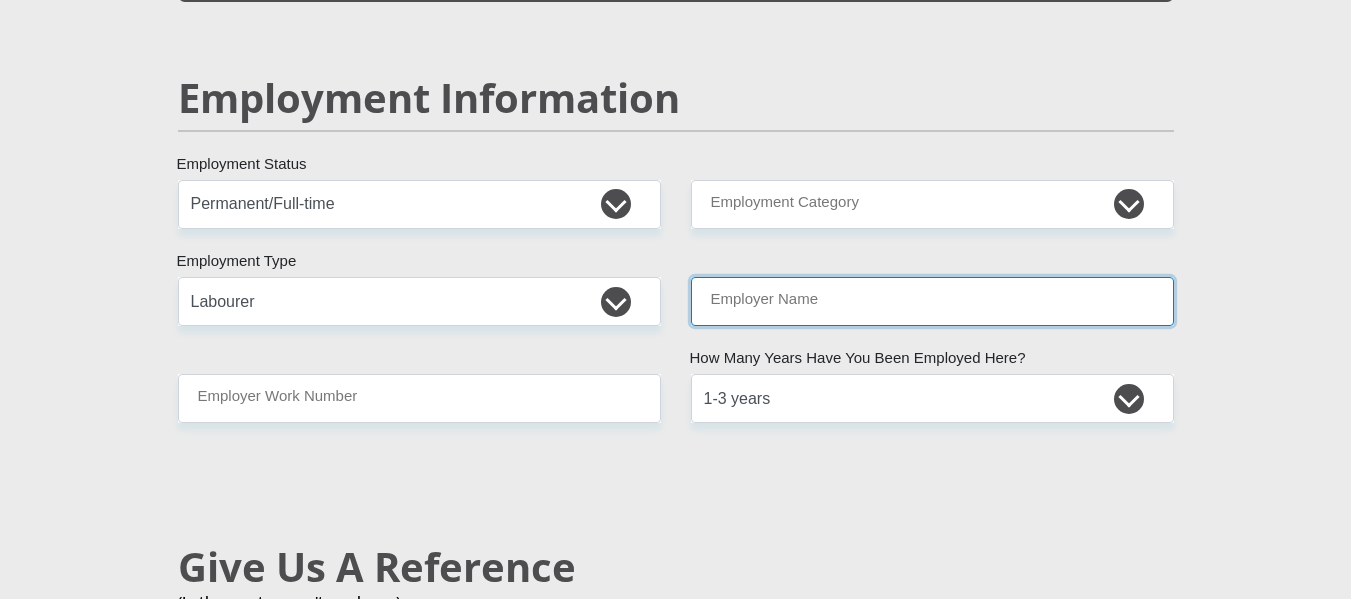 click on "Employer Name" at bounding box center (932, 301) 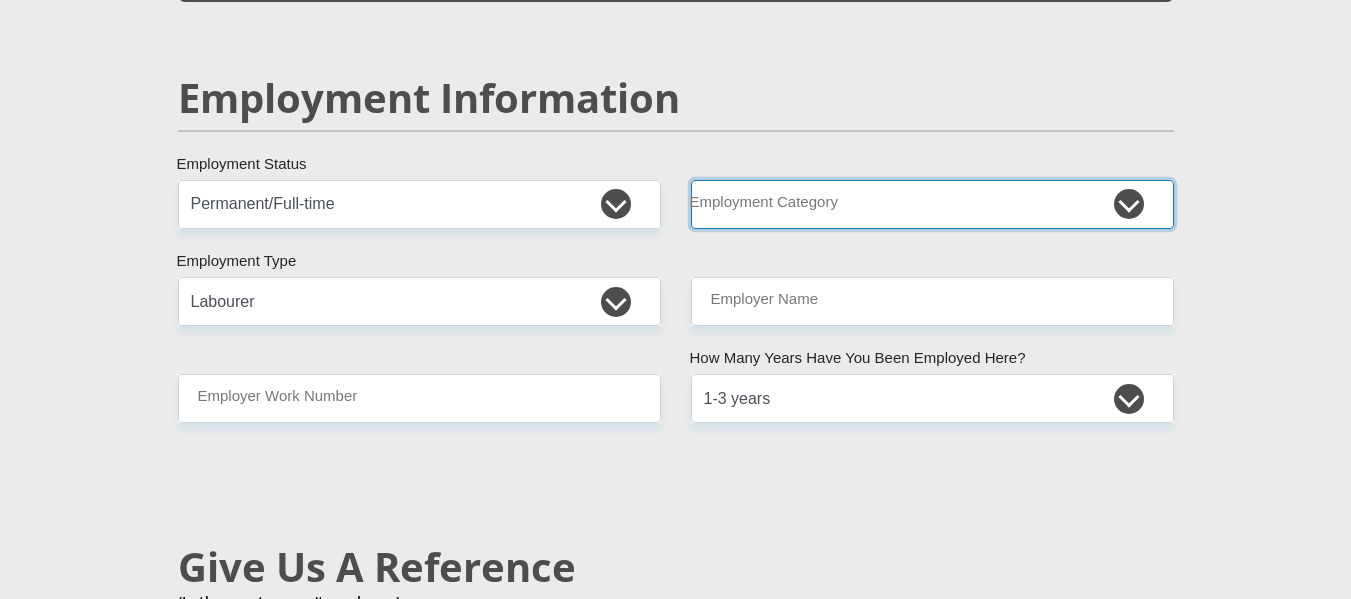 click on "AGRICULTURE
ALCOHOL & TOBACCO
CONSTRUCTION MATERIALS
METALLURGY
EQUIPMENT FOR RENEWABLE ENERGY
SPECIALIZED CONTRACTORS
CAR
GAMING (INCL. INTERNET
OTHER WHOLESALE
UNLICENSED PHARMACEUTICALS
CURRENCY EXCHANGE HOUSES
OTHER FINANCIAL INSTITUTIONS & INSURANCE
REAL ESTATE AGENTS
OIL & GAS
OTHER MATERIALS (E.G. IRON ORE)
PRECIOUS STONES & PRECIOUS METALS
POLITICAL ORGANIZATIONS
RELIGIOUS ORGANIZATIONS(NOT SECTS)
ACTI. HAVING BUSINESS DEAL WITH PUBLIC ADMINISTRATION
LAUNDROMATS" at bounding box center (932, 204) 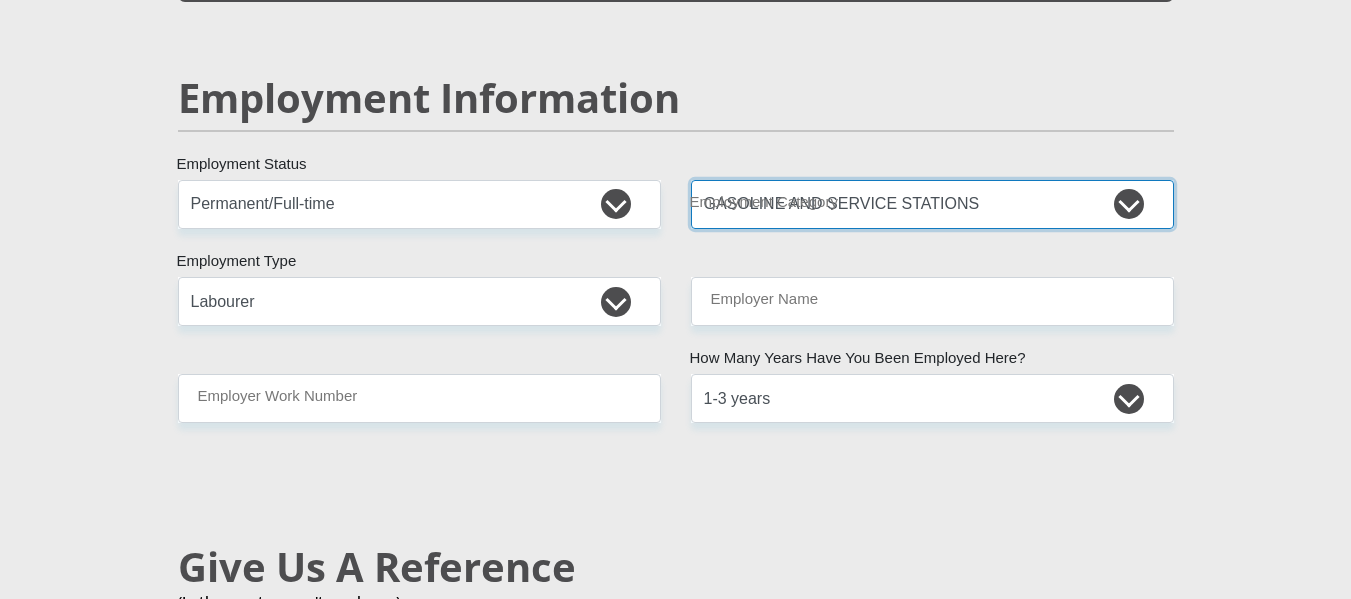 click on "AGRICULTURE
ALCOHOL & TOBACCO
CONSTRUCTION MATERIALS
METALLURGY
EQUIPMENT FOR RENEWABLE ENERGY
SPECIALIZED CONTRACTORS
CAR
GAMING (INCL. INTERNET
OTHER WHOLESALE
UNLICENSED PHARMACEUTICALS
CURRENCY EXCHANGE HOUSES
OTHER FINANCIAL INSTITUTIONS & INSURANCE
REAL ESTATE AGENTS
OIL & GAS
OTHER MATERIALS (E.G. IRON ORE)
PRECIOUS STONES & PRECIOUS METALS
POLITICAL ORGANIZATIONS
RELIGIOUS ORGANIZATIONS(NOT SECTS)
ACTI. HAVING BUSINESS DEAL WITH PUBLIC ADMINISTRATION
LAUNDROMATS" at bounding box center (932, 204) 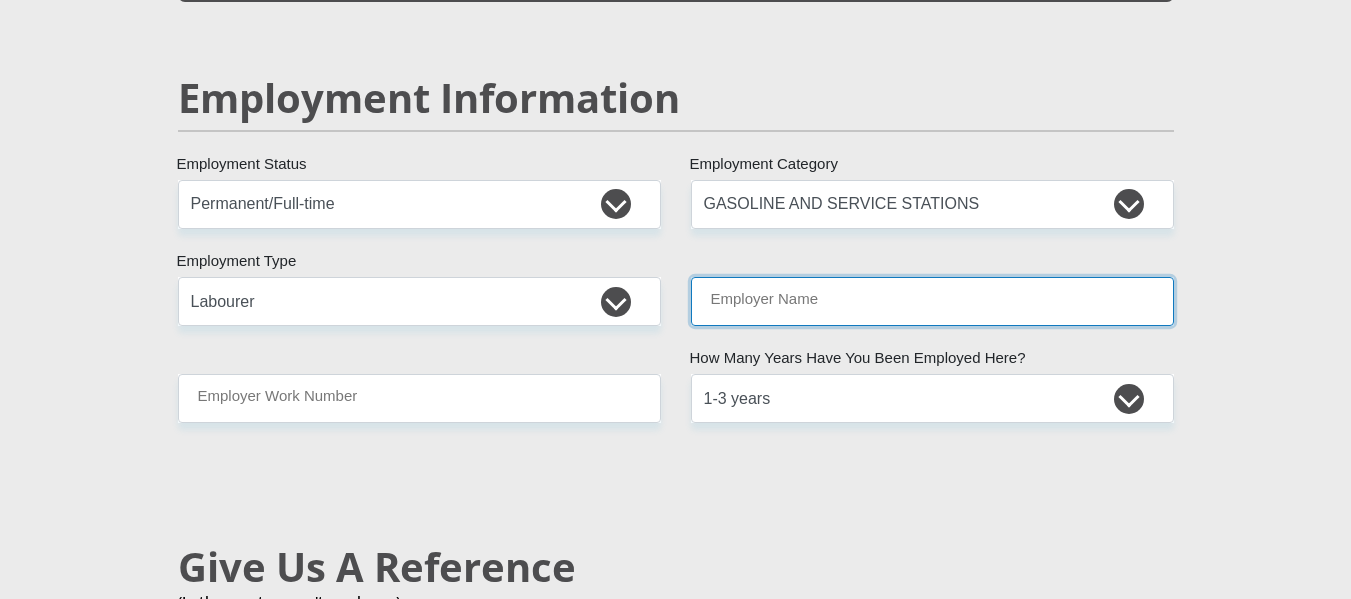 click on "Employer Name" at bounding box center [932, 301] 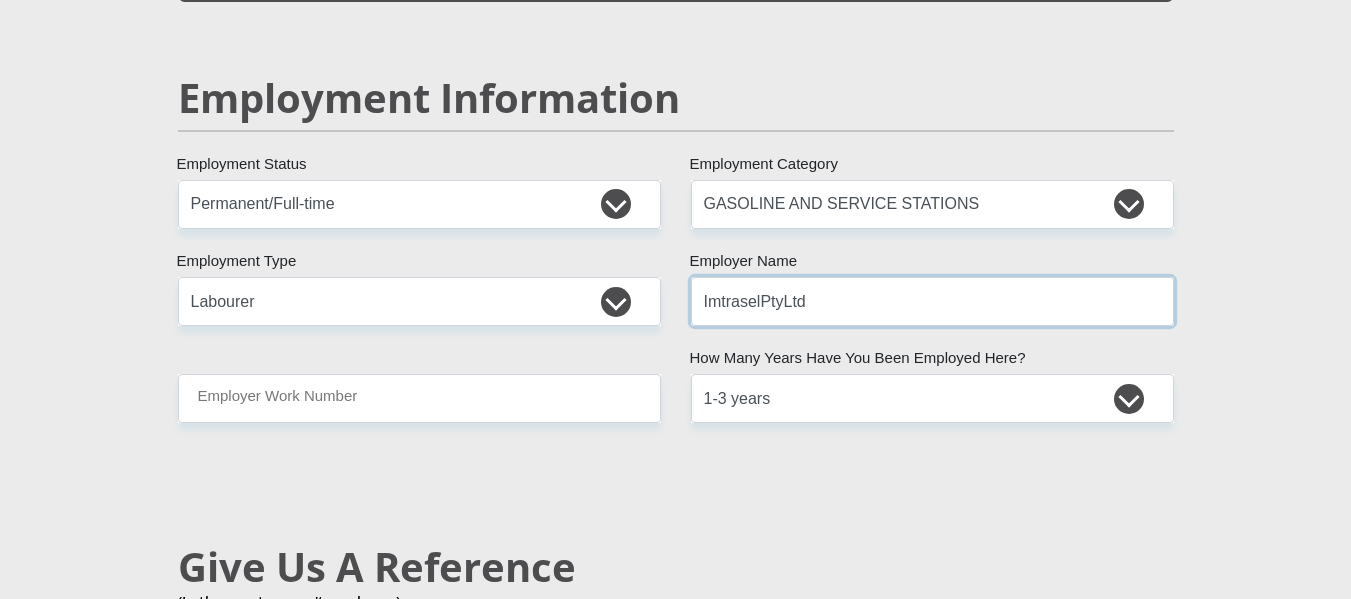 type on "ImtraselPtyLtd" 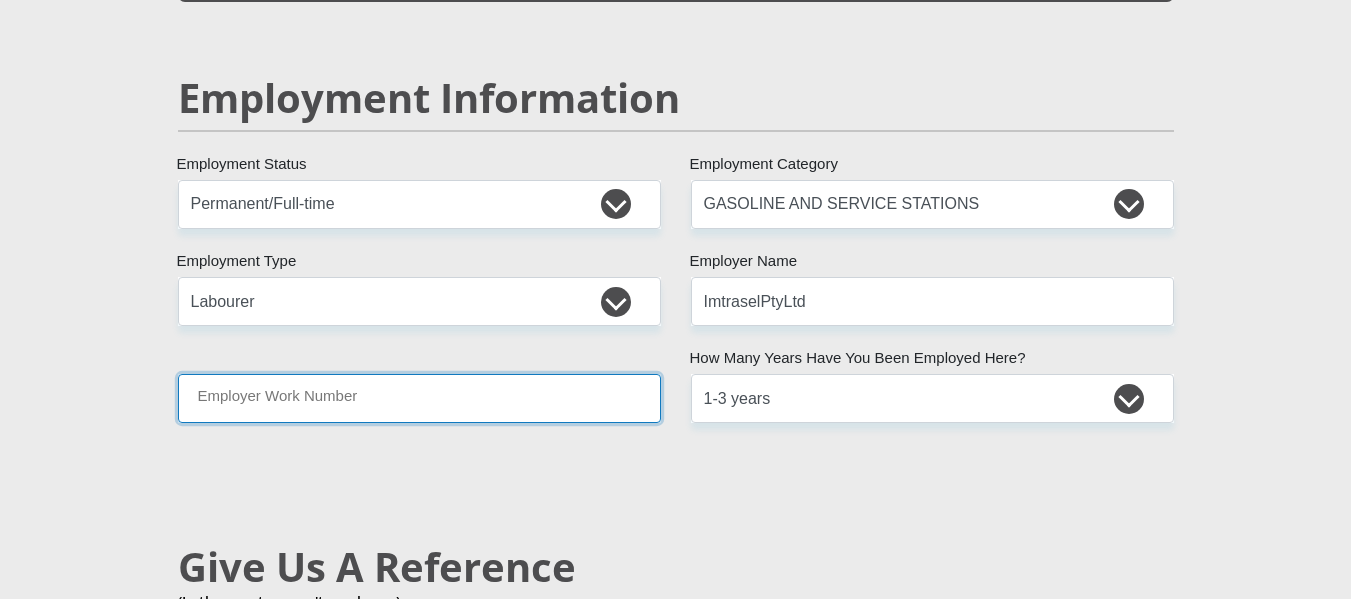 click on "Employer Work Number" at bounding box center [419, 398] 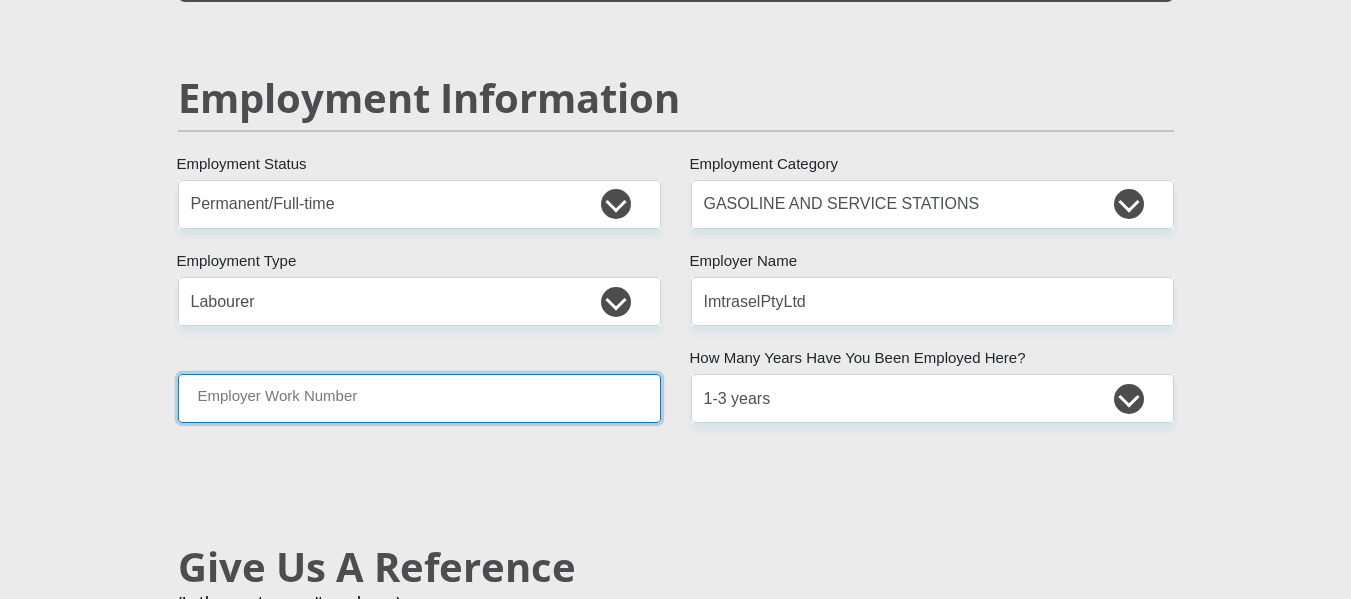 paste on "TAN001" 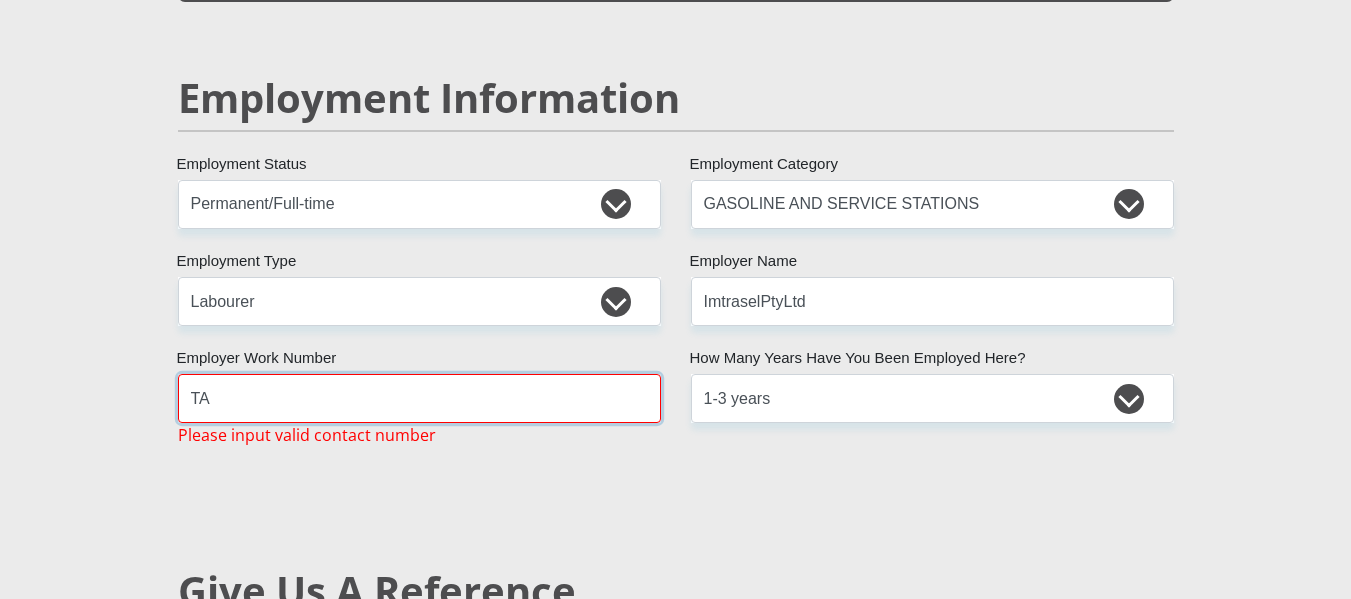 type on "T" 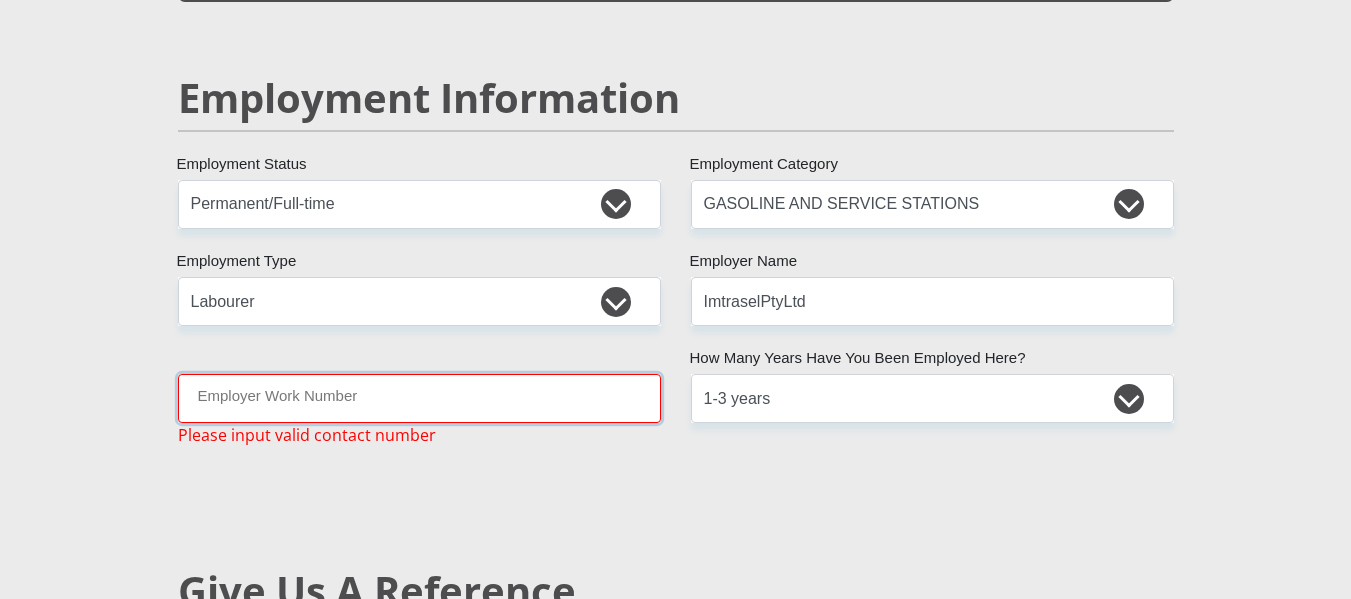 click on "Employer Work Number" at bounding box center [419, 398] 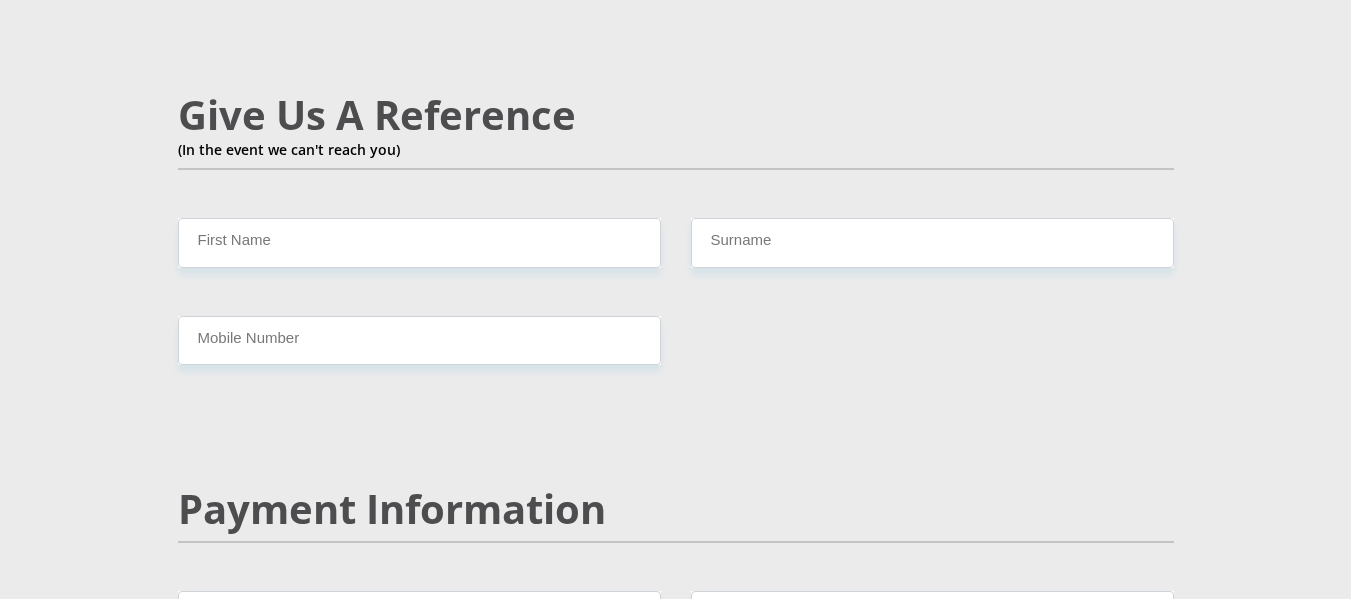scroll, scrollTop: 3505, scrollLeft: 0, axis: vertical 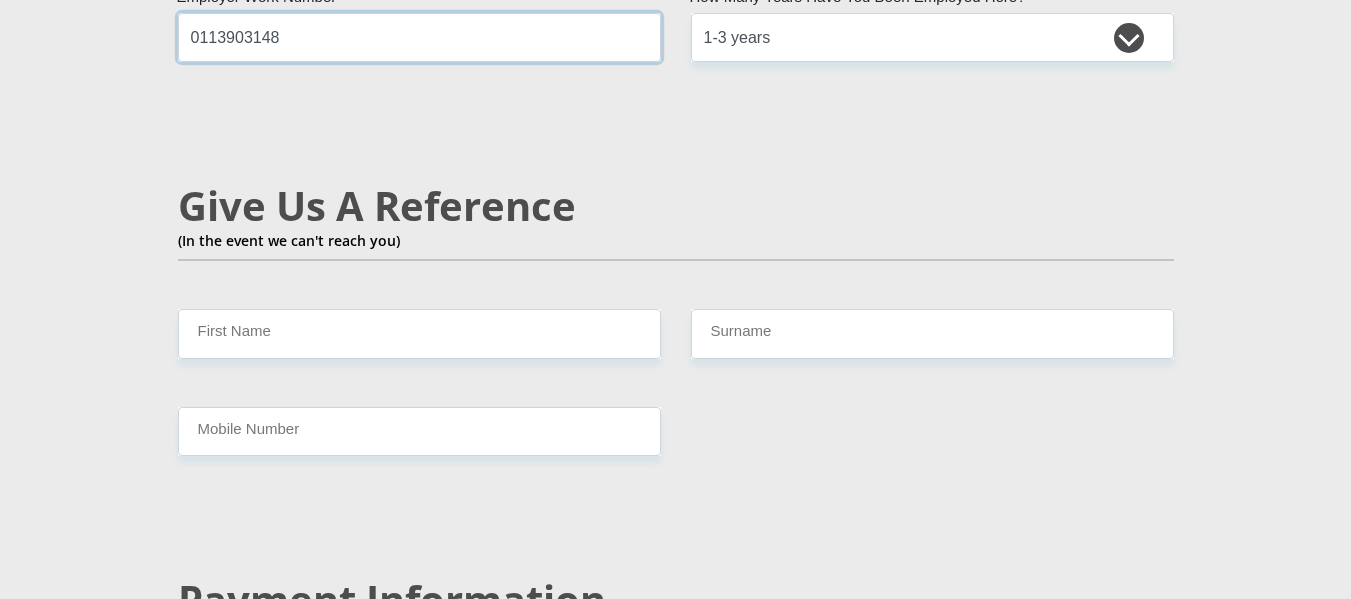type on "0113903148" 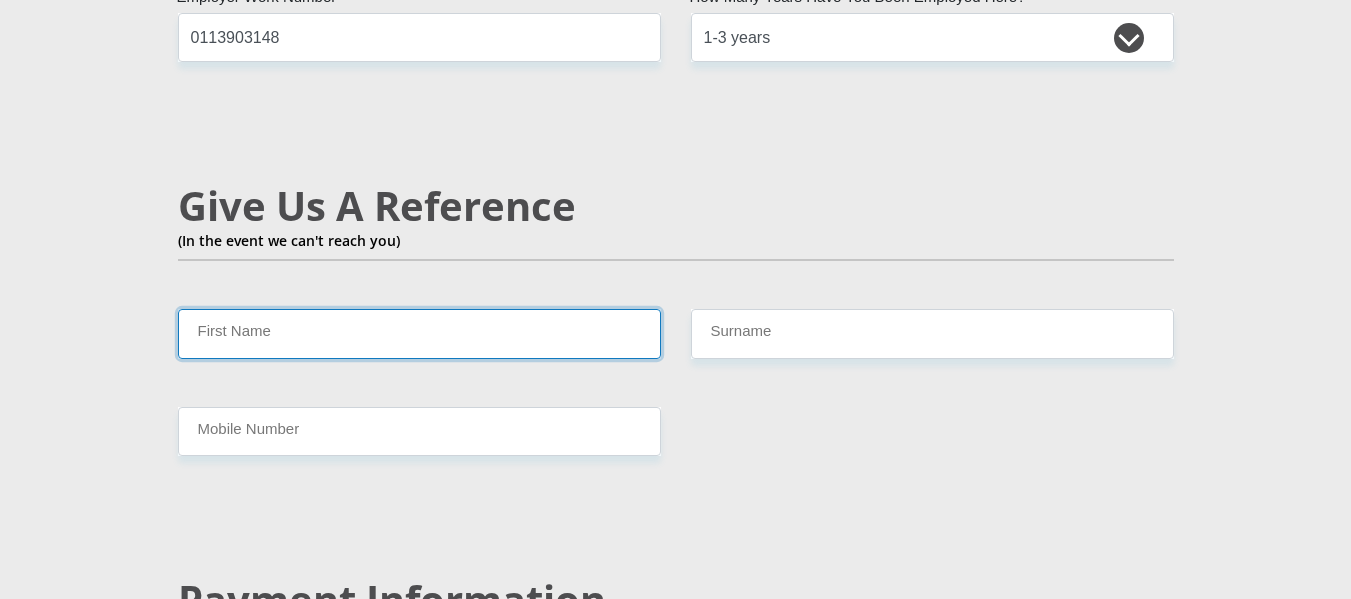 click on "First Name" at bounding box center [419, 333] 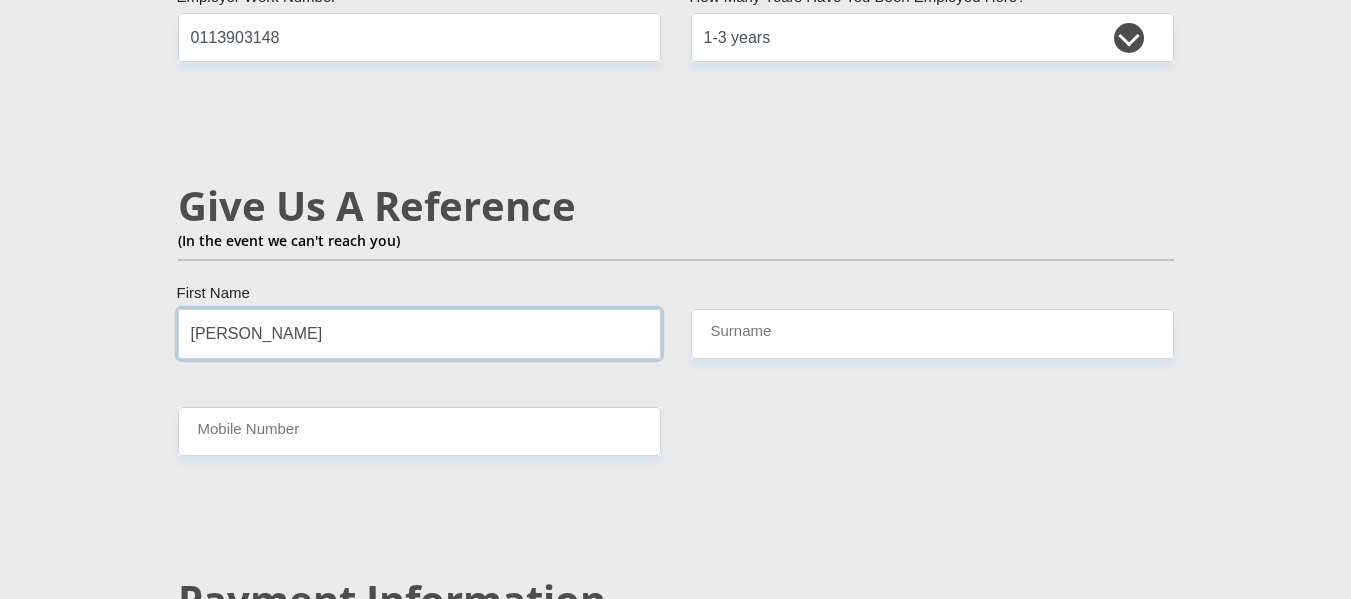 type on "JOEL" 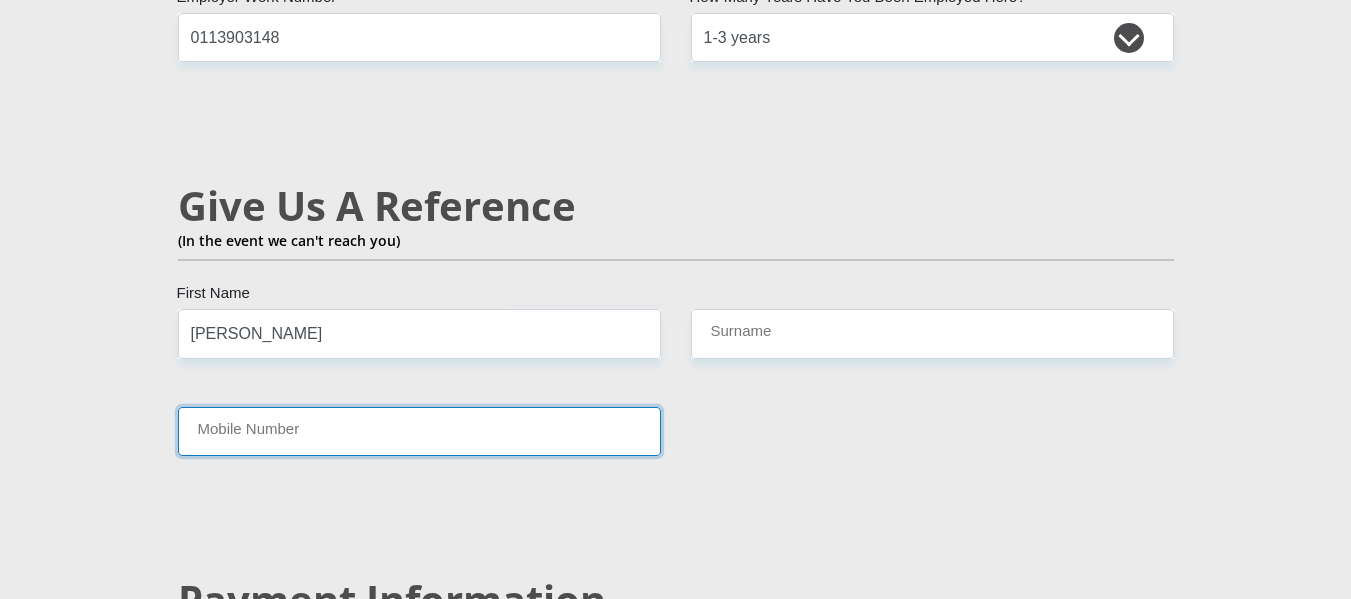 click on "Mobile Number" at bounding box center [419, 431] 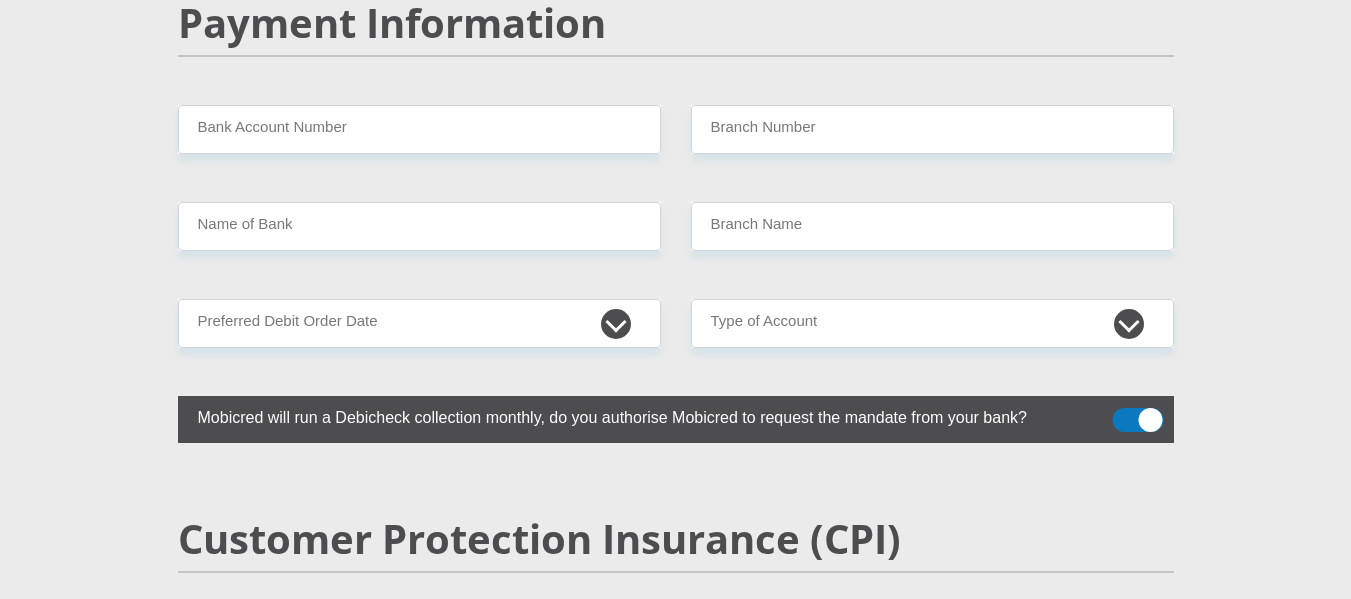 scroll, scrollTop: 3992, scrollLeft: 0, axis: vertical 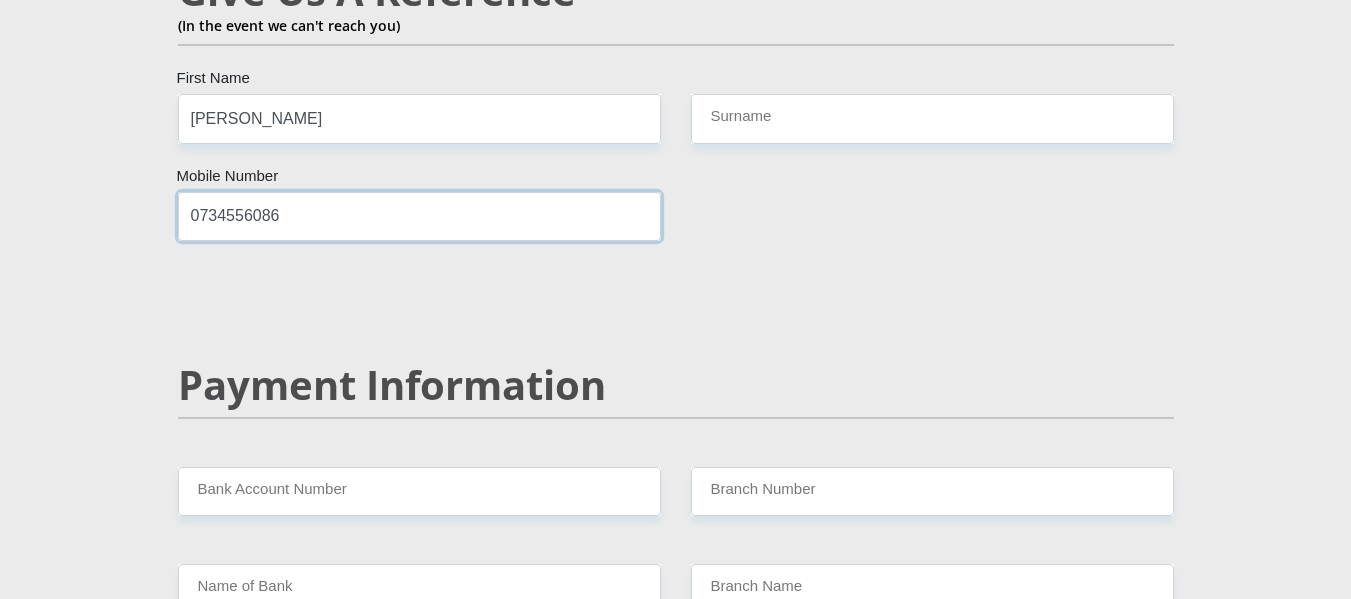 type on "0734556086" 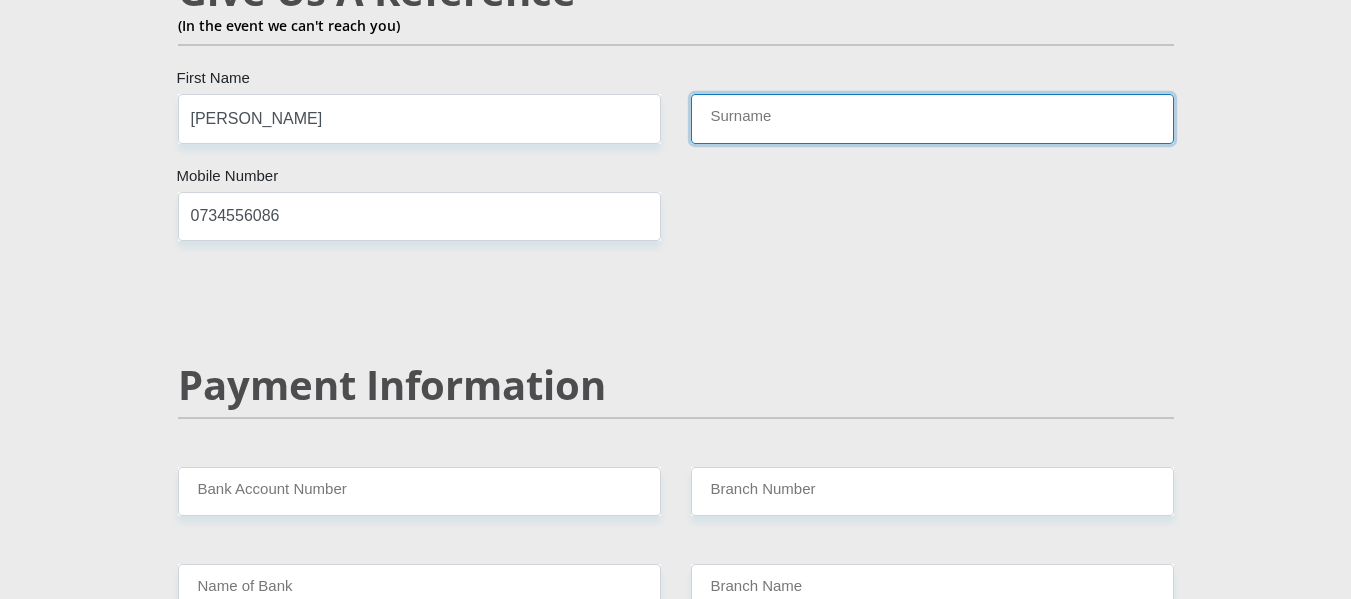 click on "Surname" at bounding box center (932, 118) 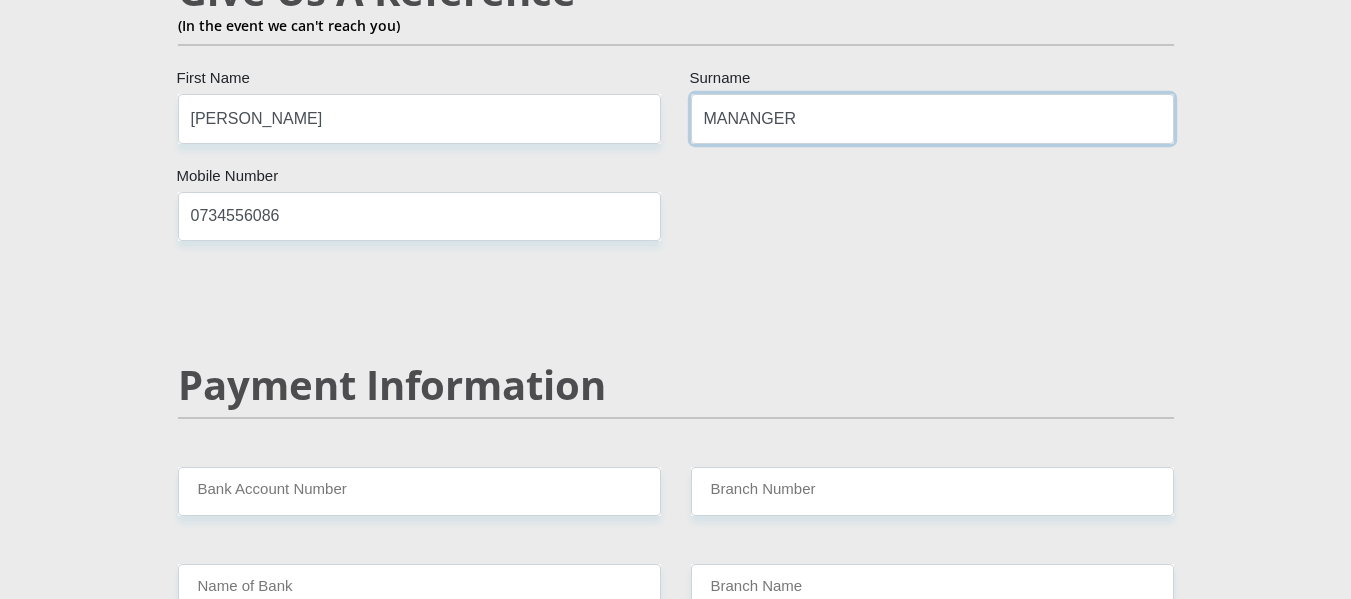 type on "MANANGER" 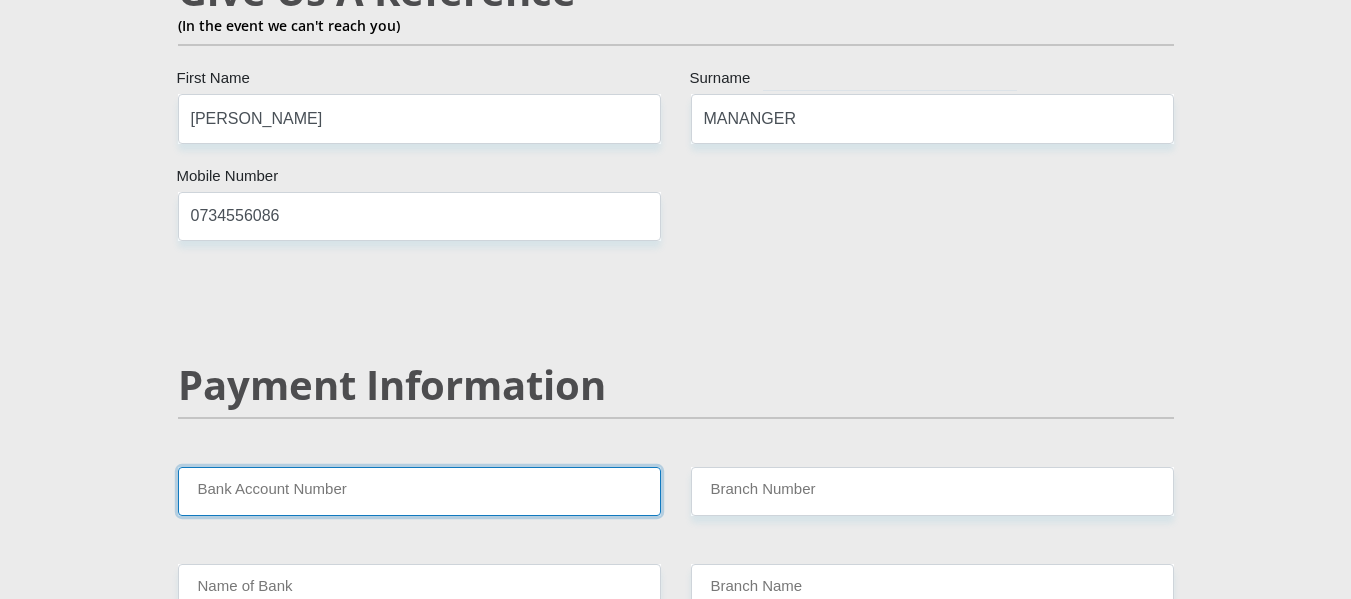 click on "Bank Account Number" at bounding box center (419, 491) 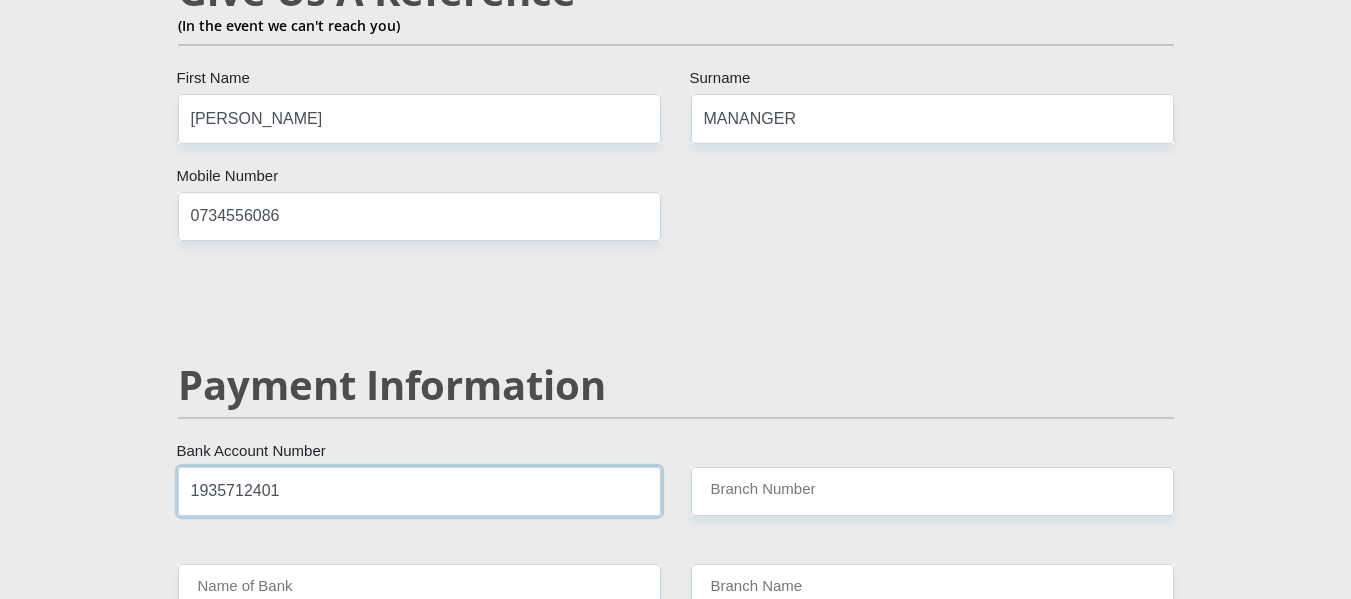 type on "1935712401" 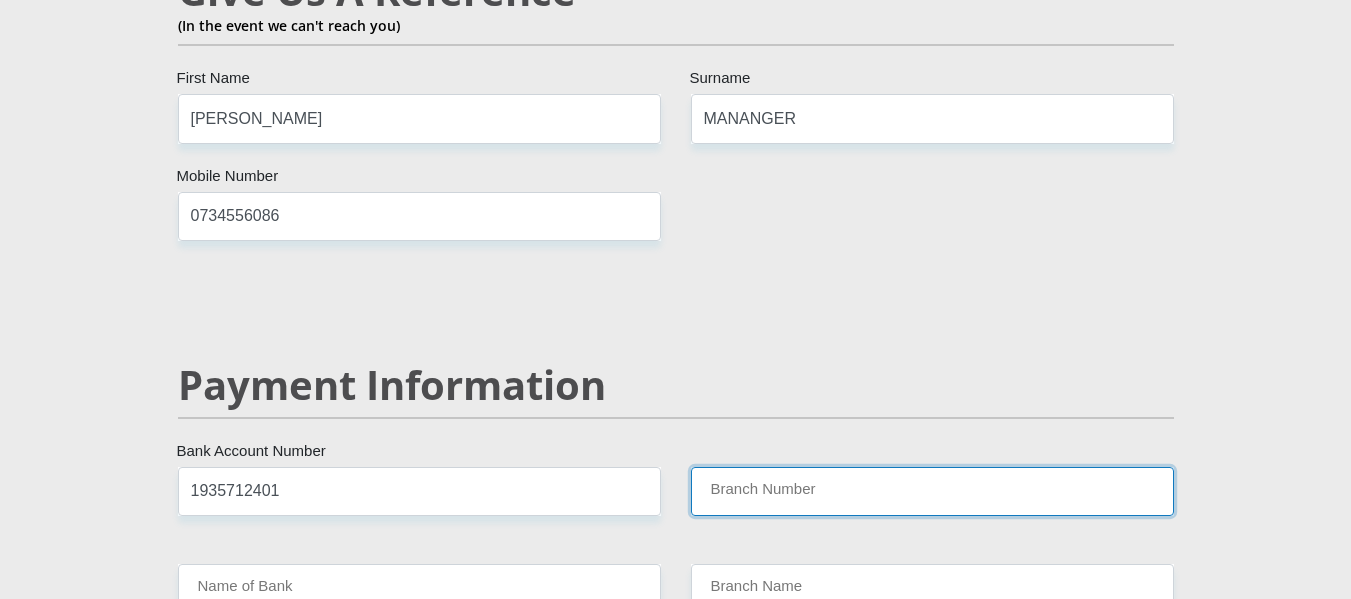click on "Branch Number" at bounding box center [932, 491] 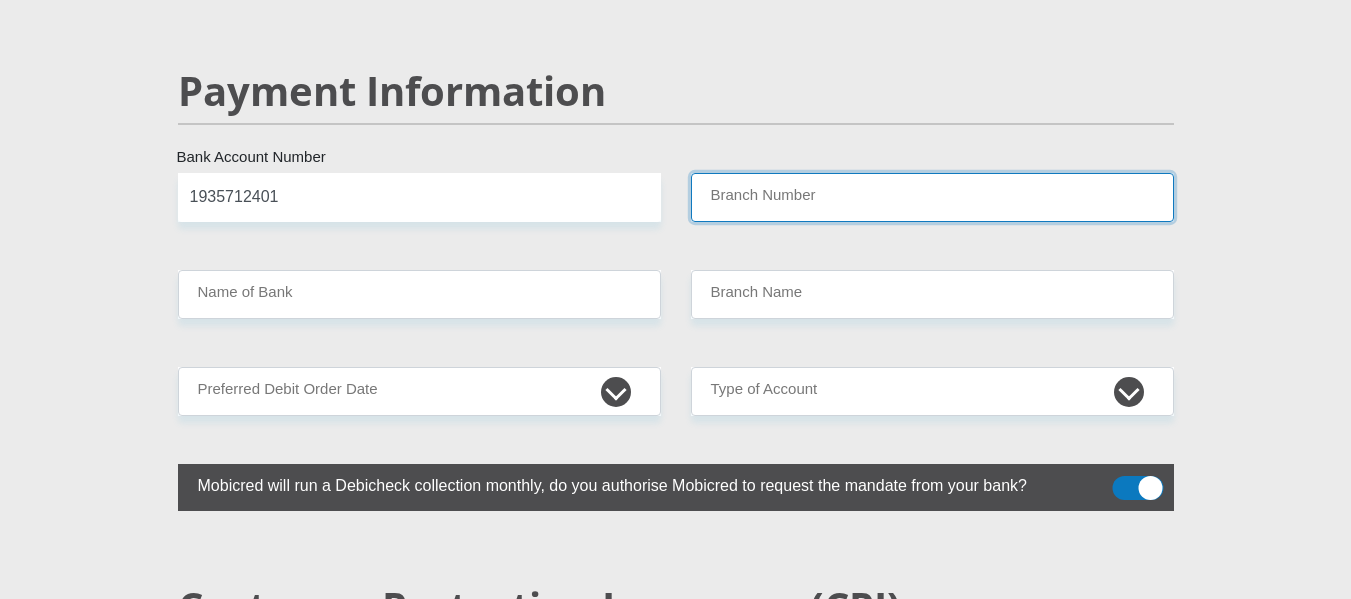 scroll, scrollTop: 3935, scrollLeft: 0, axis: vertical 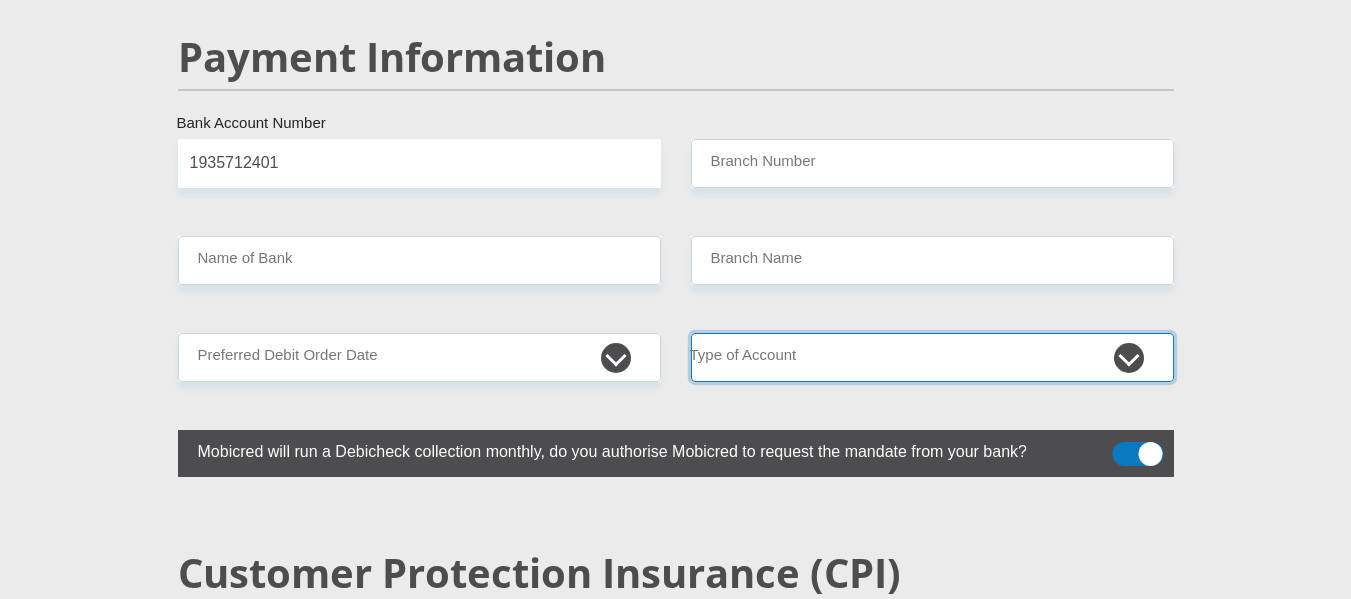 click on "Cheque
Savings" at bounding box center [932, 357] 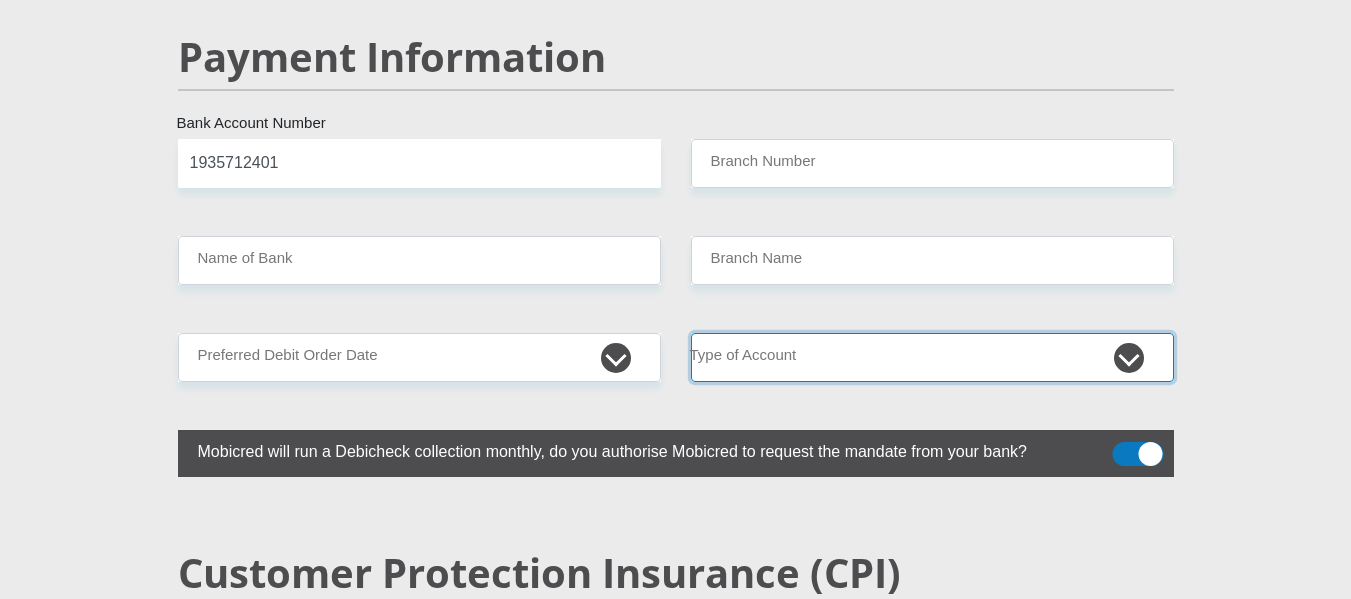select on "SAV" 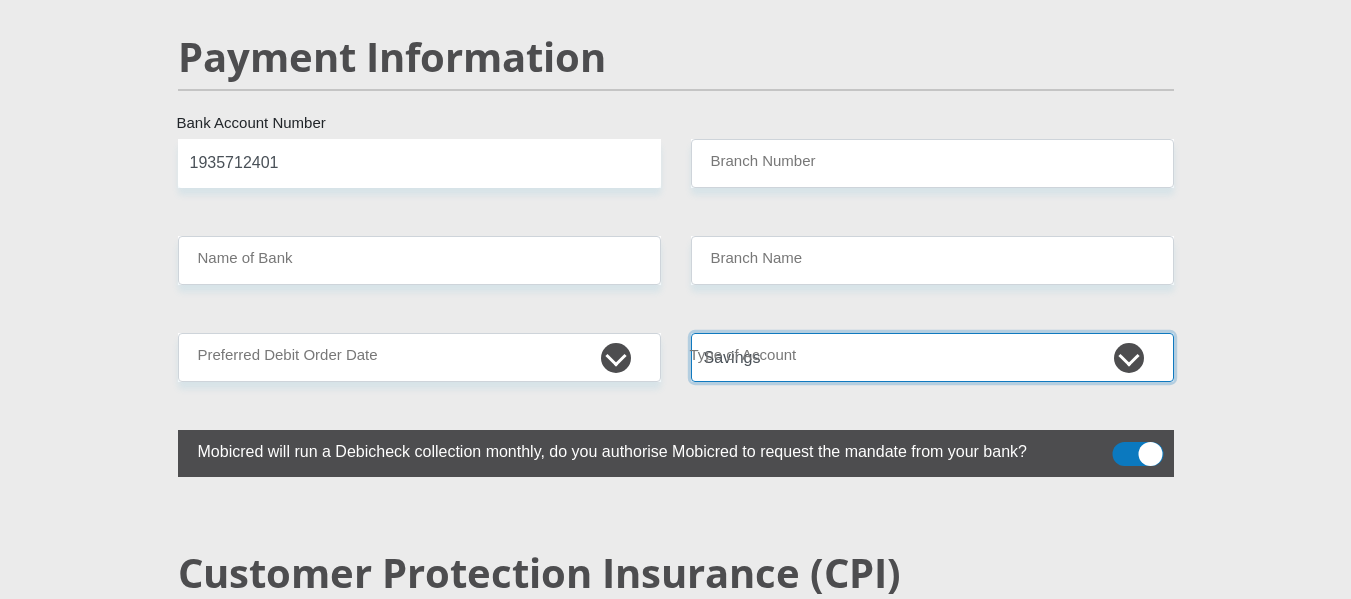 click on "Cheque
Savings" at bounding box center (932, 357) 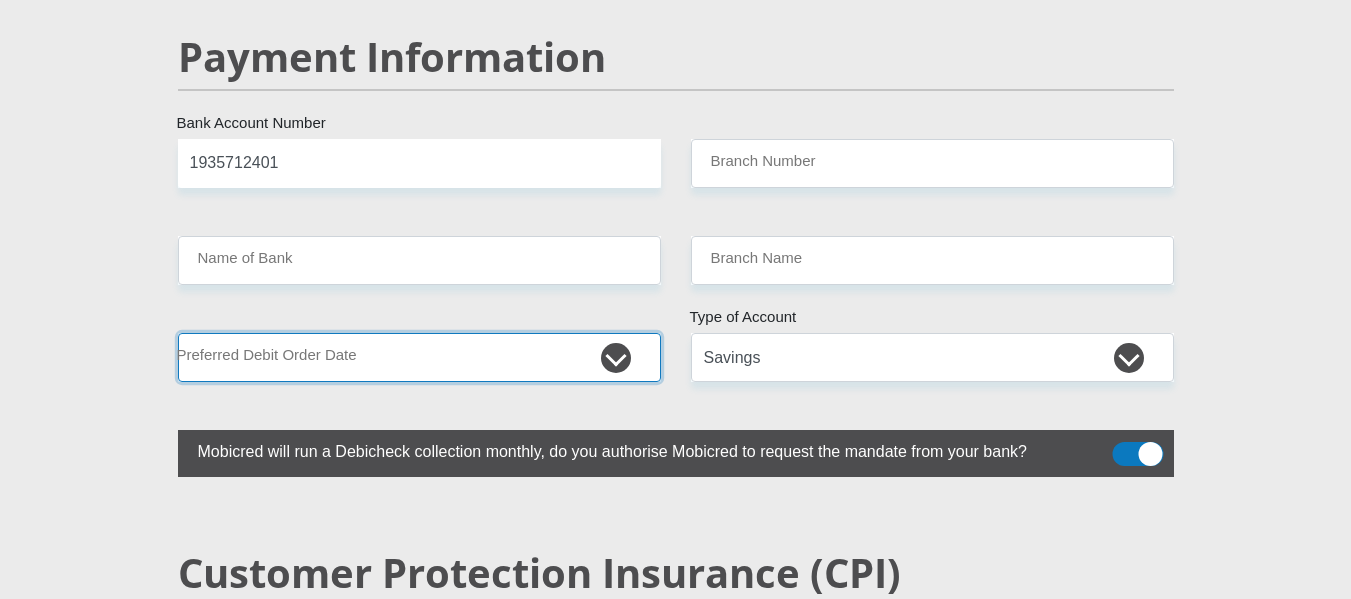 click on "1st
2nd
3rd
4th
5th
7th
18th
19th
20th
21st
22nd
23rd
24th
25th
26th
27th
28th
29th
30th" at bounding box center (419, 357) 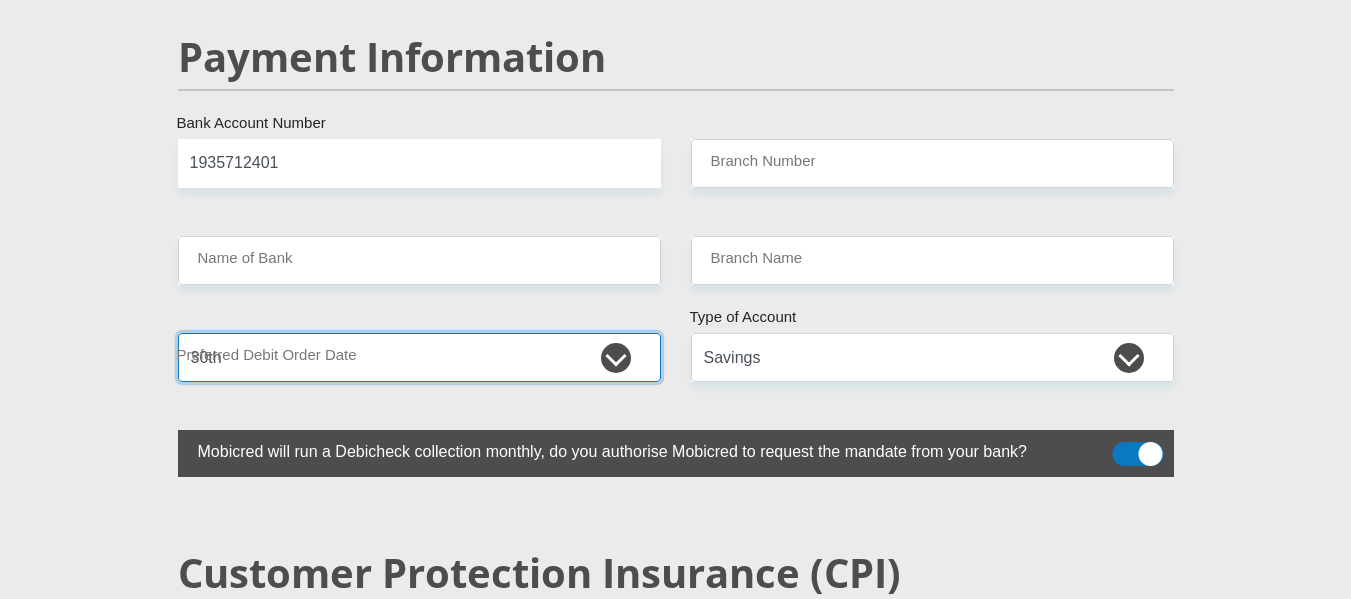 click on "1st
2nd
3rd
4th
5th
7th
18th
19th
20th
21st
22nd
23rd
24th
25th
26th
27th
28th
29th
30th" at bounding box center (419, 357) 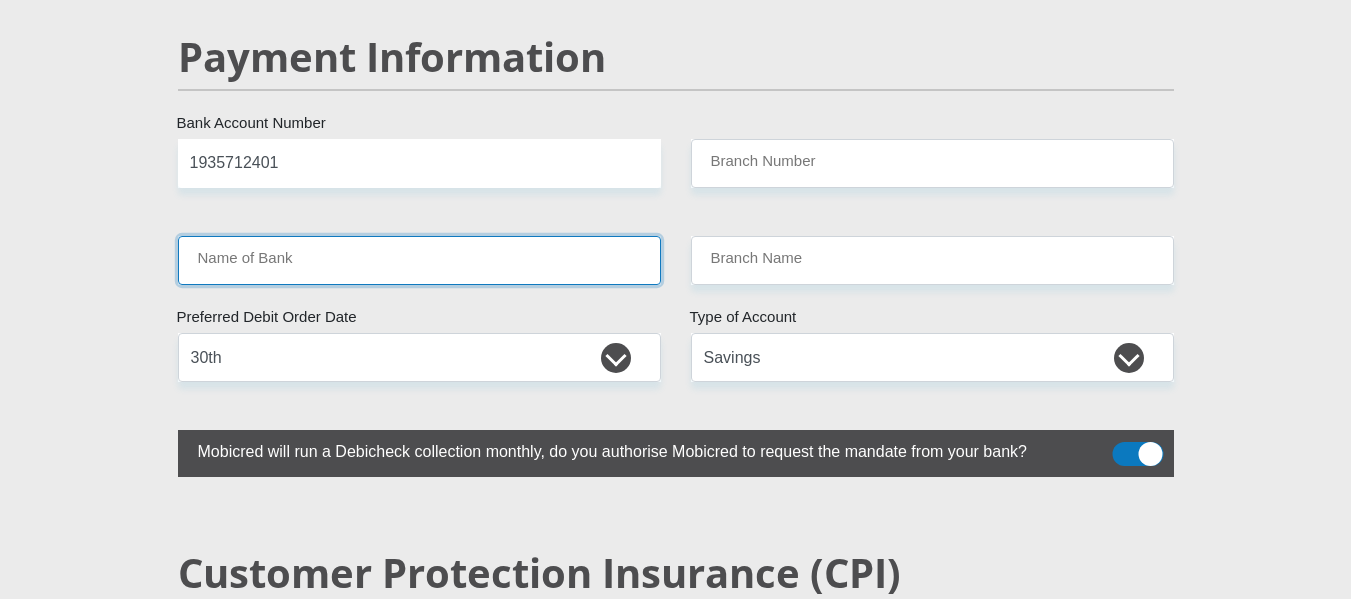 click on "Name of Bank" at bounding box center [419, 260] 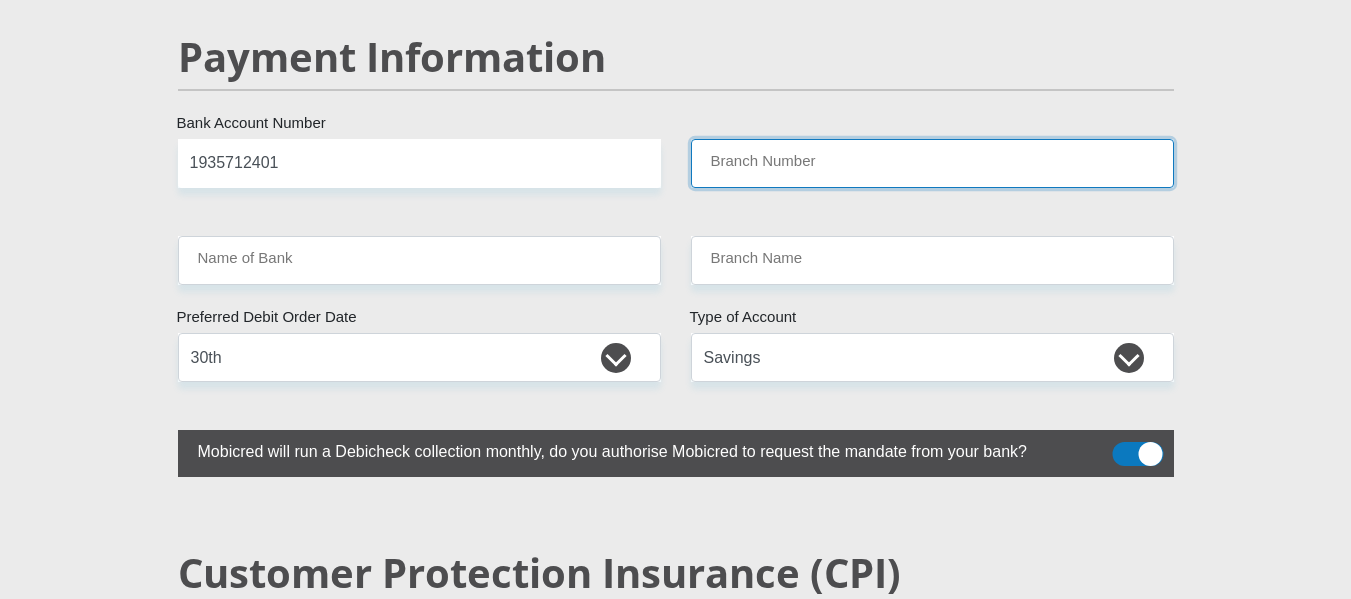 click on "Branch Number" at bounding box center (932, 163) 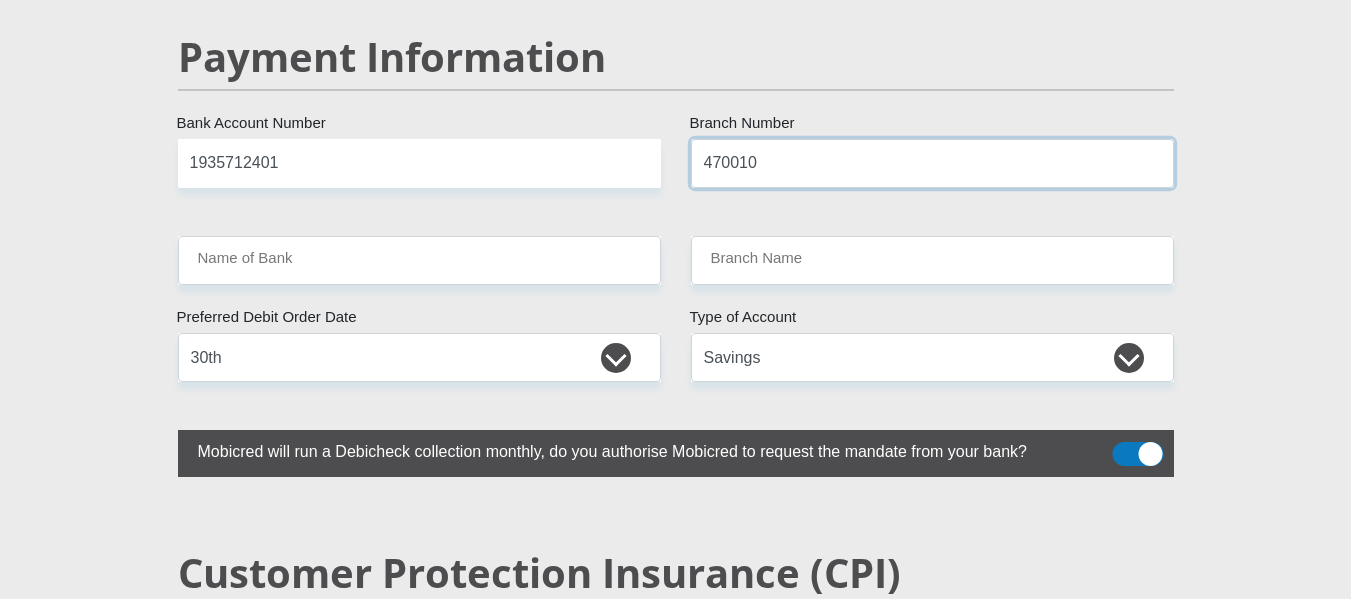 type on "470010" 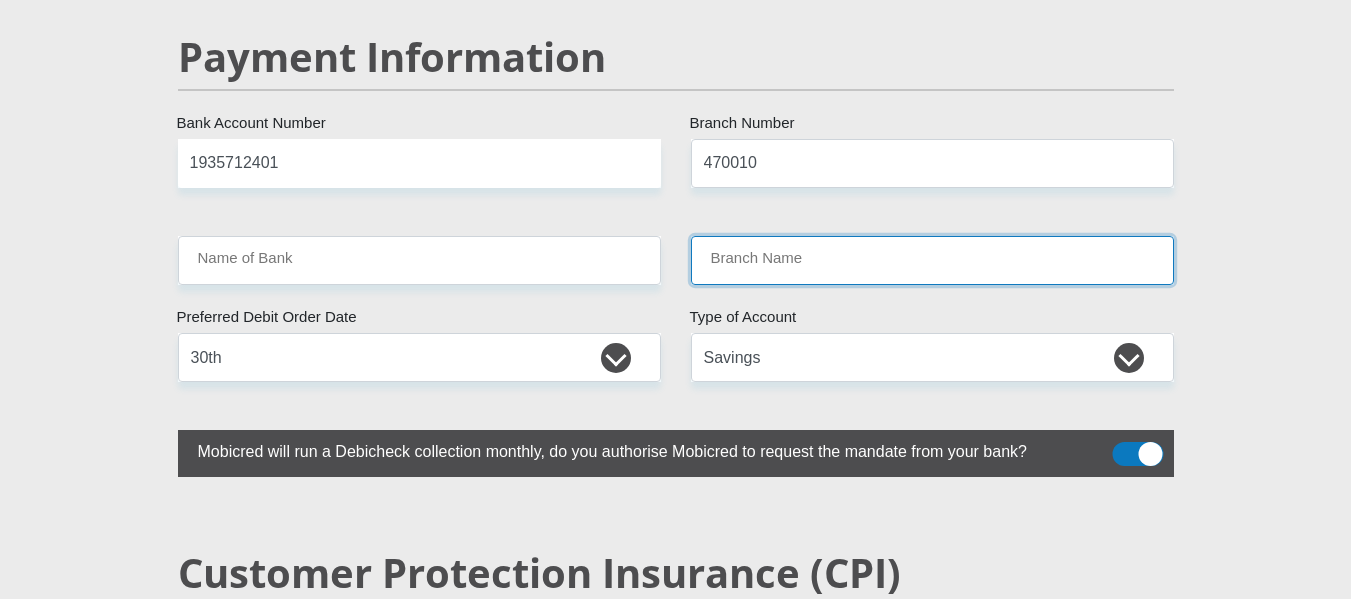click on "Branch Name" at bounding box center (932, 260) 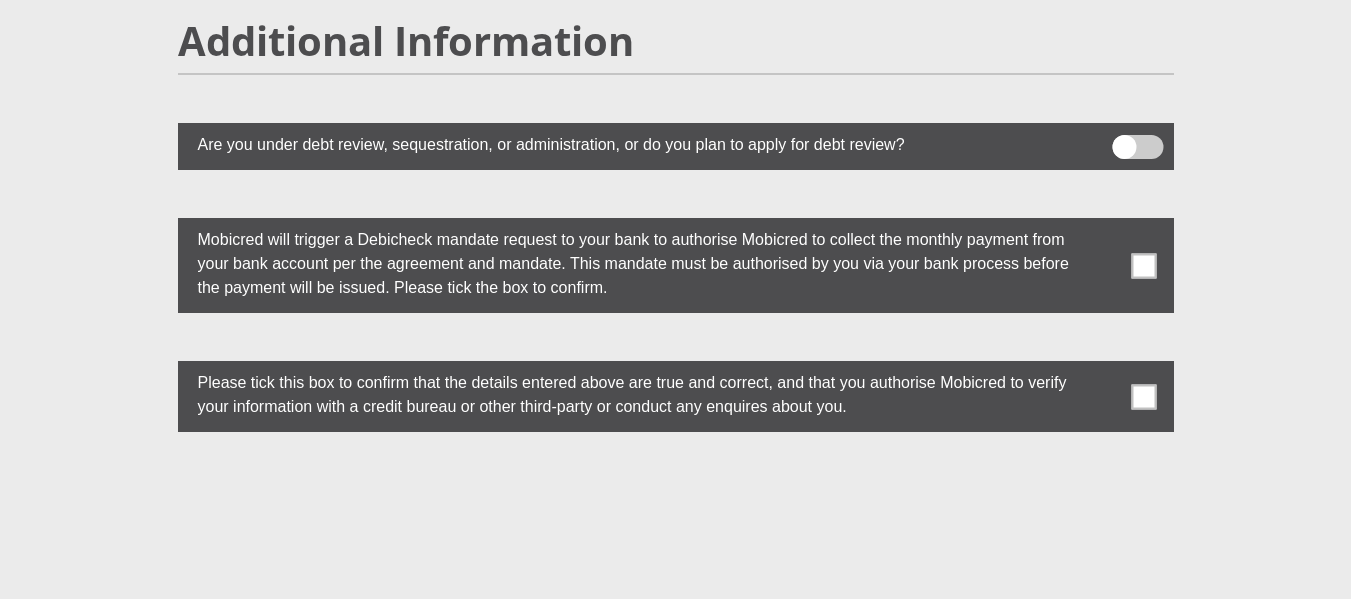scroll, scrollTop: 5496, scrollLeft: 0, axis: vertical 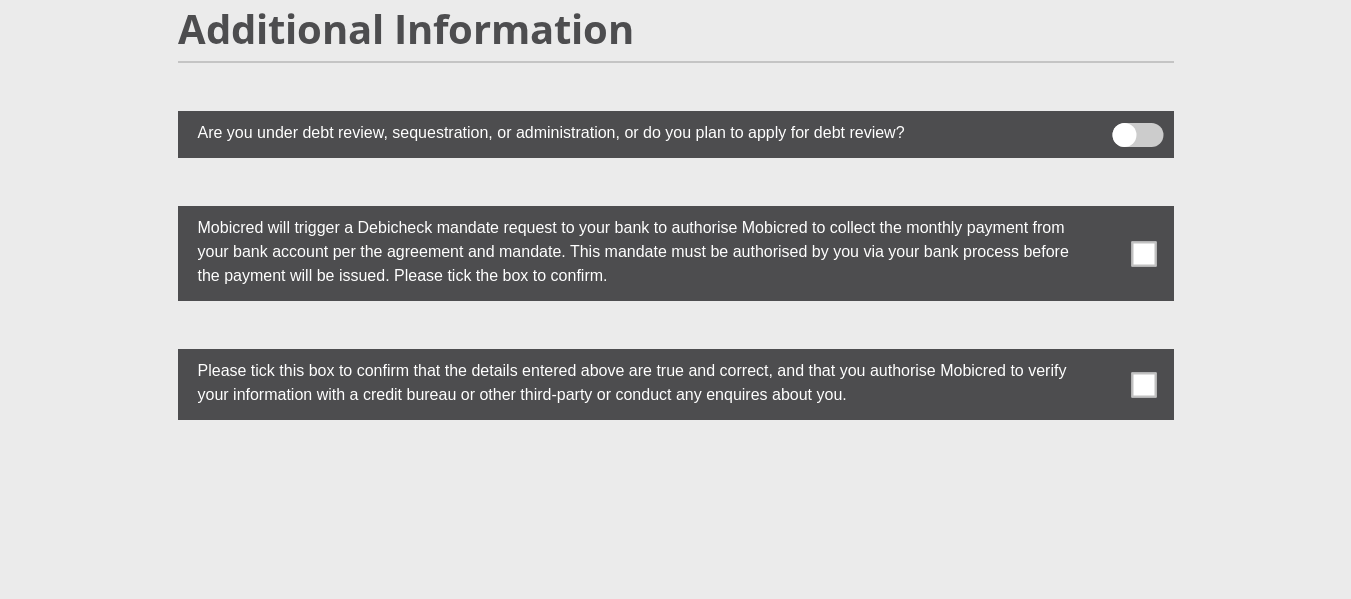 click at bounding box center [1143, 253] 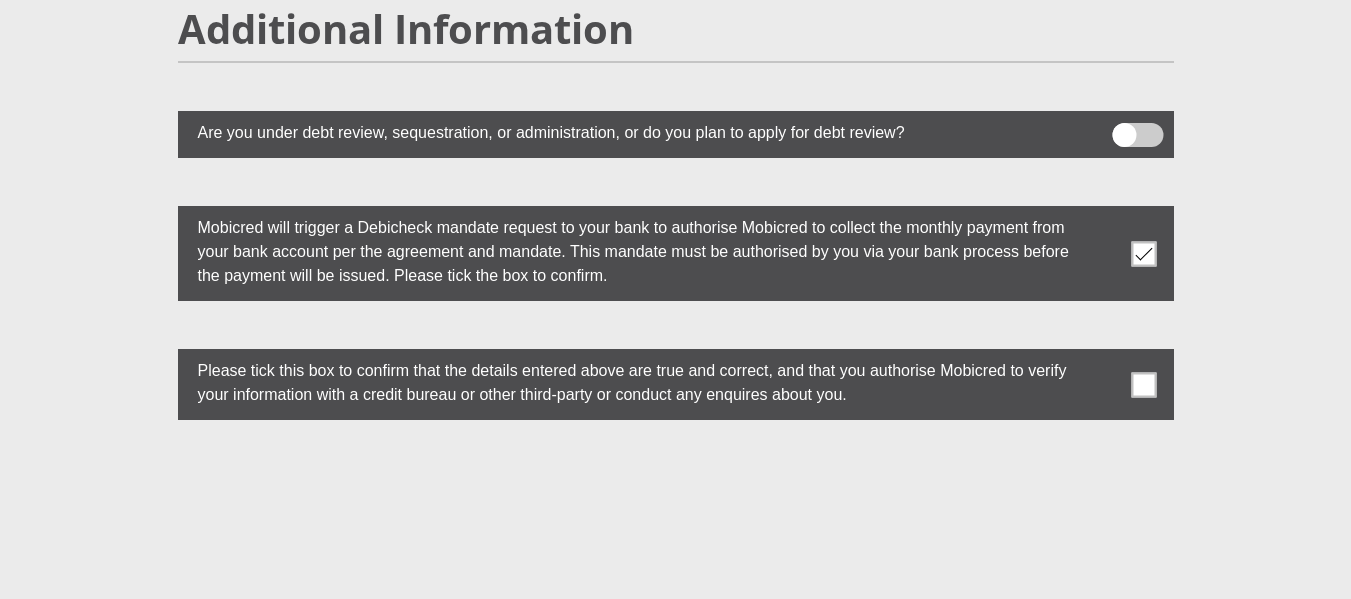click at bounding box center (1143, 384) 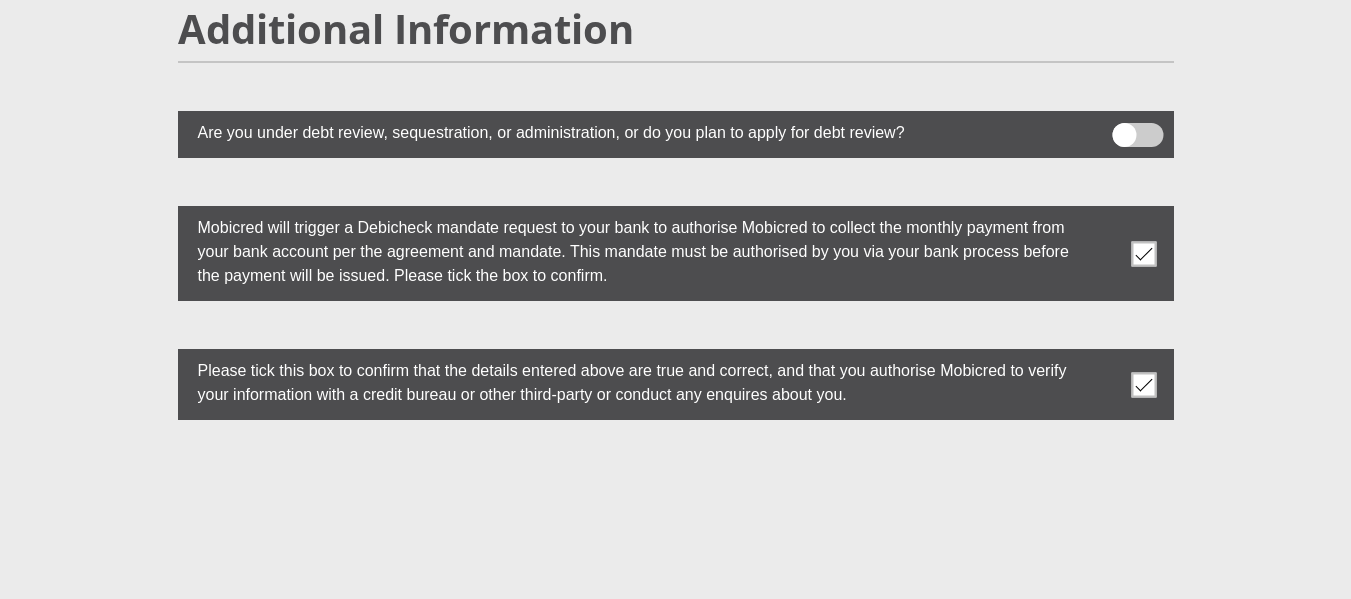 click at bounding box center (1137, 135) 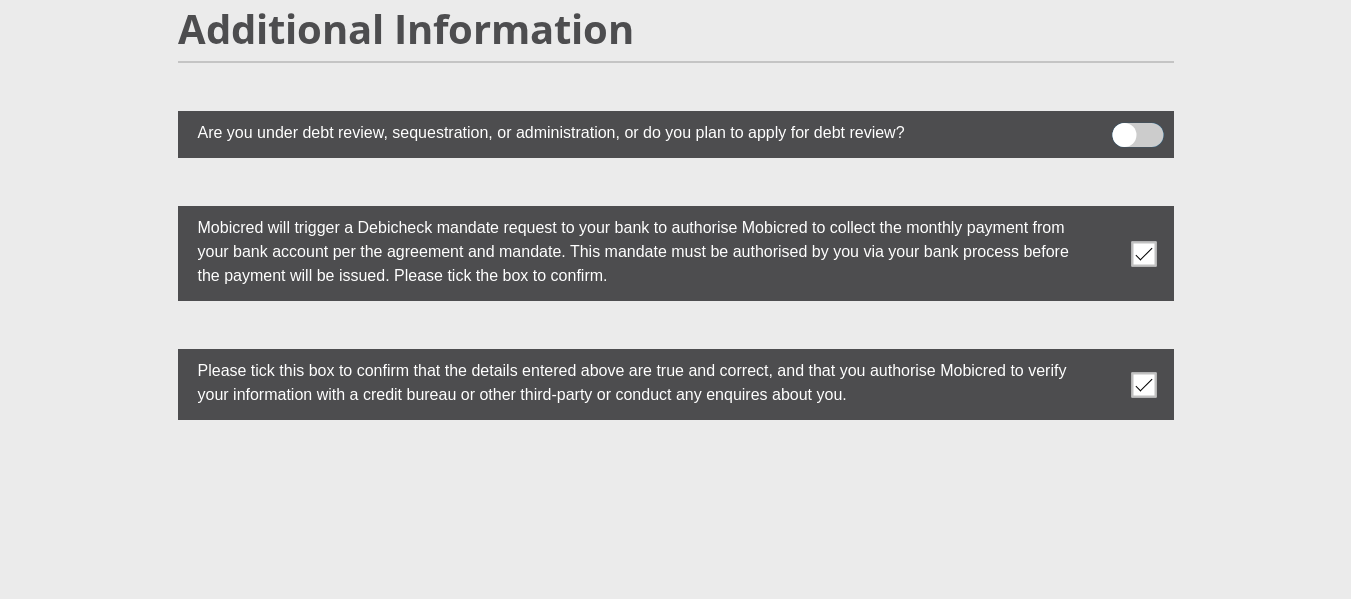 click at bounding box center [1124, 128] 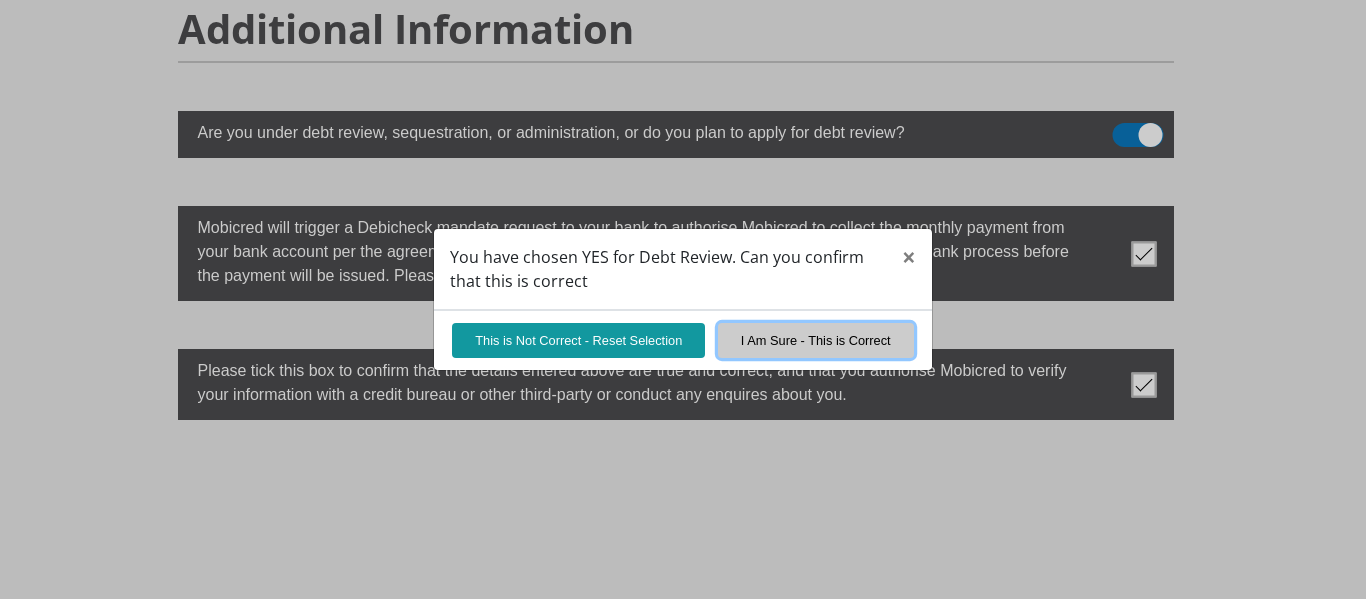 click on "I Am Sure - This is Correct" at bounding box center [816, 340] 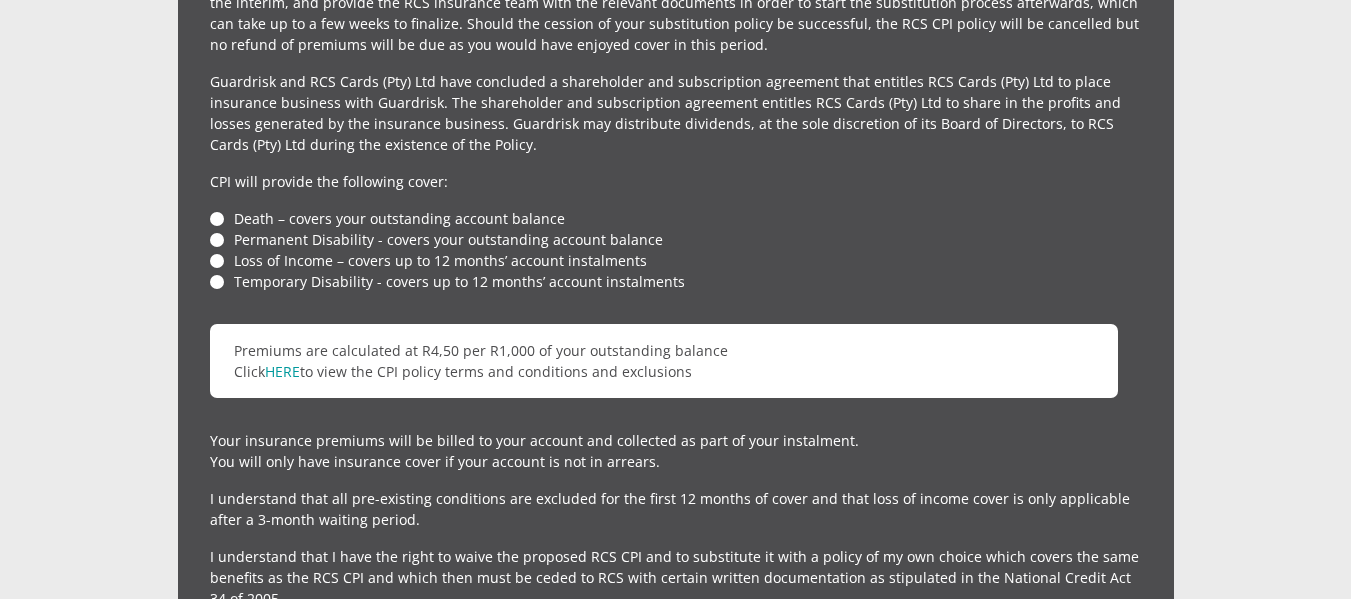 scroll, scrollTop: 4795, scrollLeft: 0, axis: vertical 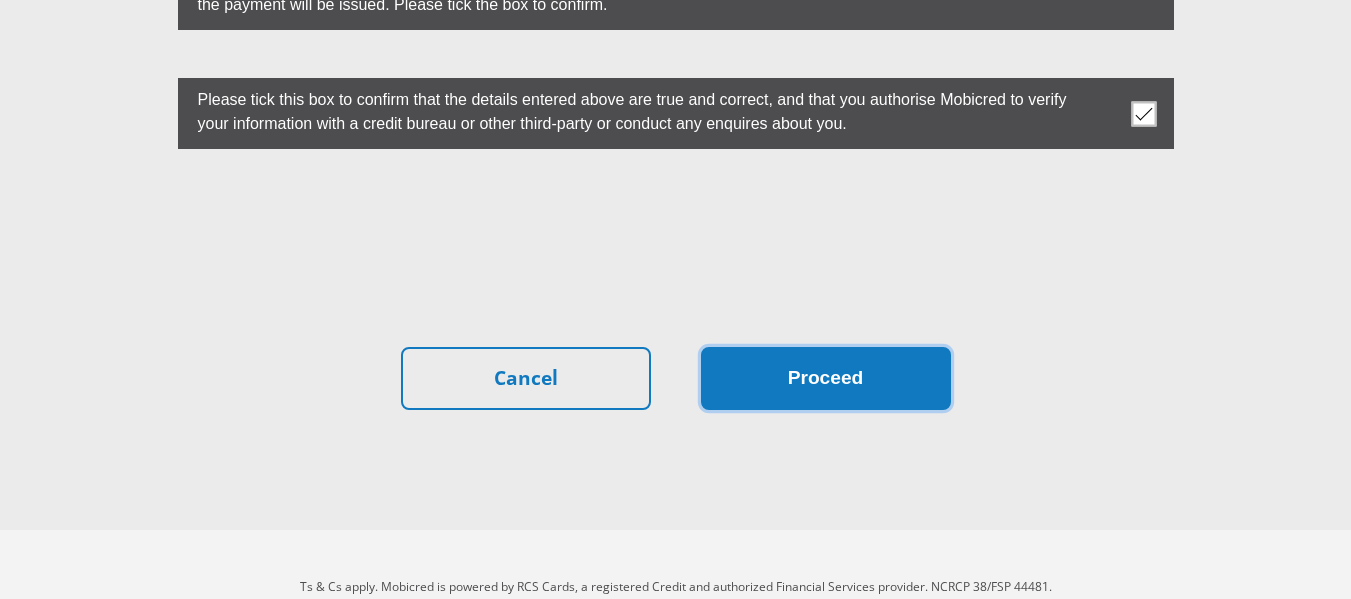 click on "Proceed" at bounding box center (826, 378) 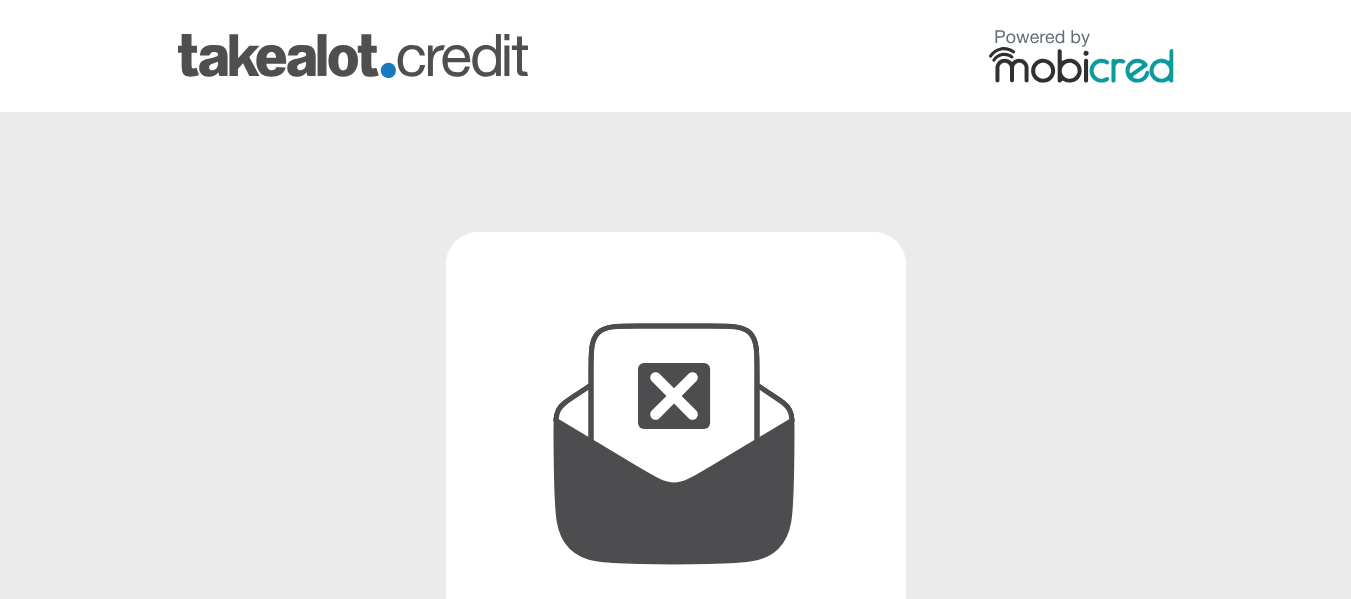 scroll, scrollTop: 0, scrollLeft: 0, axis: both 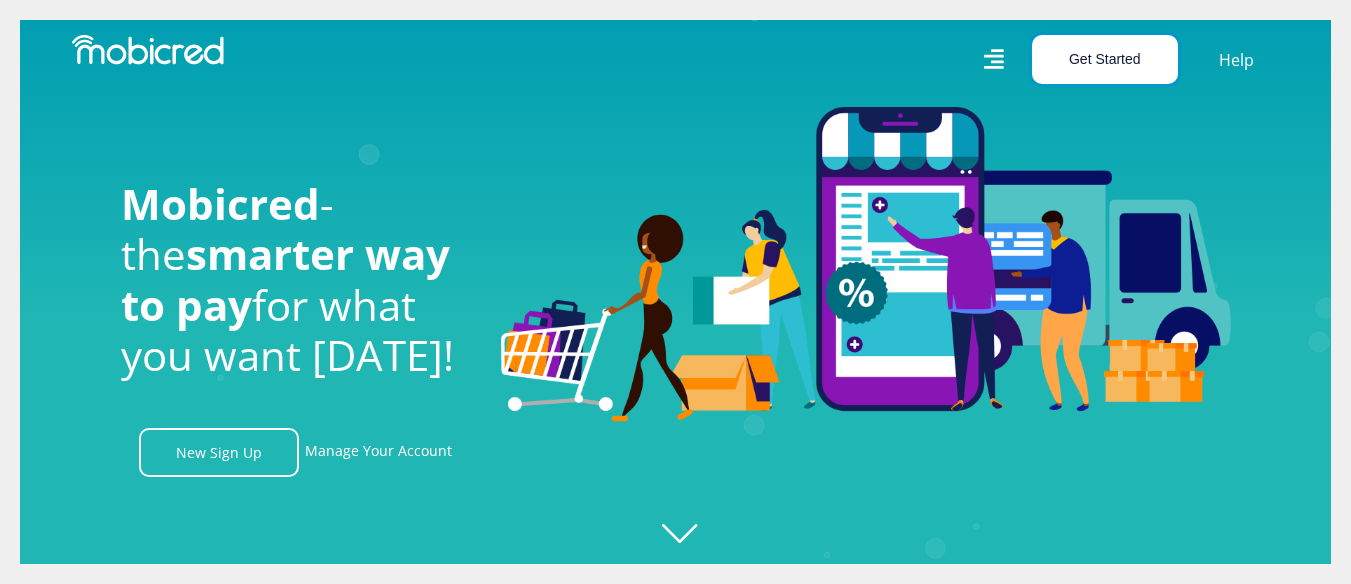 click on "Get Started" at bounding box center [1105, 59] 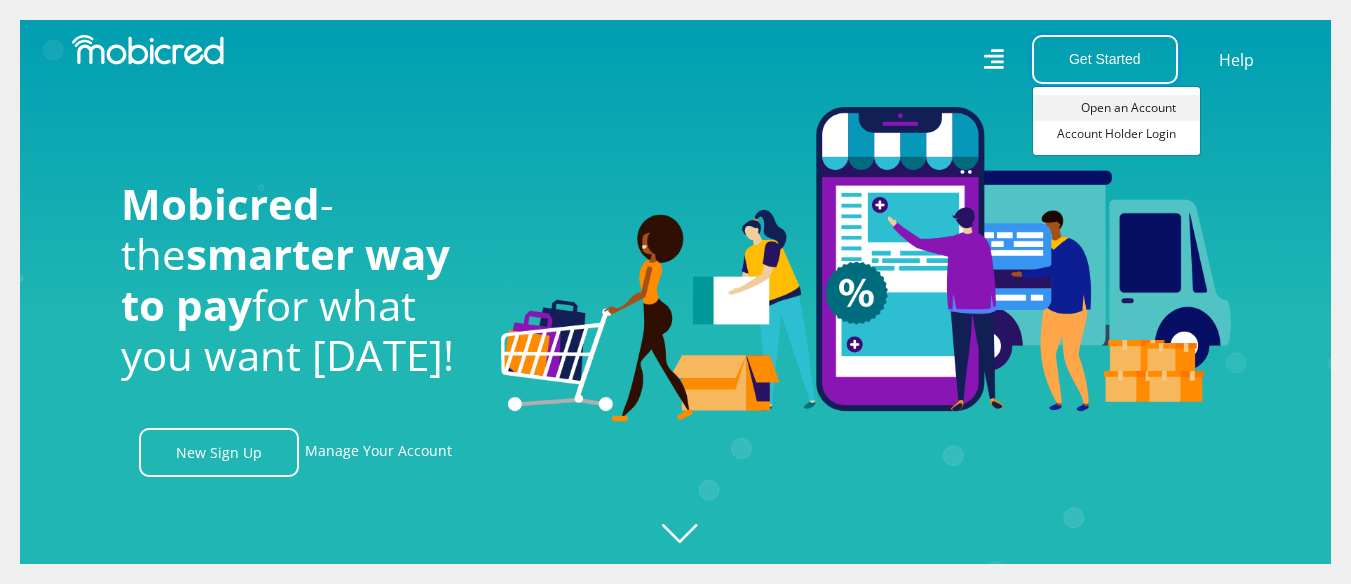 scroll, scrollTop: 0, scrollLeft: 1140, axis: horizontal 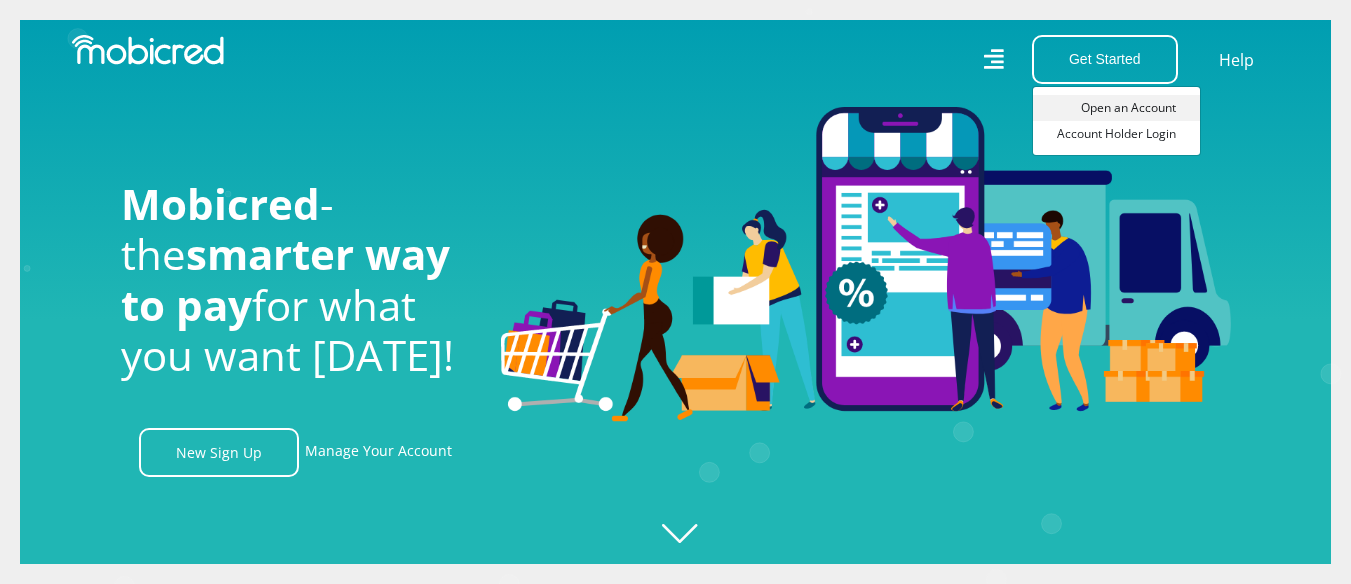 click on "Open an Account" at bounding box center [1116, 108] 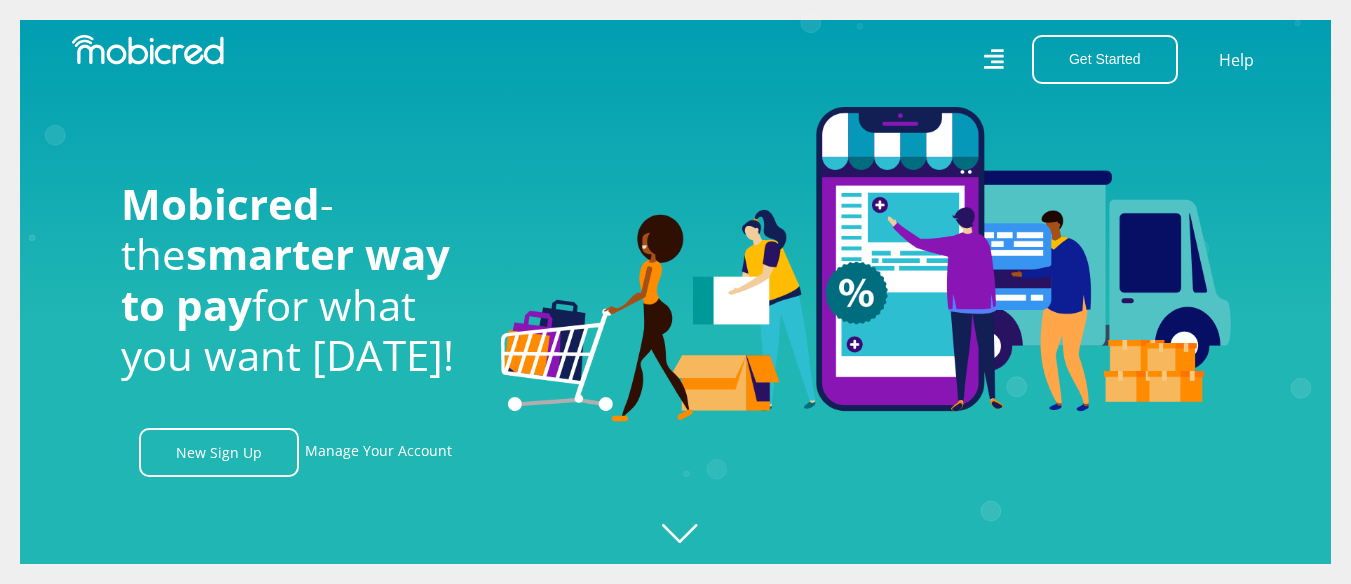scroll, scrollTop: 0, scrollLeft: 2280, axis: horizontal 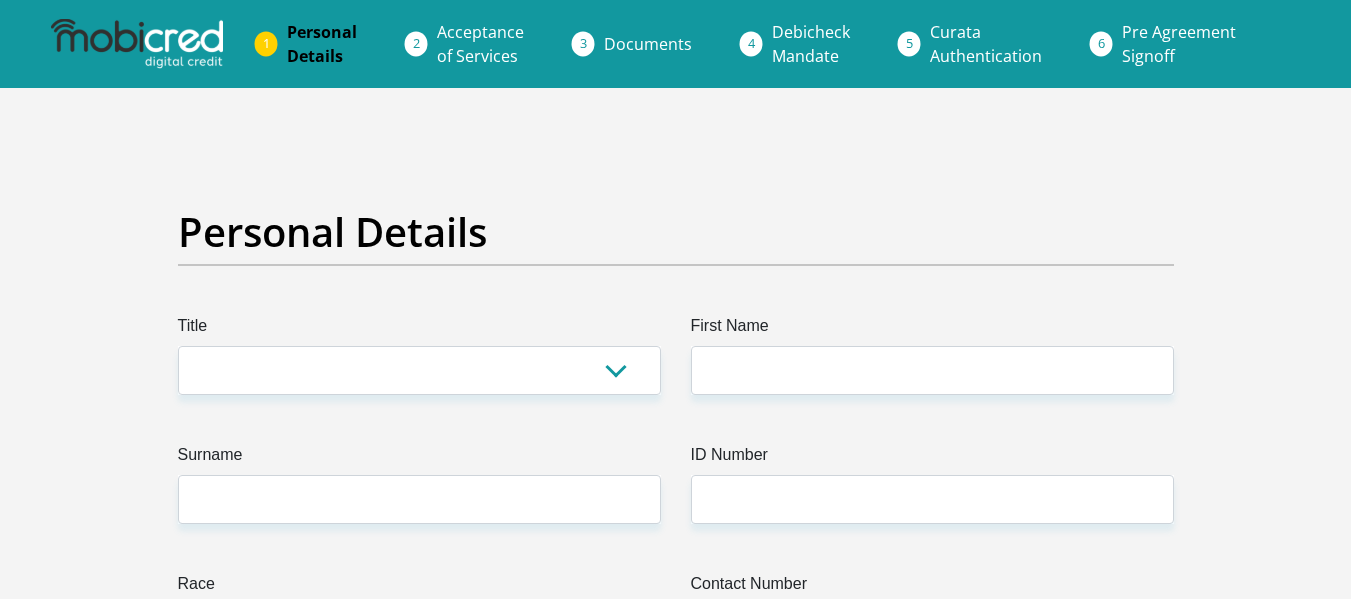 drag, startPoint x: 1365, startPoint y: 41, endPoint x: 1284, endPoint y: -53, distance: 124.08465 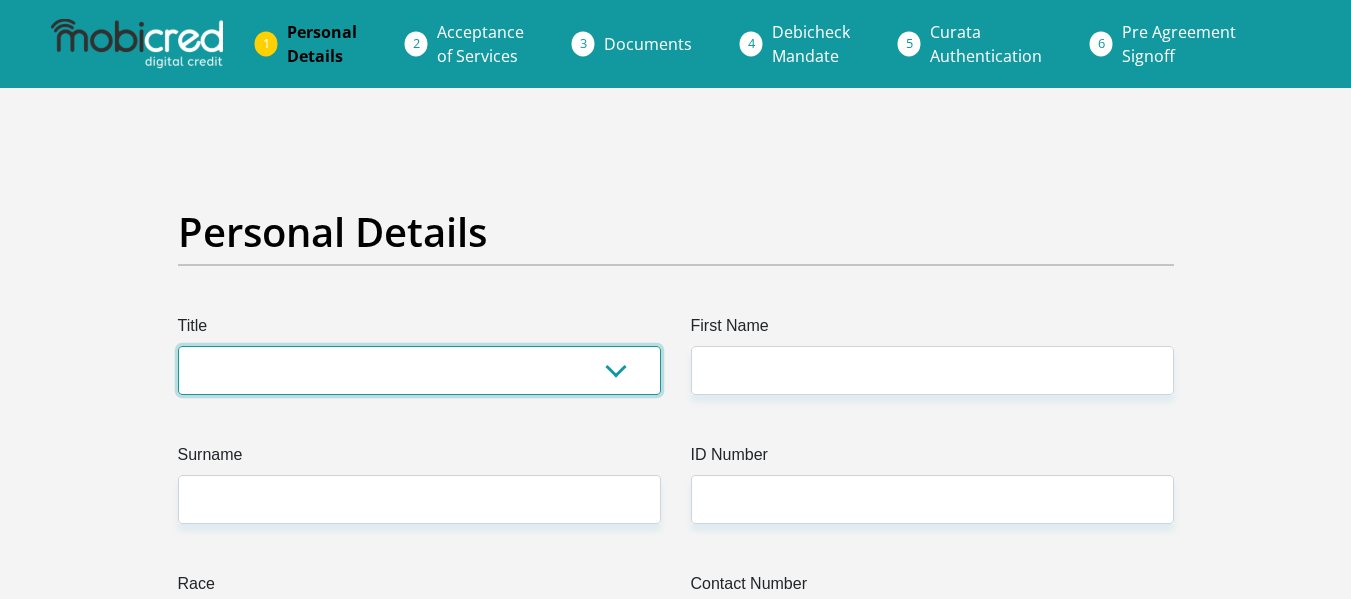 click on "Mr
Ms
Mrs
Dr
Other" at bounding box center [419, 370] 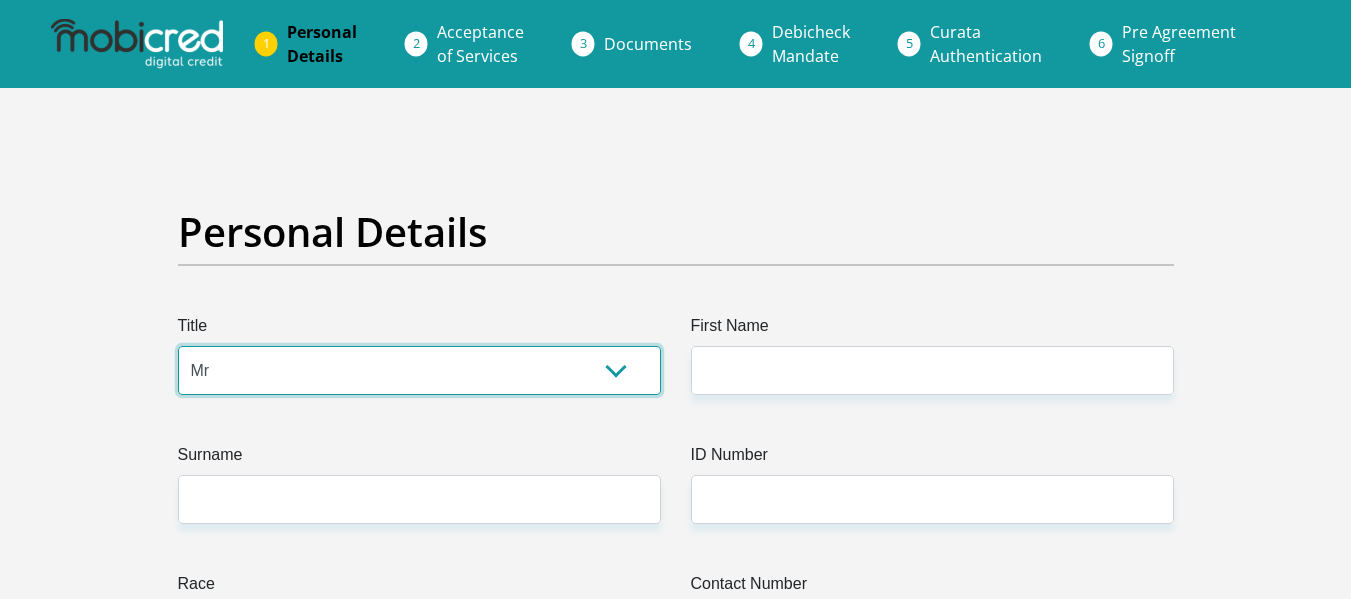 click on "Mr
Ms
Mrs
Dr
Other" at bounding box center [419, 370] 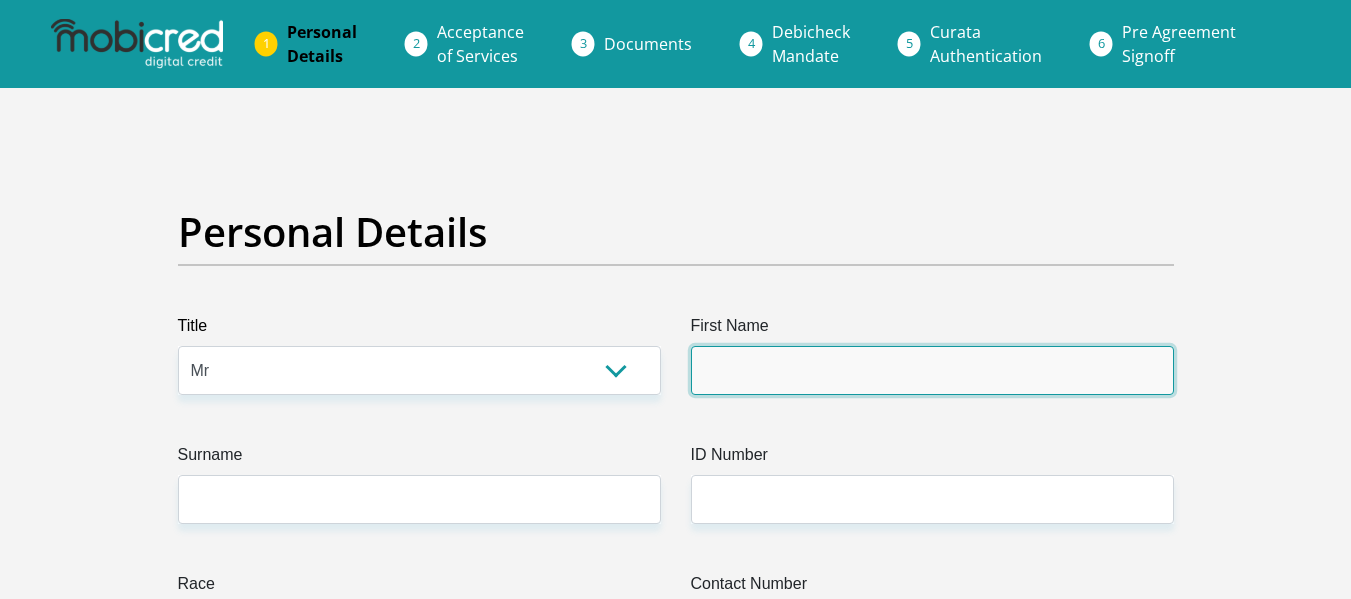 click on "First Name" at bounding box center (932, 370) 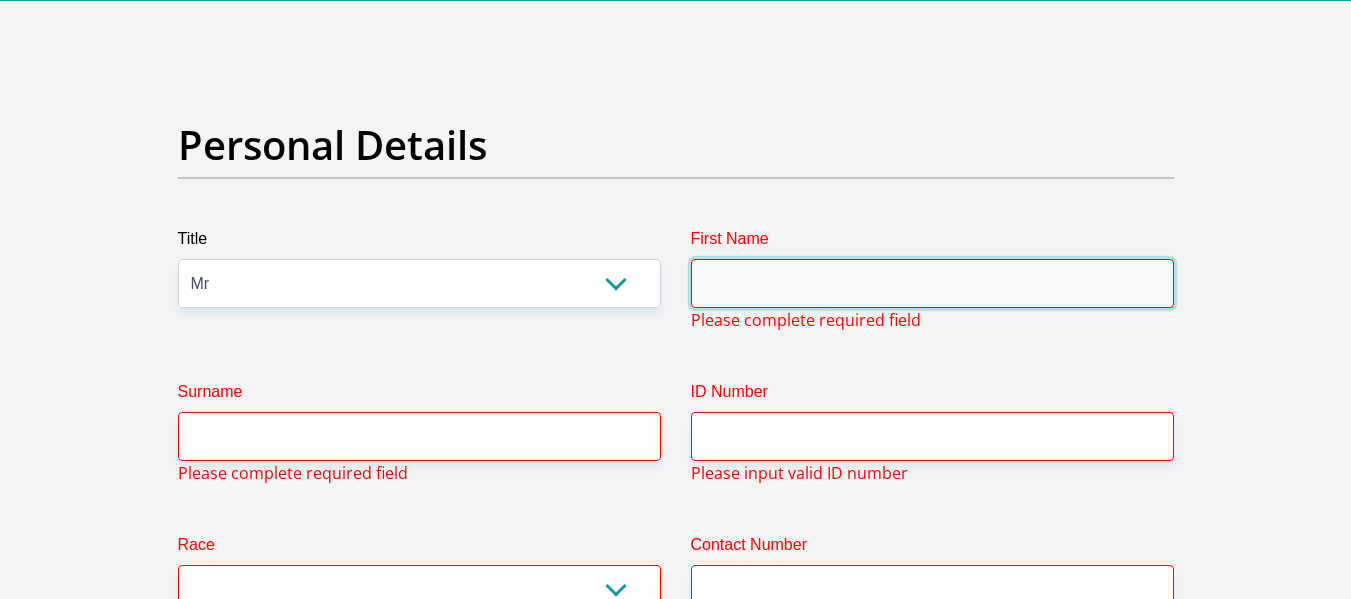 click on "First Name
Please complete required field" at bounding box center (932, 279) 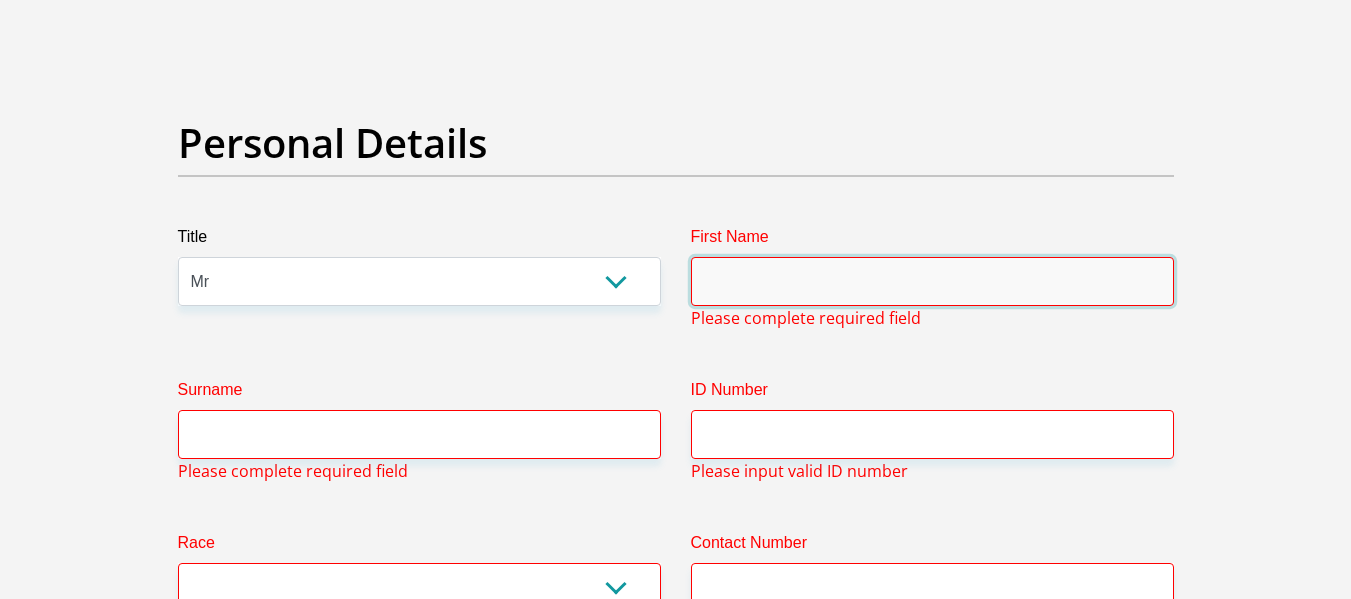 scroll, scrollTop: 95, scrollLeft: 0, axis: vertical 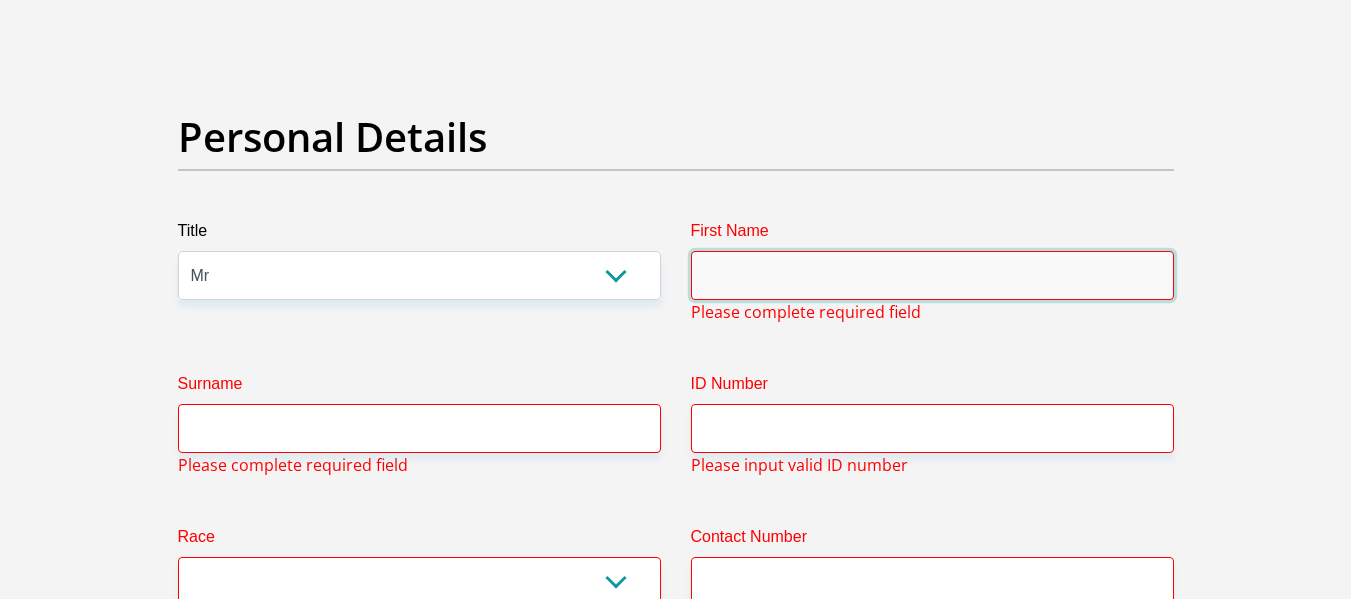 click on "First Name" at bounding box center (932, 275) 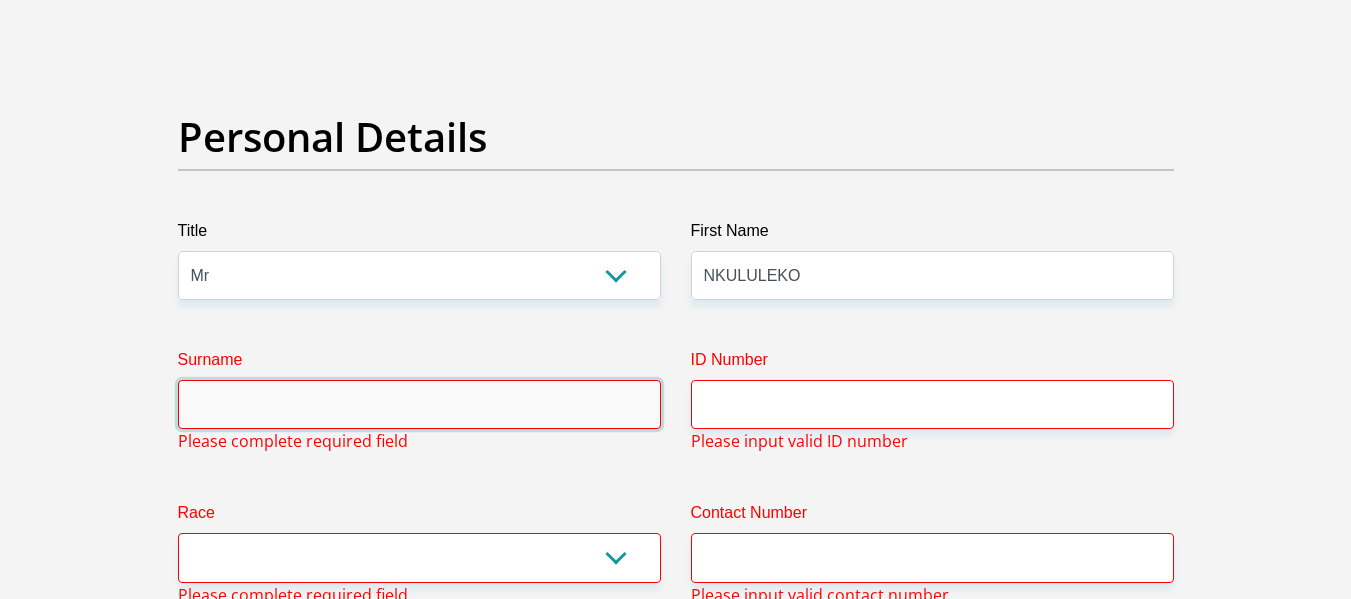 click on "Surname" at bounding box center [419, 404] 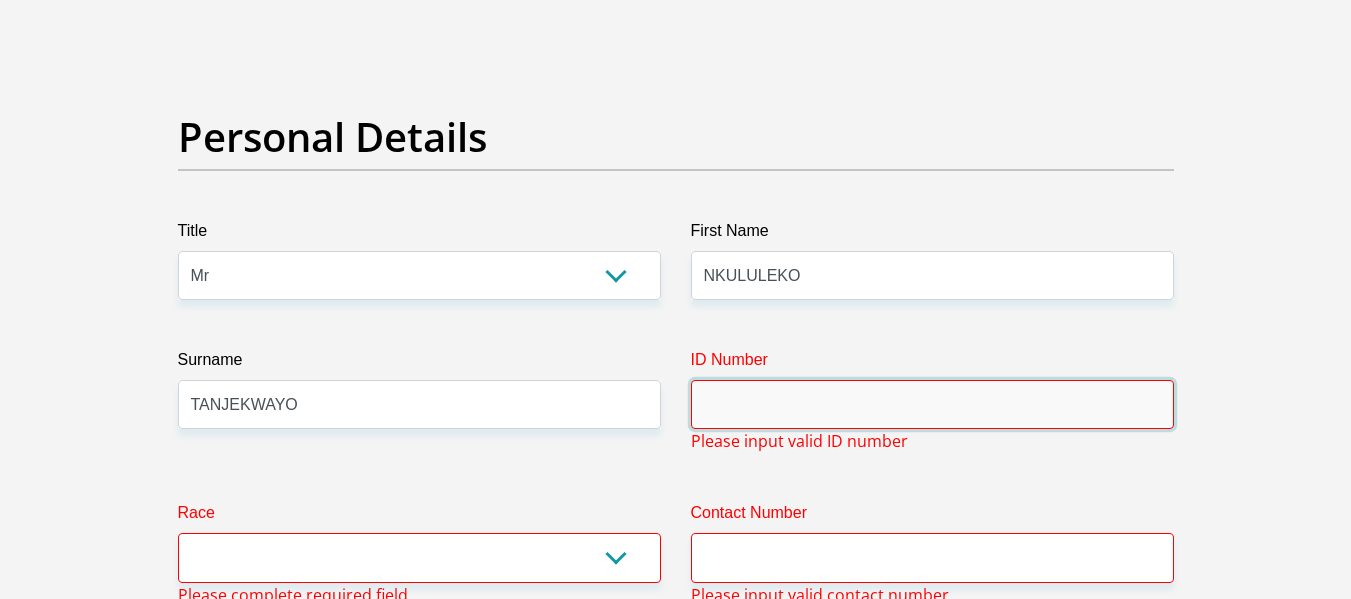 click on "ID Number" at bounding box center [932, 404] 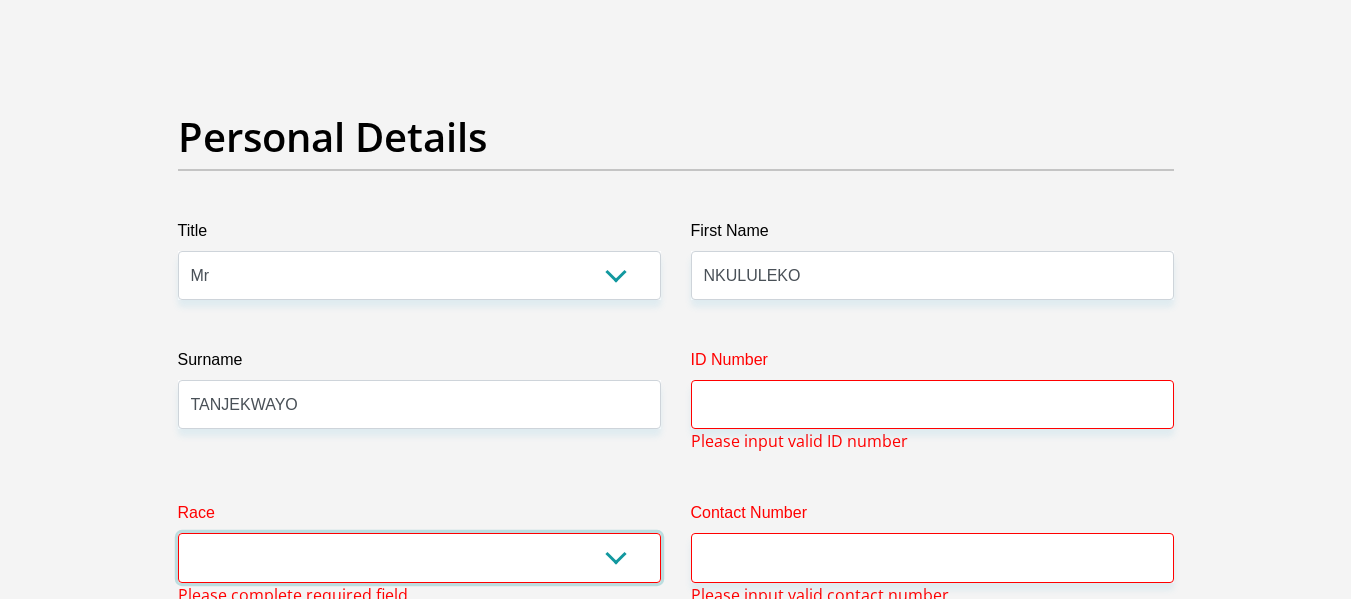 click on "Black
Coloured
Indian
White
Other" at bounding box center [419, 557] 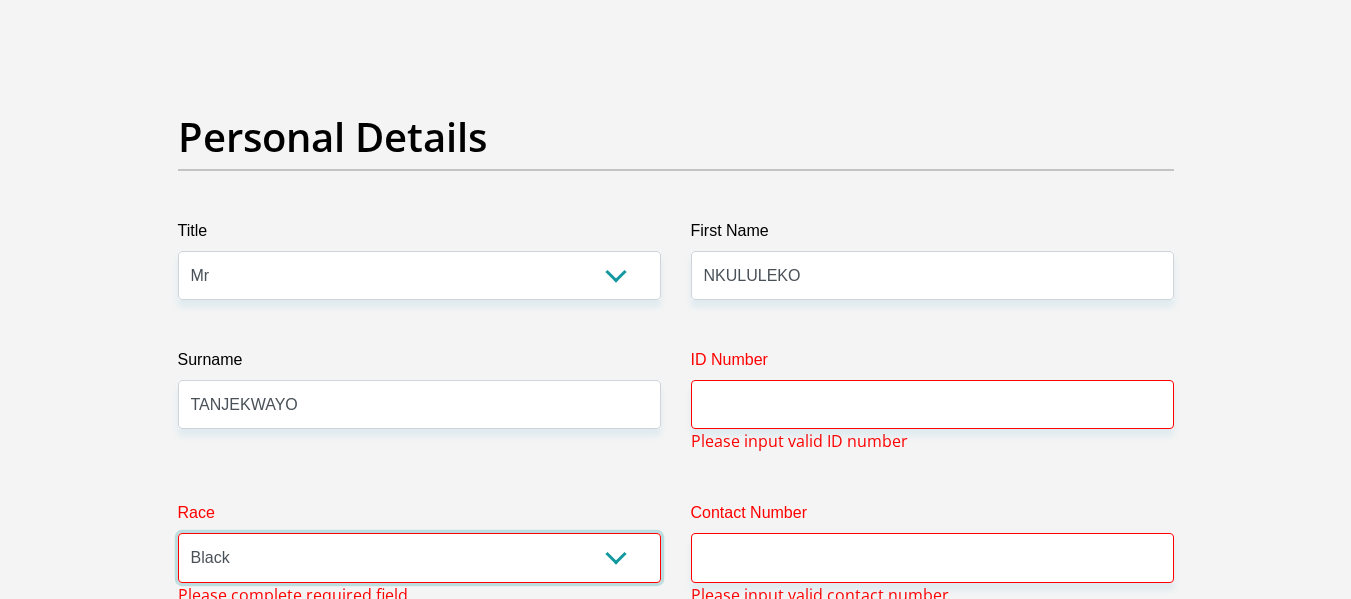 click on "Black
Coloured
Indian
White
Other" at bounding box center [419, 557] 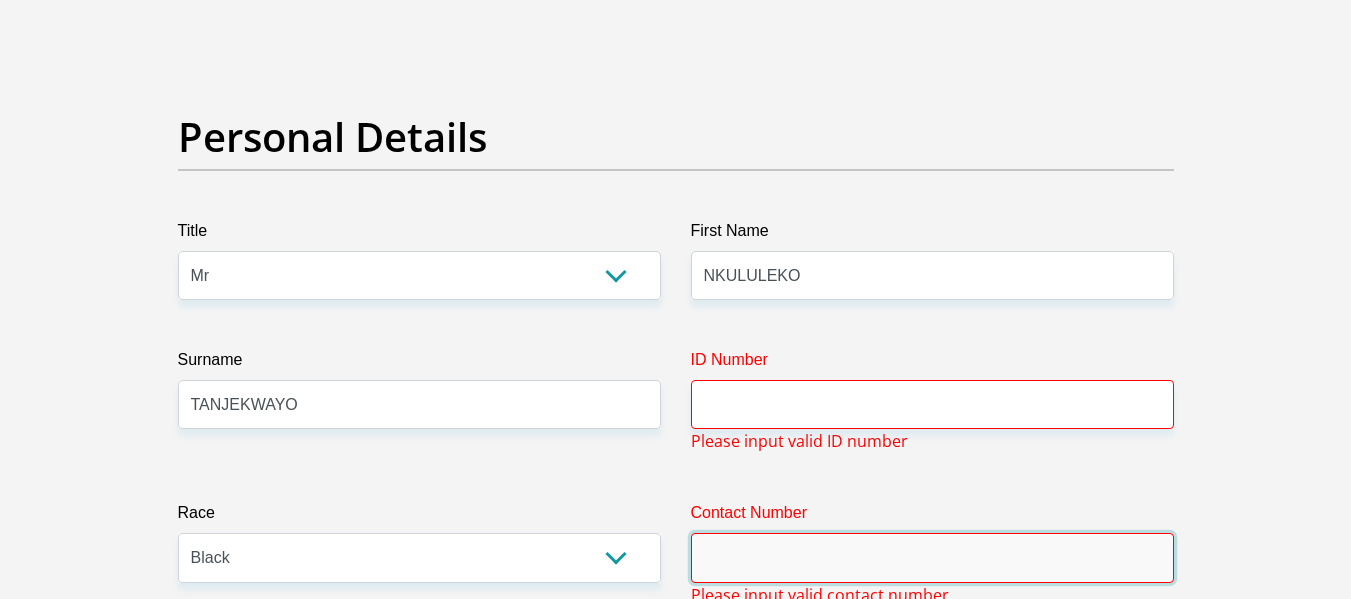 click on "Contact Number" at bounding box center [932, 557] 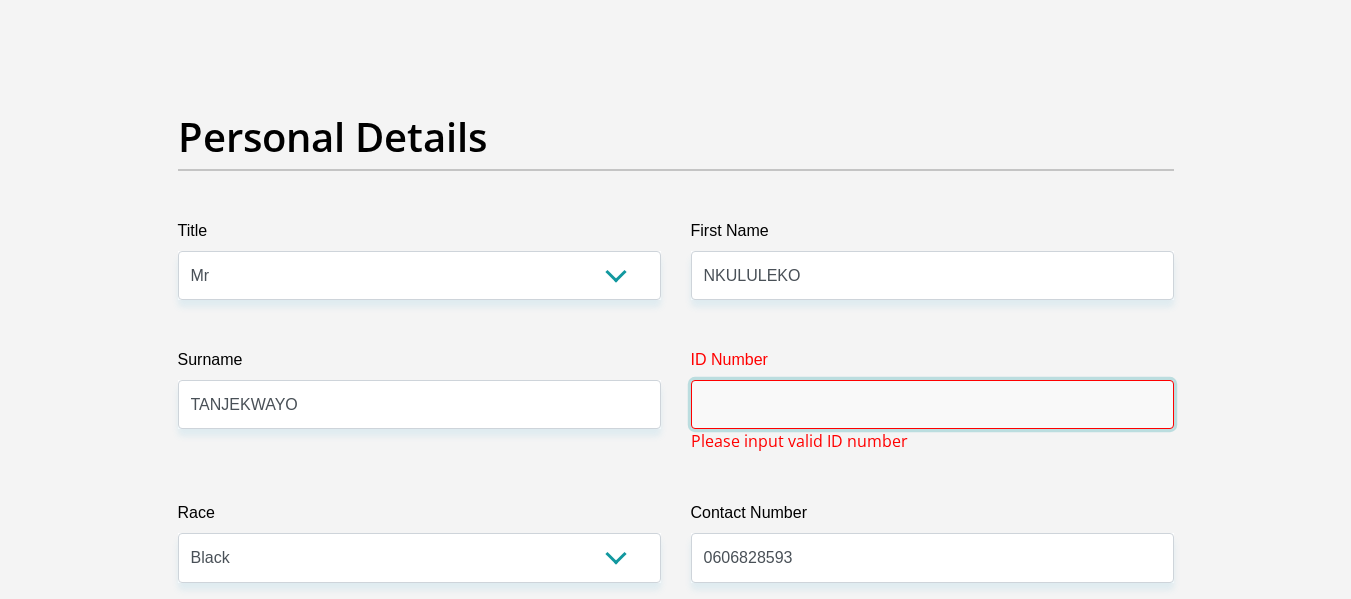 click on "ID Number" at bounding box center (932, 404) 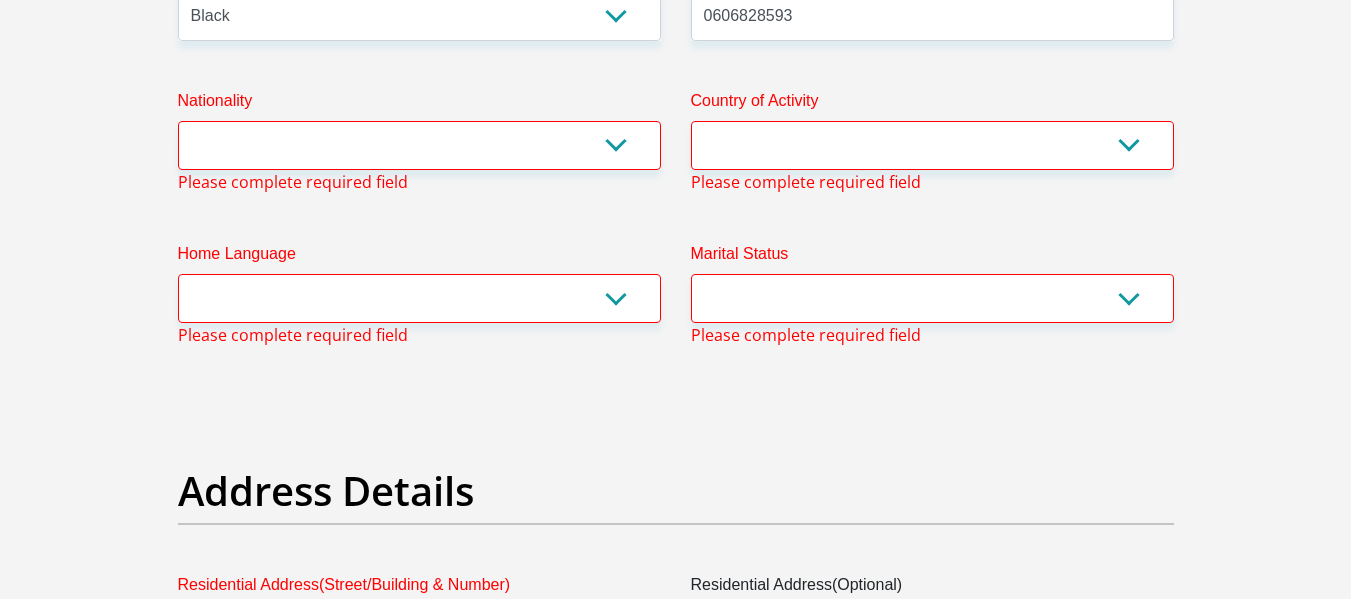 scroll, scrollTop: 627, scrollLeft: 0, axis: vertical 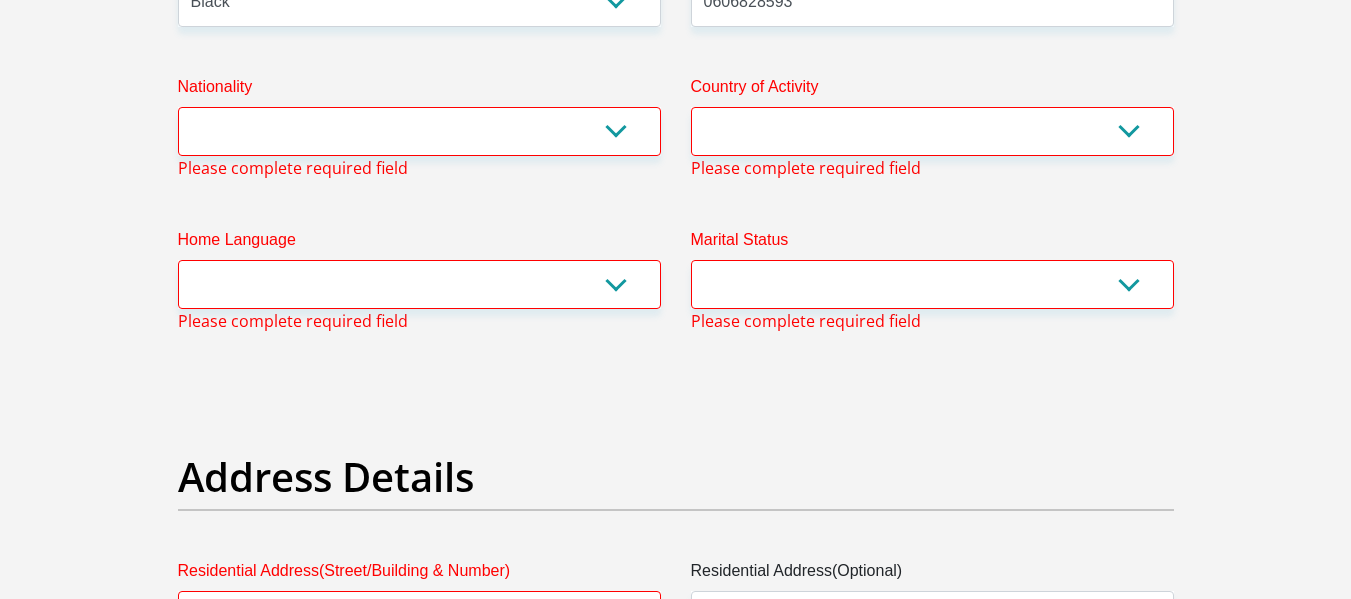type on "9812215109082" 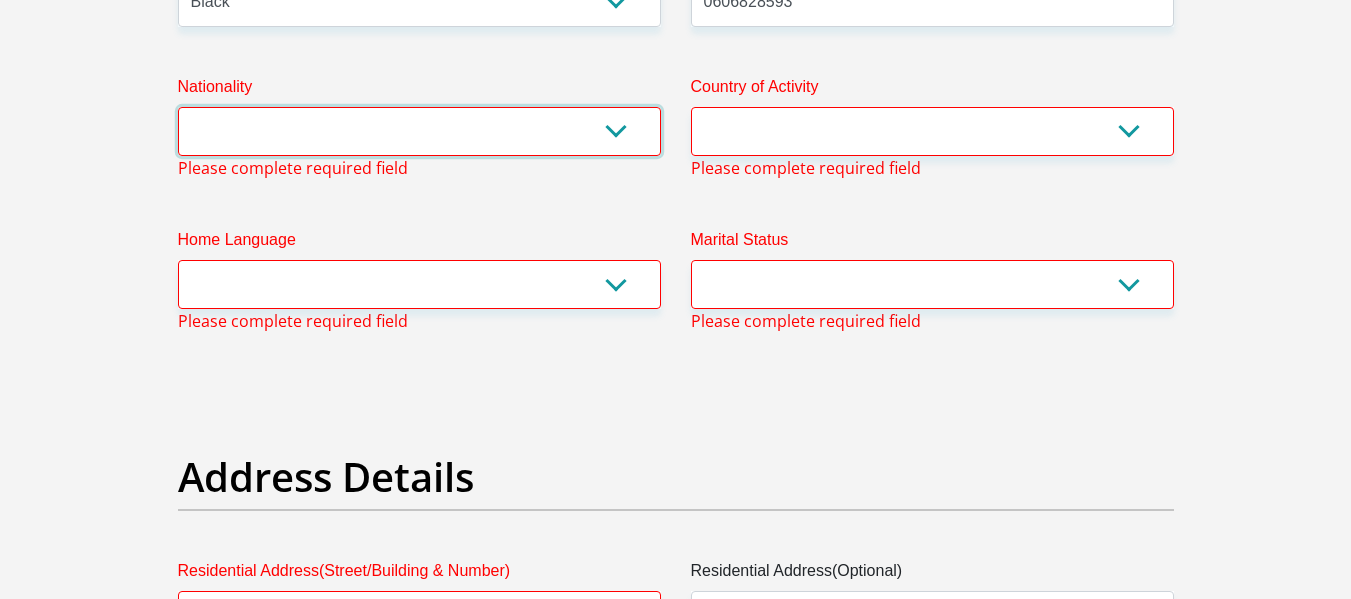click on "South Africa
Afghanistan
Aland Islands
Albania
Algeria
America Samoa
American Virgin Islands
Andorra
Angola
Anguilla
Antarctica
Antigua and Barbuda
Argentina
Armenia
Aruba
Ascension Island
Australia
Austria
Azerbaijan
Bahamas
Bahrain
Bangladesh
Barbados
Chad" at bounding box center [419, 131] 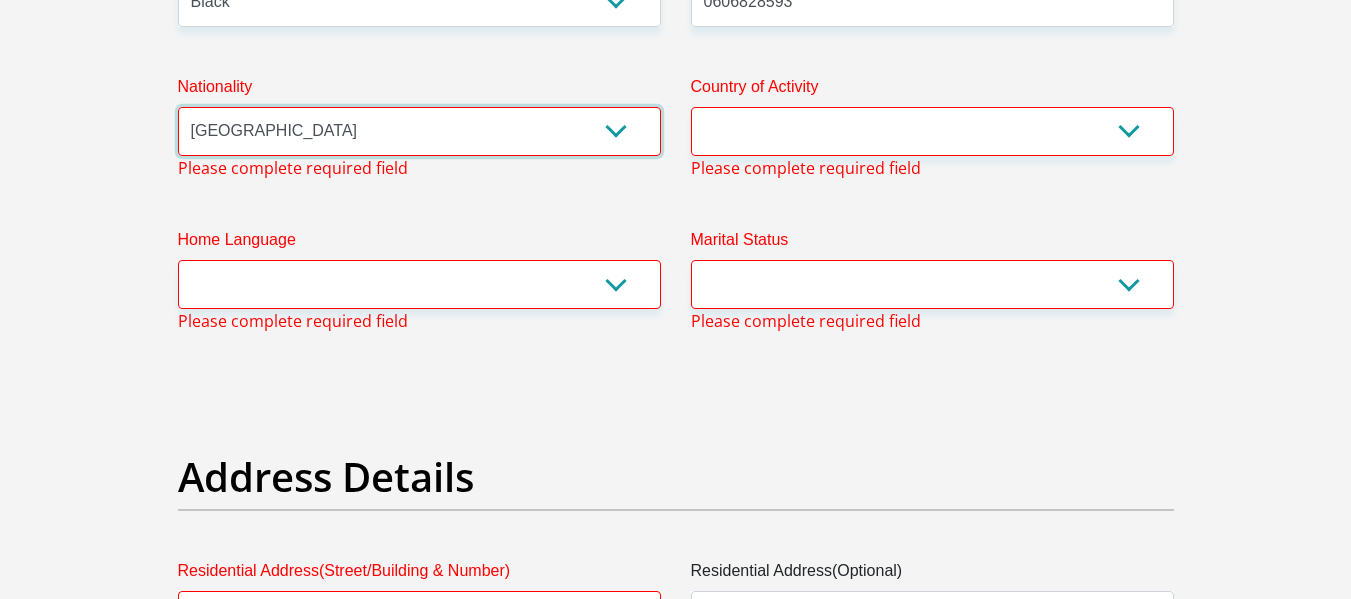 click on "South Africa
Afghanistan
Aland Islands
Albania
Algeria
America Samoa
American Virgin Islands
Andorra
Angola
Anguilla
Antarctica
Antigua and Barbuda
Argentina
Armenia
Aruba
Ascension Island
Australia
Austria
Azerbaijan
Bahamas
Bahrain
Bangladesh
Barbados
Chad" at bounding box center (419, 131) 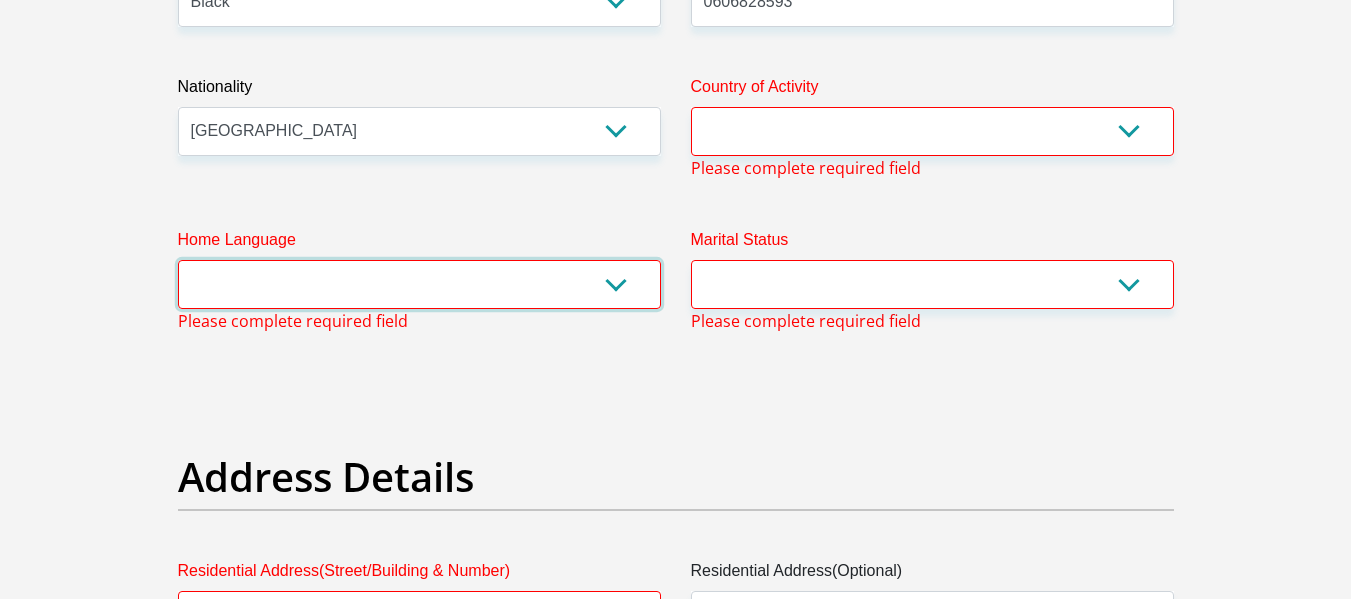 click on "Afrikaans
English
Sepedi
South Ndebele
Southern Sotho
Swati
Tsonga
Tswana
Venda
Xhosa
Zulu
Other" at bounding box center (419, 284) 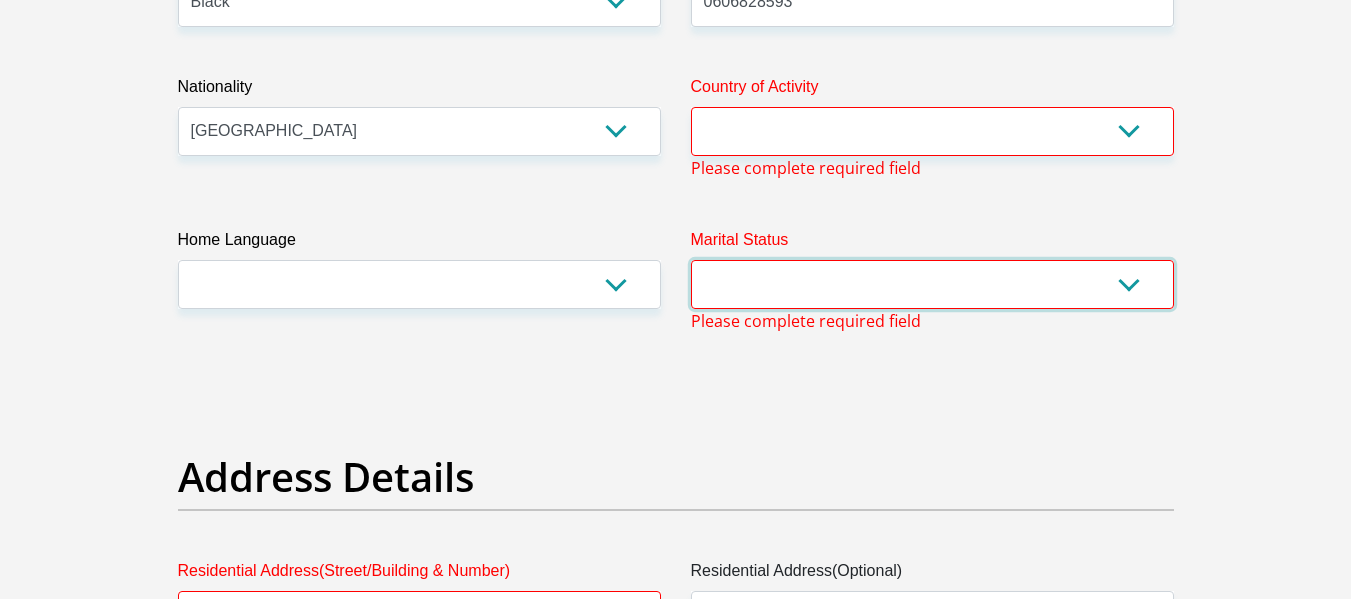 click on "Married ANC
Single
Divorced
Widowed
Married COP or Customary Law" at bounding box center [932, 284] 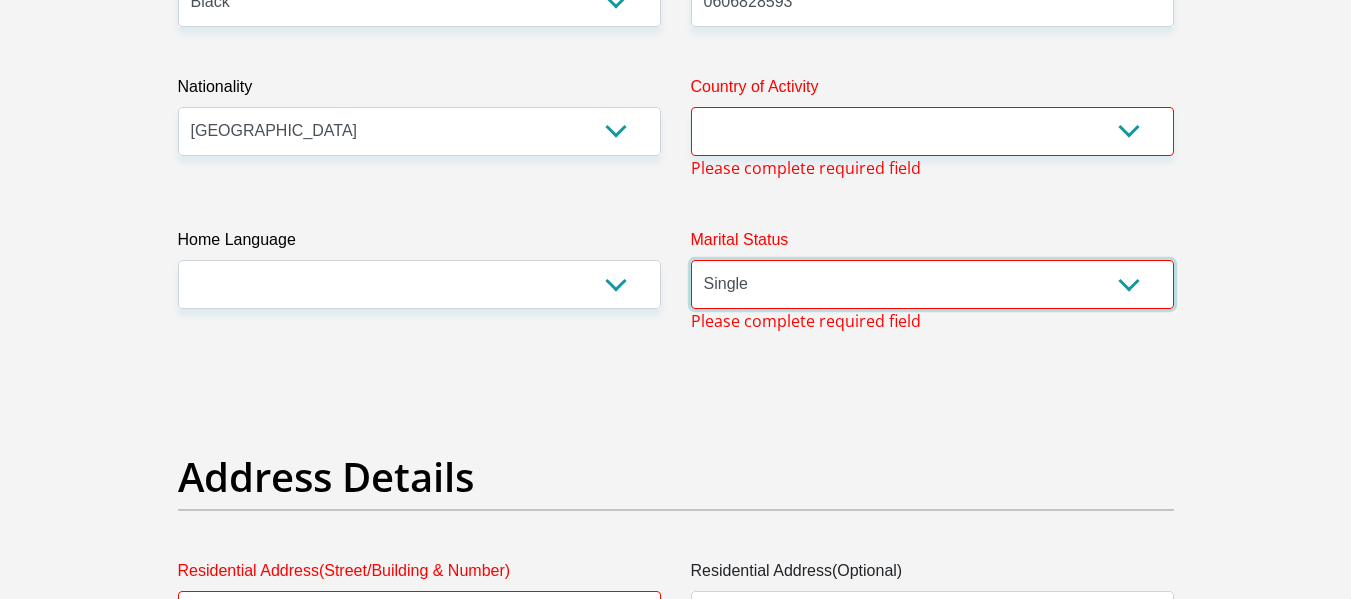 click on "Married ANC
Single
Divorced
Widowed
Married COP or Customary Law" at bounding box center [932, 284] 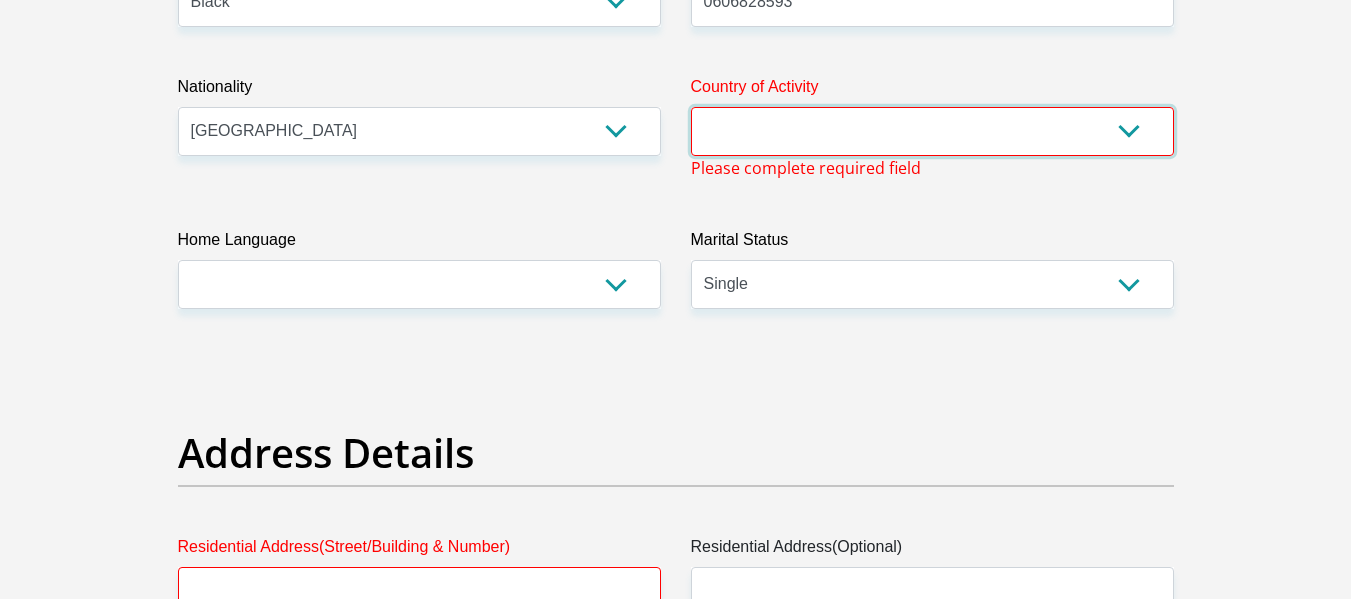 click on "South Africa
Afghanistan
Aland Islands
Albania
Algeria
America Samoa
American Virgin Islands
Andorra
Angola
Anguilla
Antarctica
Antigua and Barbuda
Argentina
Armenia
Aruba
Ascension Island
Australia
Austria
Azerbaijan
Chad" at bounding box center [932, 131] 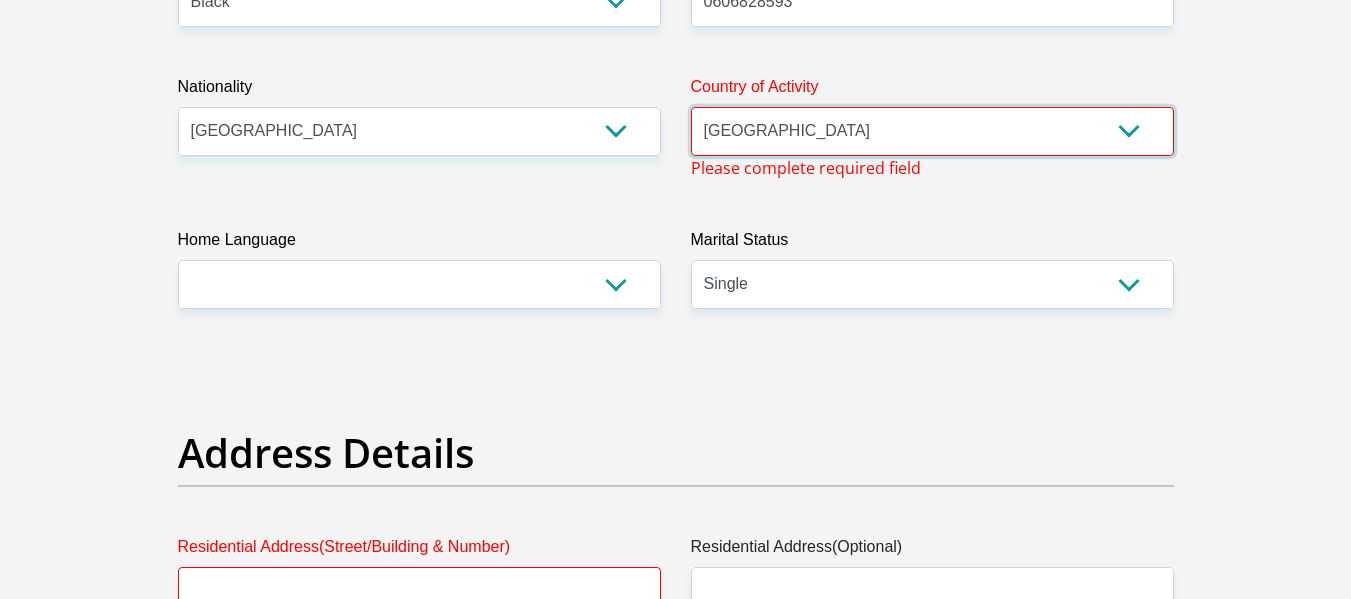 click on "South Africa
Afghanistan
Aland Islands
Albania
Algeria
America Samoa
American Virgin Islands
Andorra
Angola
Anguilla
Antarctica
Antigua and Barbuda
Argentina
Armenia
Aruba
Ascension Island
Australia
Austria
Azerbaijan
Chad" at bounding box center (932, 131) 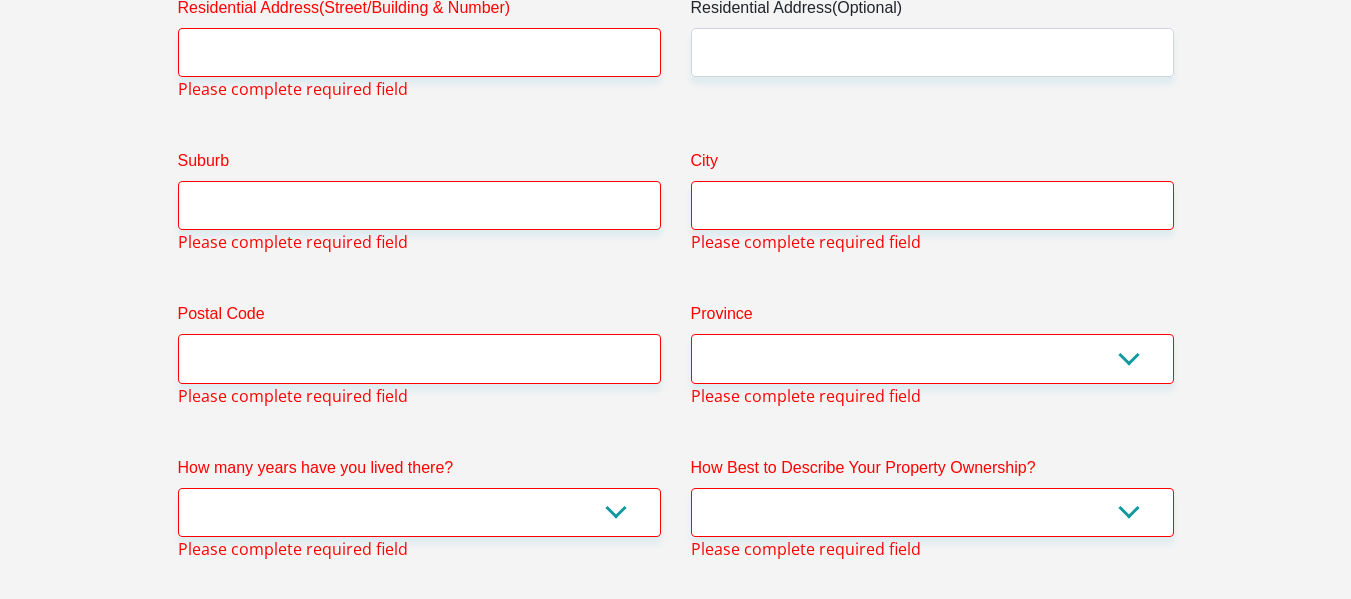 scroll, scrollTop: 1128, scrollLeft: 0, axis: vertical 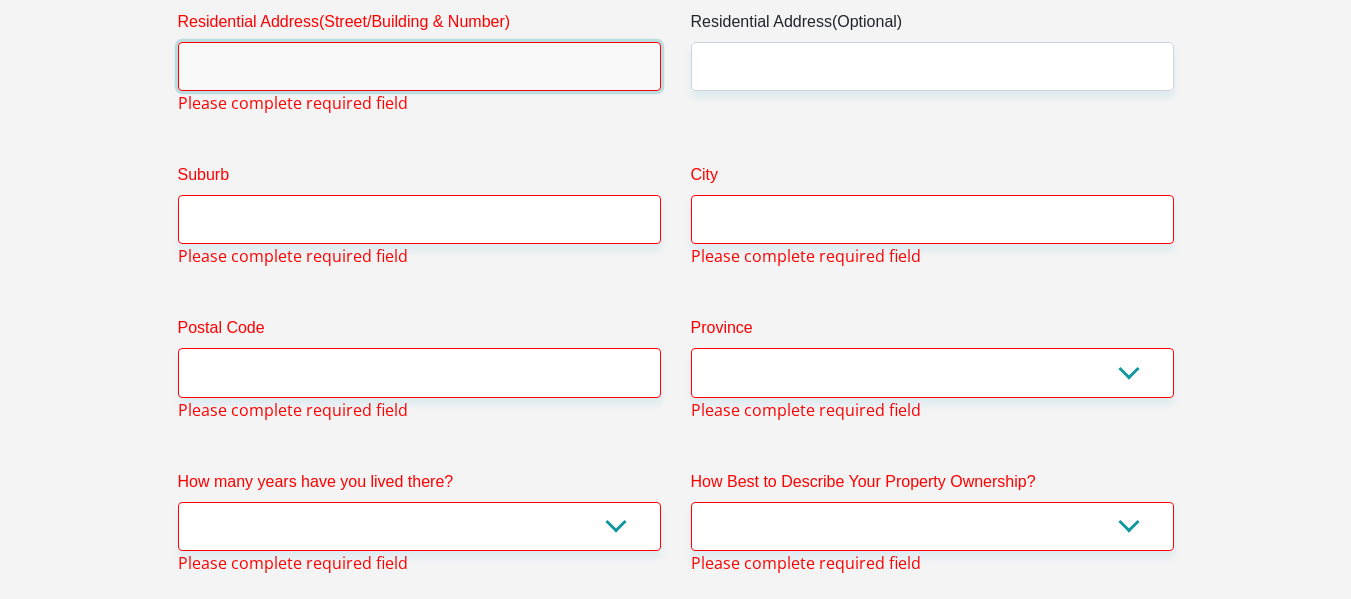 click on "Residential Address(Street/Building & Number)" at bounding box center [419, 66] 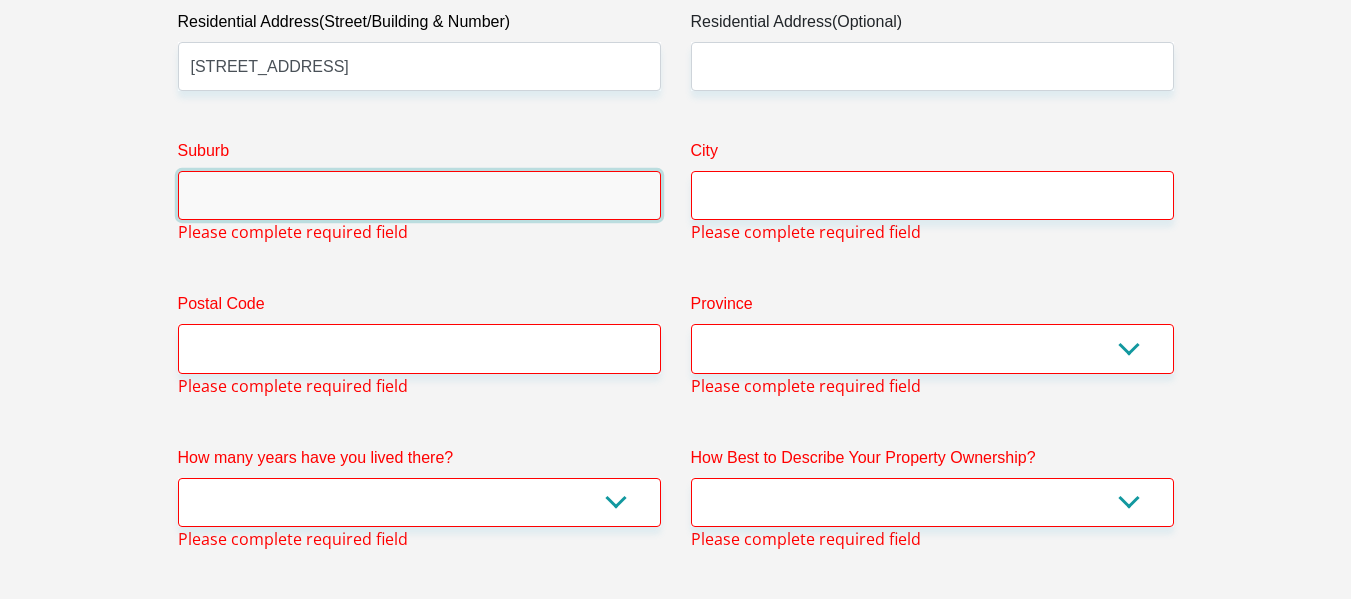 click on "Suburb" at bounding box center (419, 195) 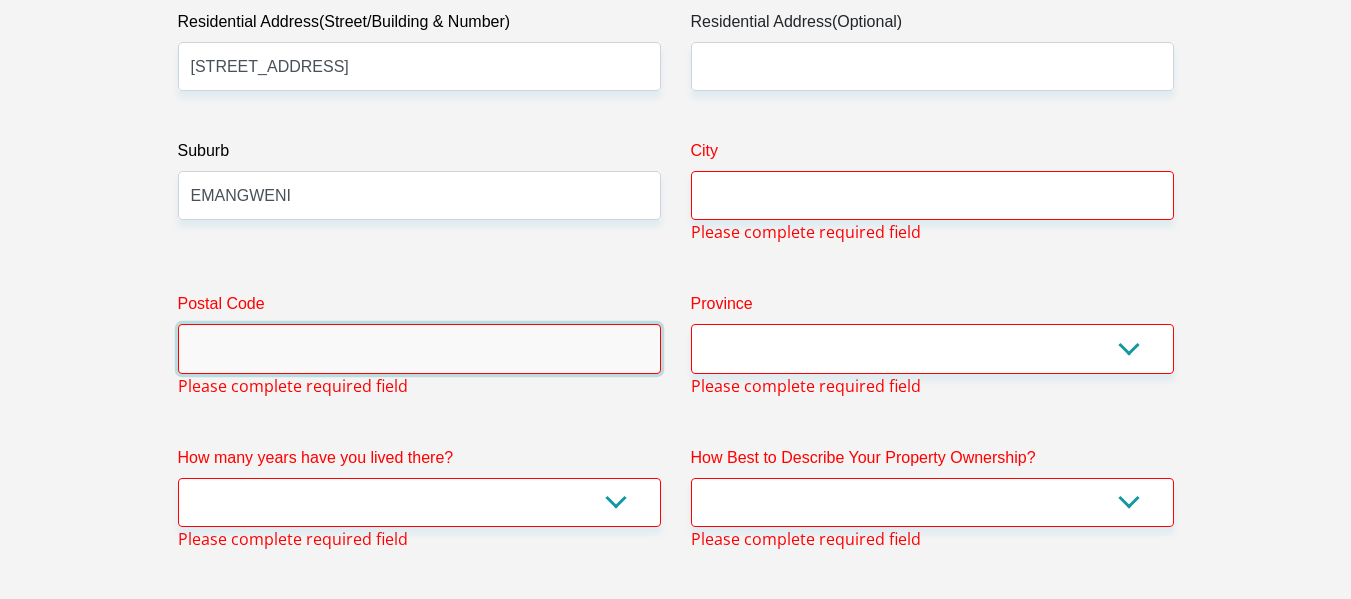 click on "Postal Code" at bounding box center (419, 348) 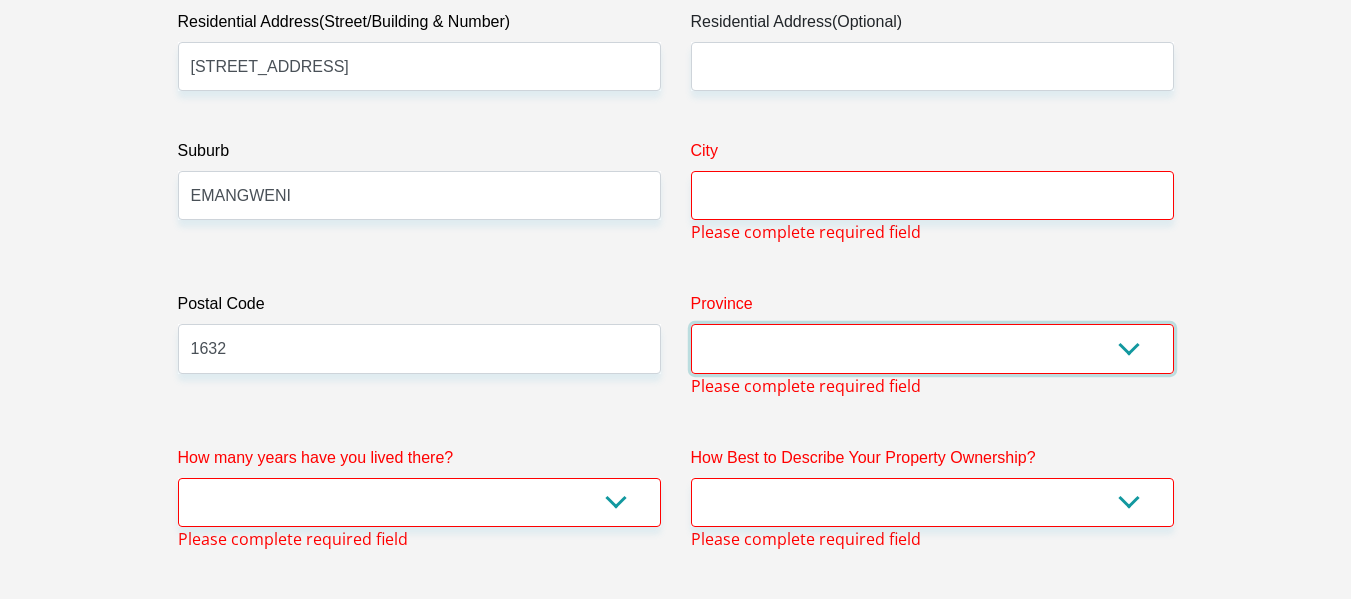 click on "Eastern Cape
Free State
Gauteng
KwaZulu-Natal
Limpopo
Mpumalanga
Northern Cape
North West
Western Cape" at bounding box center (932, 348) 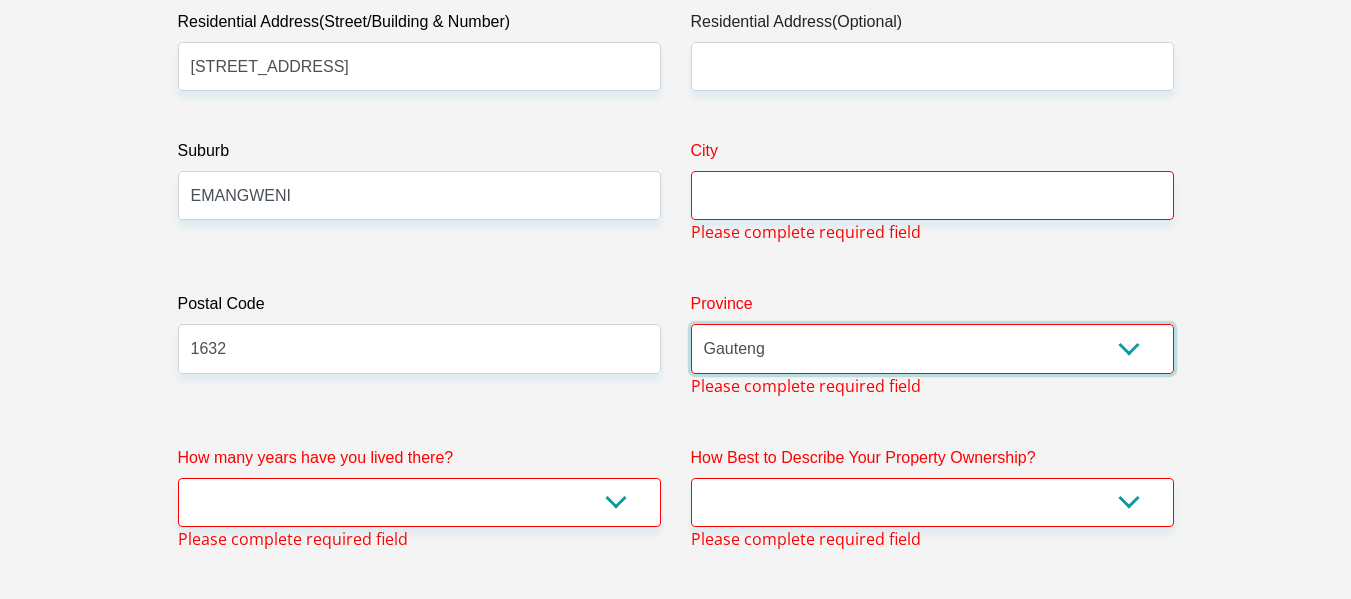 click on "Eastern Cape
Free State
Gauteng
KwaZulu-Natal
Limpopo
Mpumalanga
Northern Cape
North West
Western Cape" at bounding box center (932, 348) 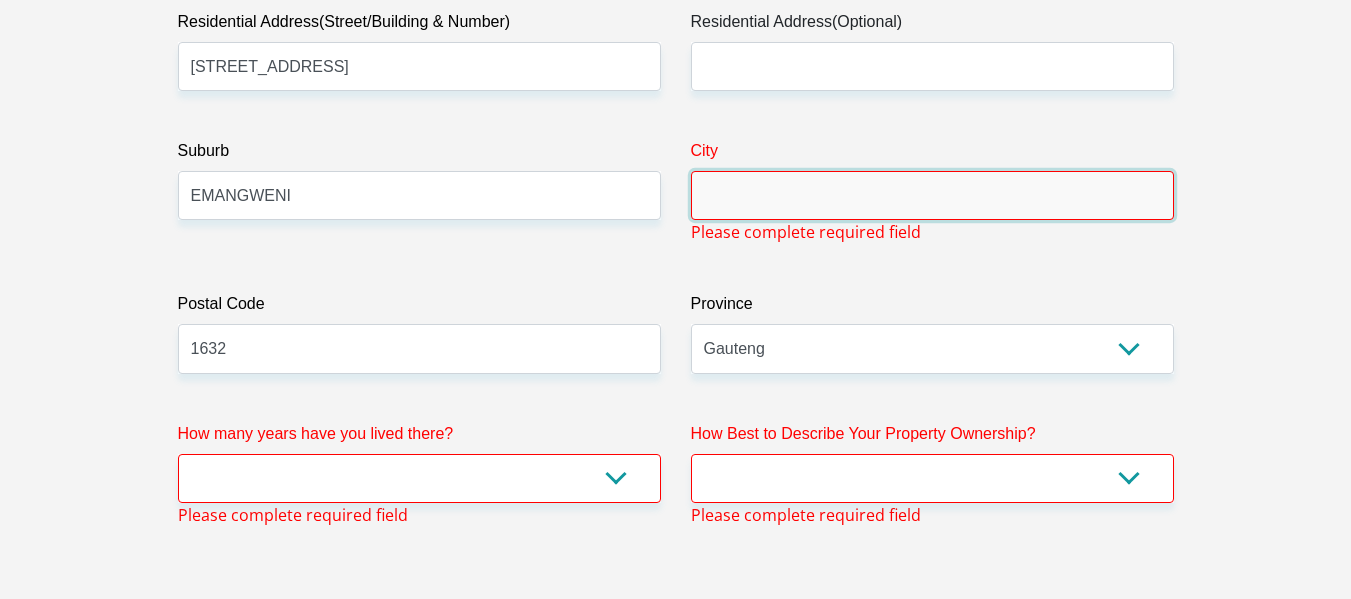 click on "City" at bounding box center [932, 195] 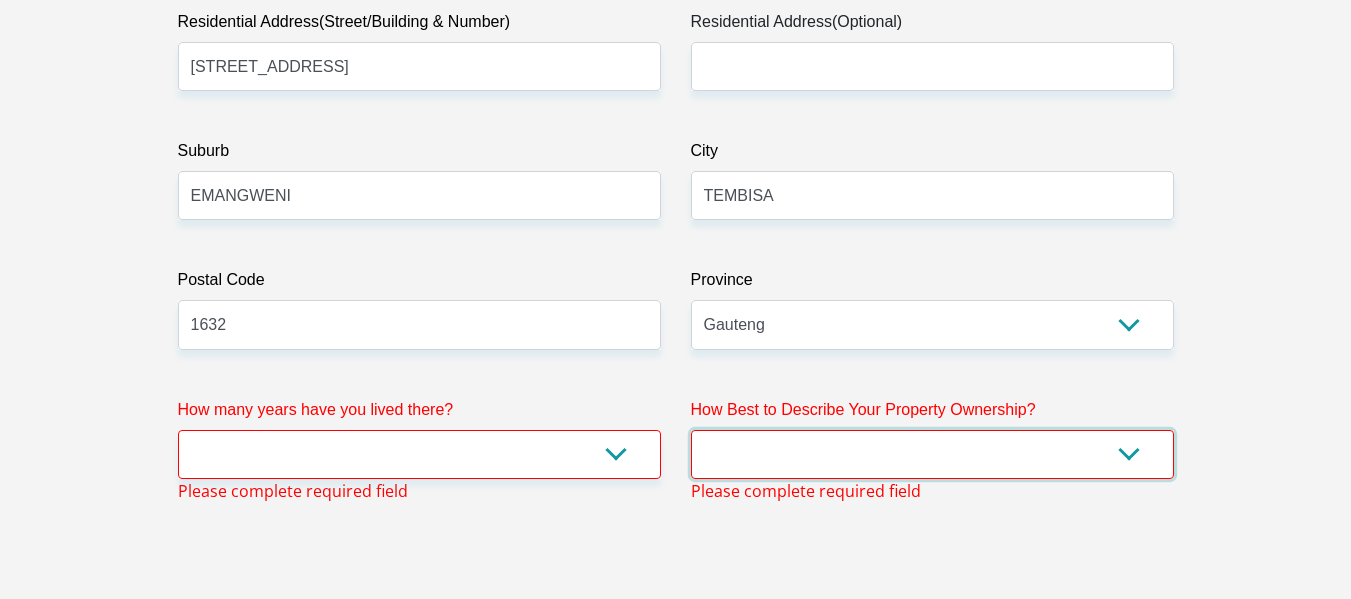 click on "Owned
Rented
Family Owned
Company Dwelling" at bounding box center (932, 454) 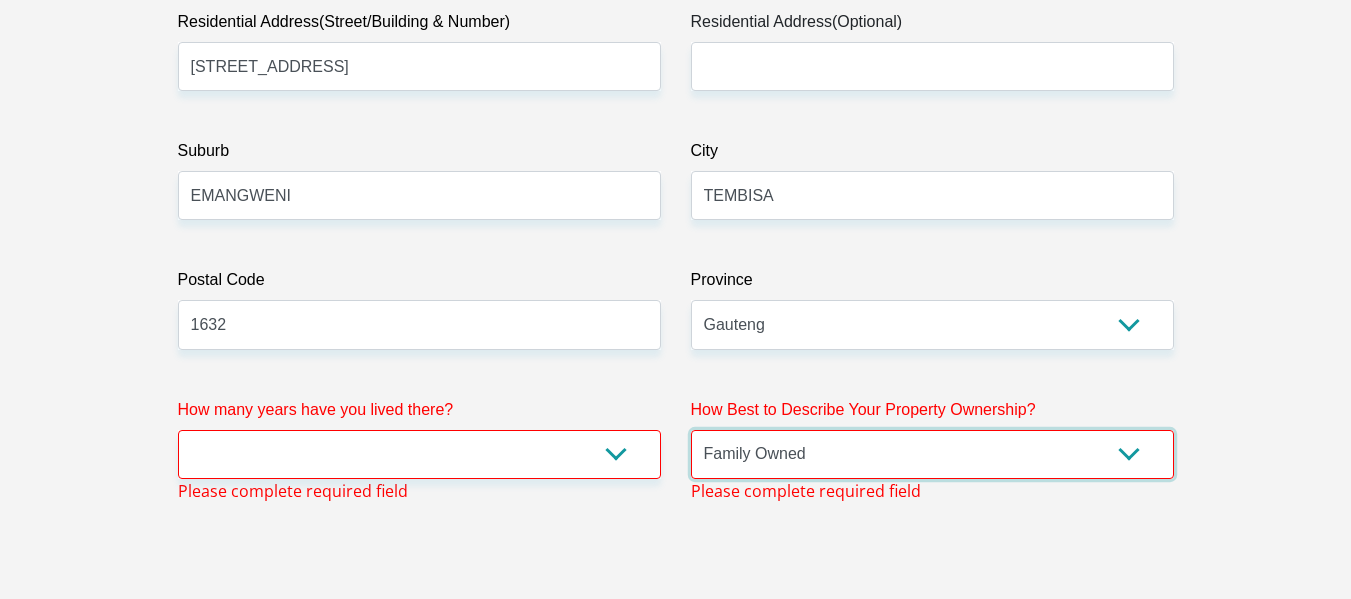 click on "Owned
Rented
Family Owned
Company Dwelling" at bounding box center (932, 454) 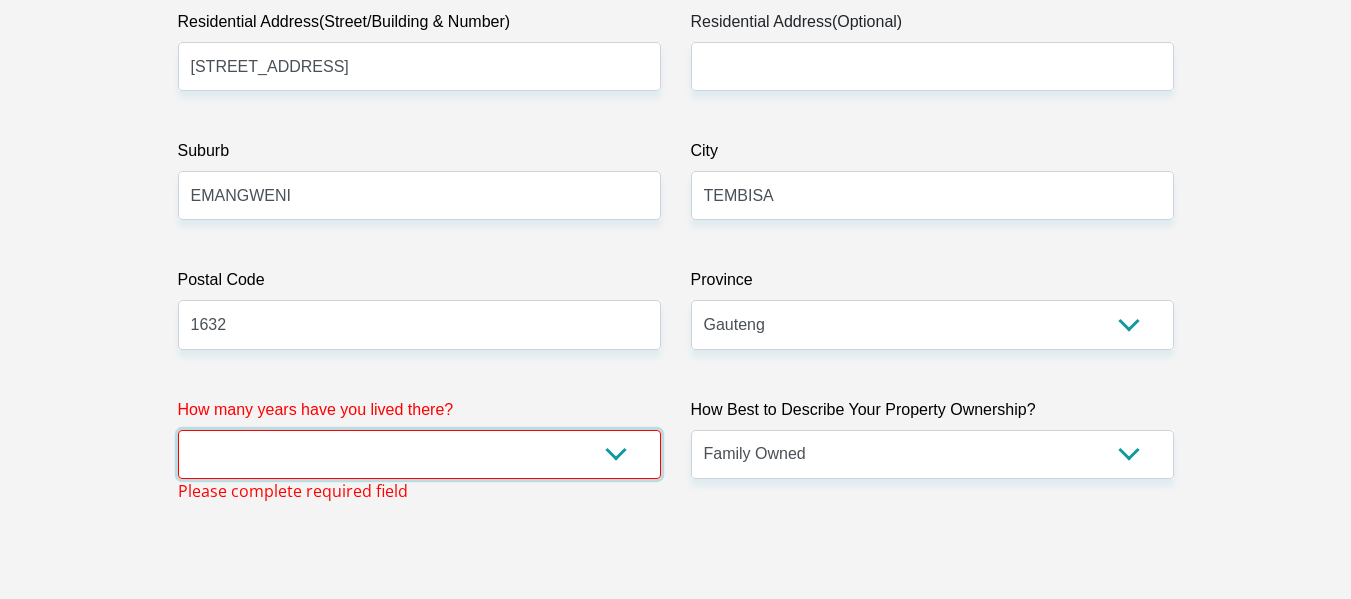 click on "less than 1 year
1-3 years
3-5 years
5+ years" at bounding box center [419, 454] 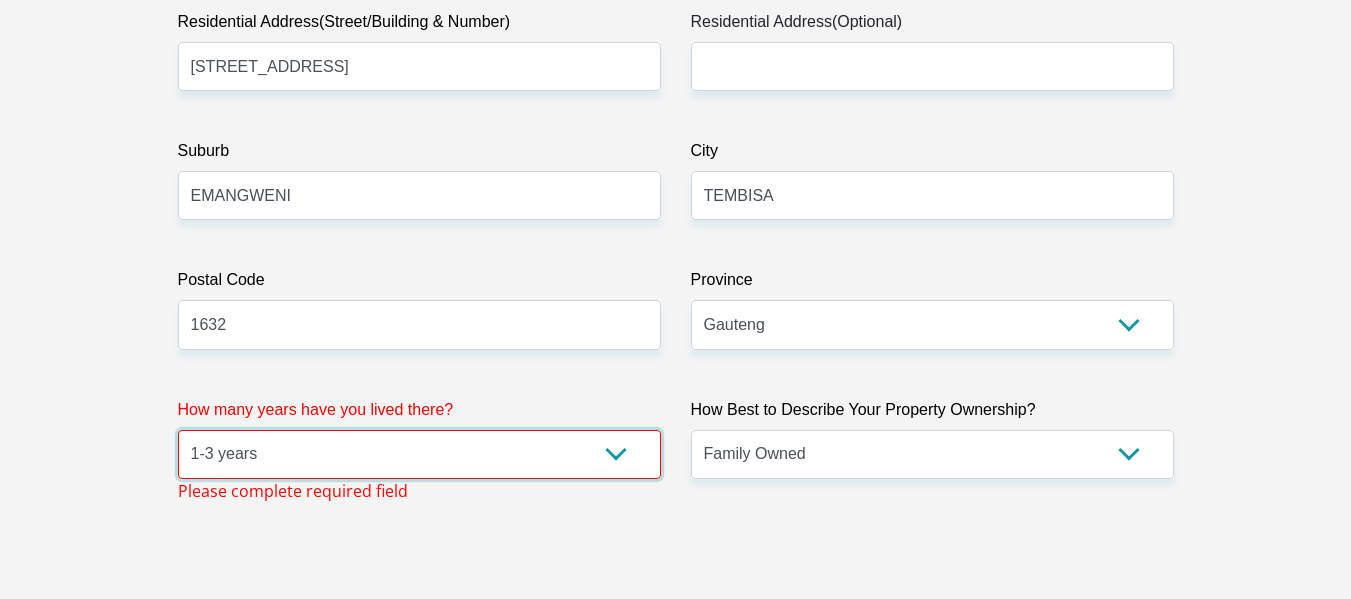 click on "less than 1 year
1-3 years
3-5 years
5+ years" at bounding box center (419, 454) 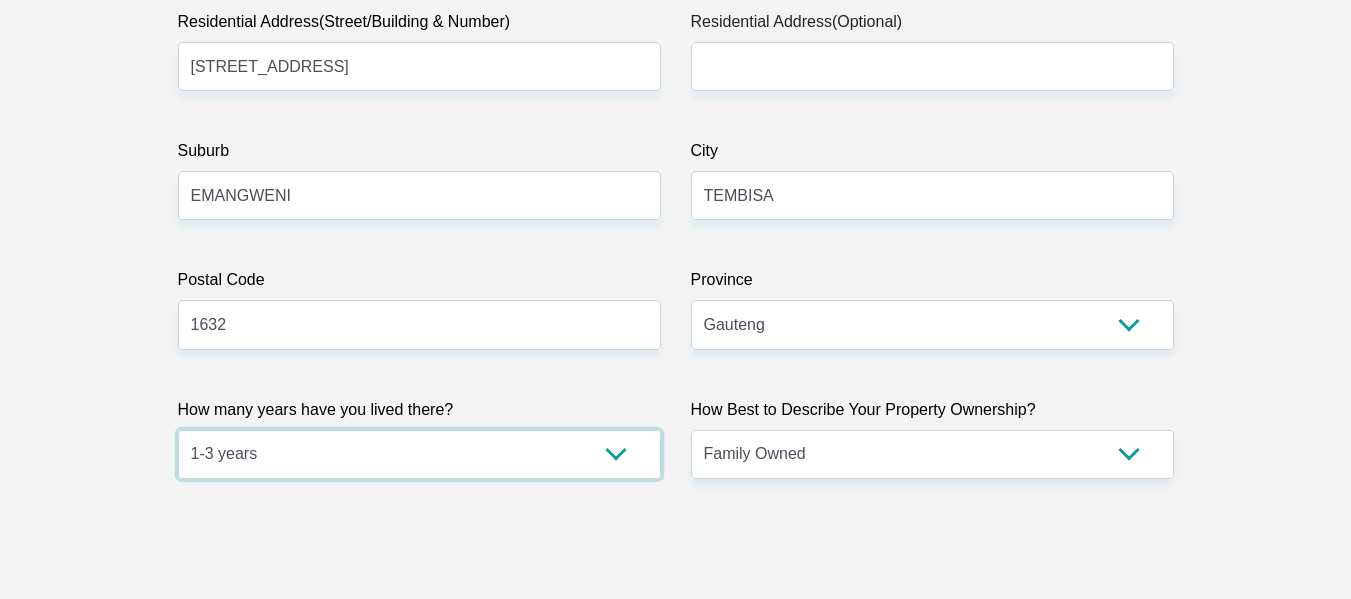 click on "less than 1 year
1-3 years
3-5 years
5+ years" at bounding box center [419, 454] 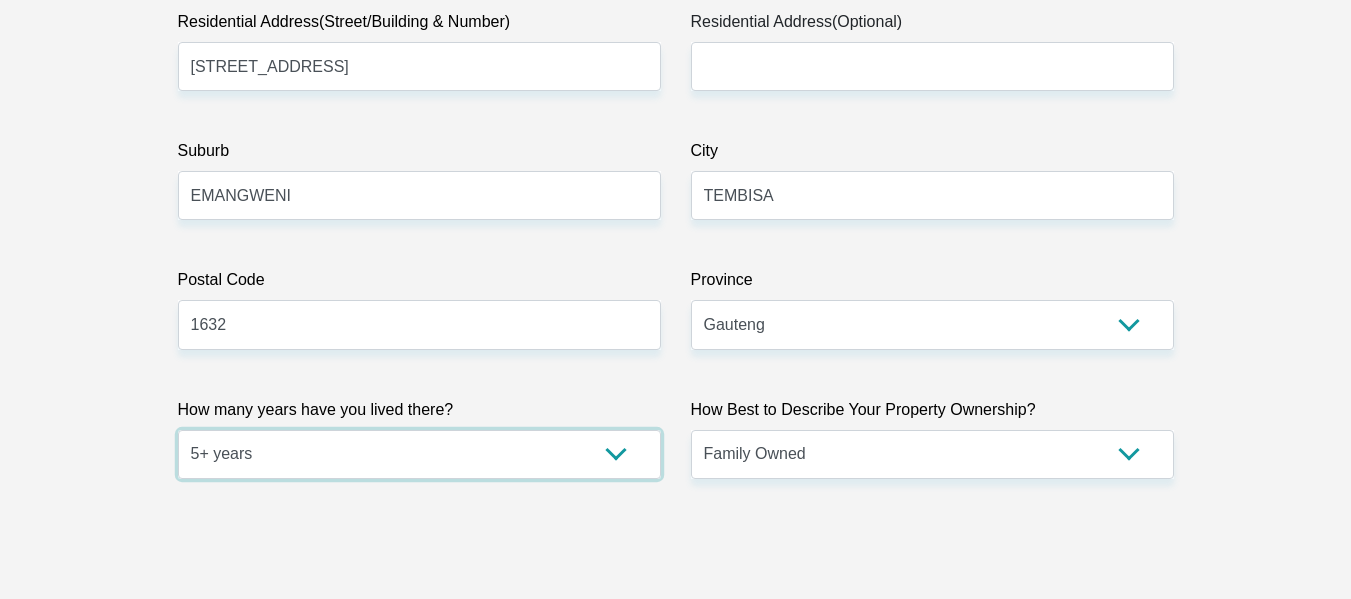 click on "less than 1 year
1-3 years
3-5 years
5+ years" at bounding box center (419, 454) 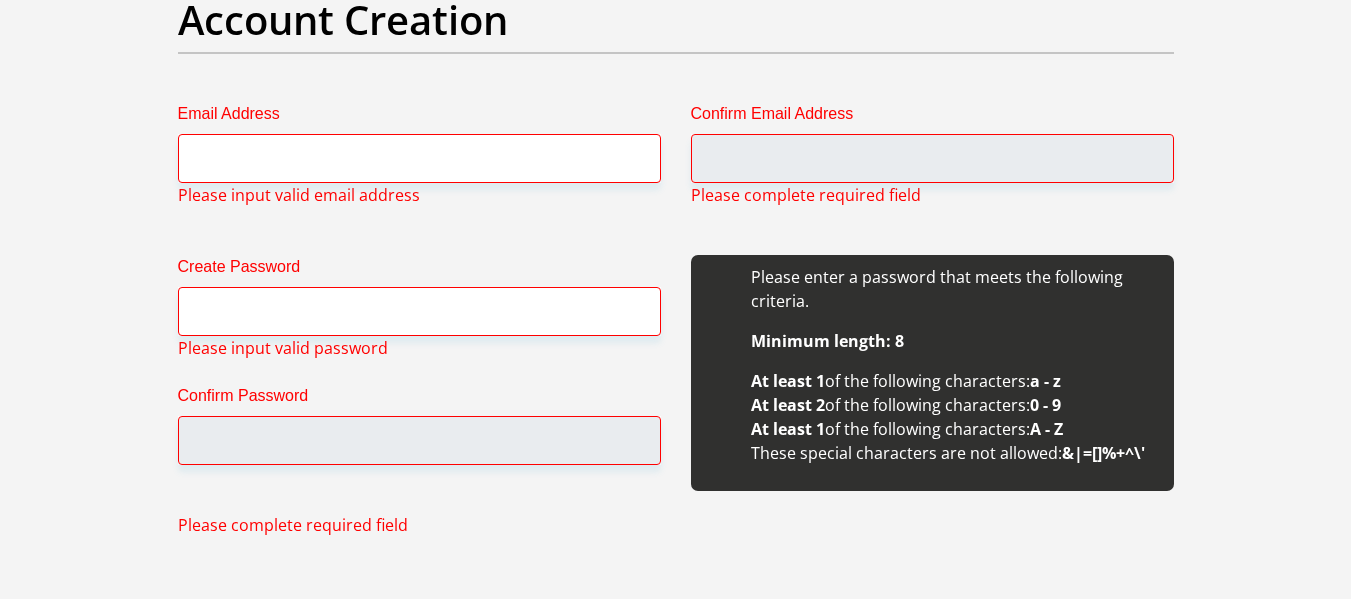 scroll, scrollTop: 1771, scrollLeft: 0, axis: vertical 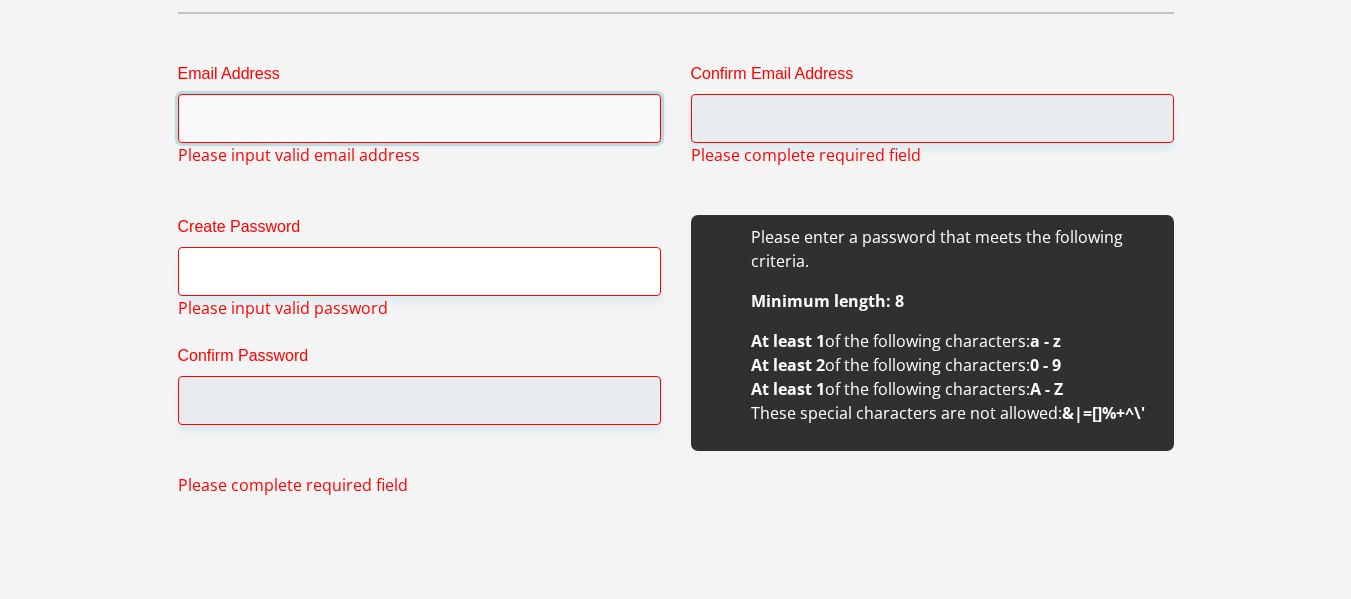 click on "Email Address" at bounding box center (419, 118) 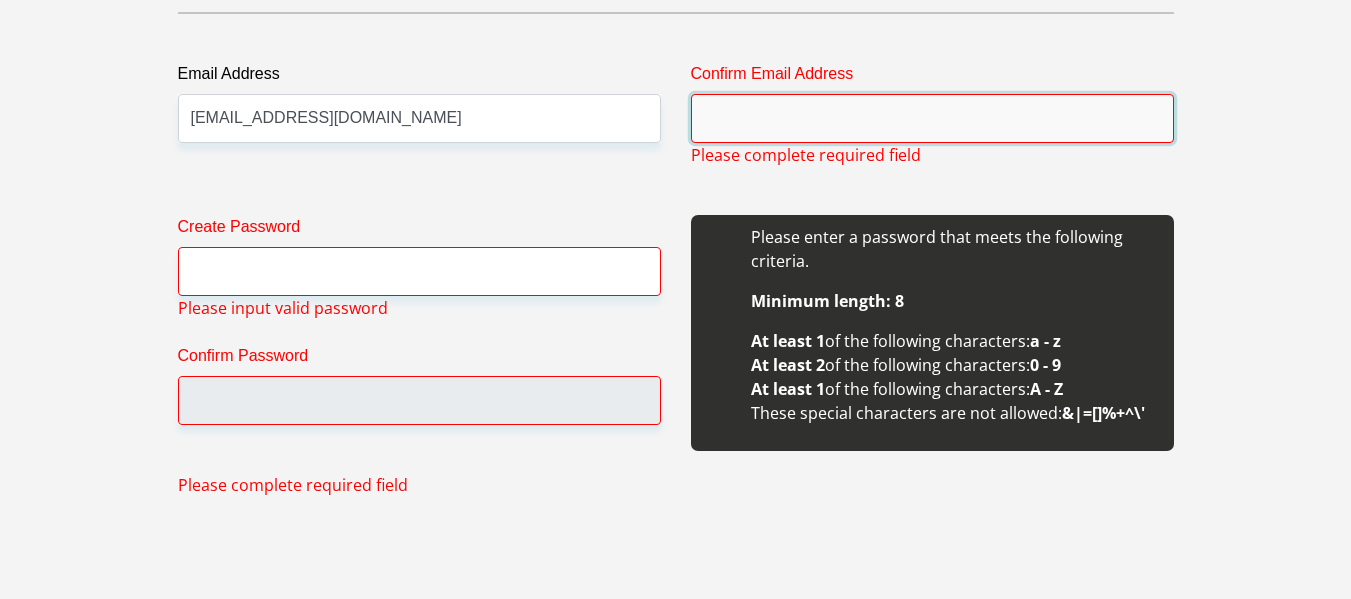 click on "Confirm Email Address" at bounding box center (932, 118) 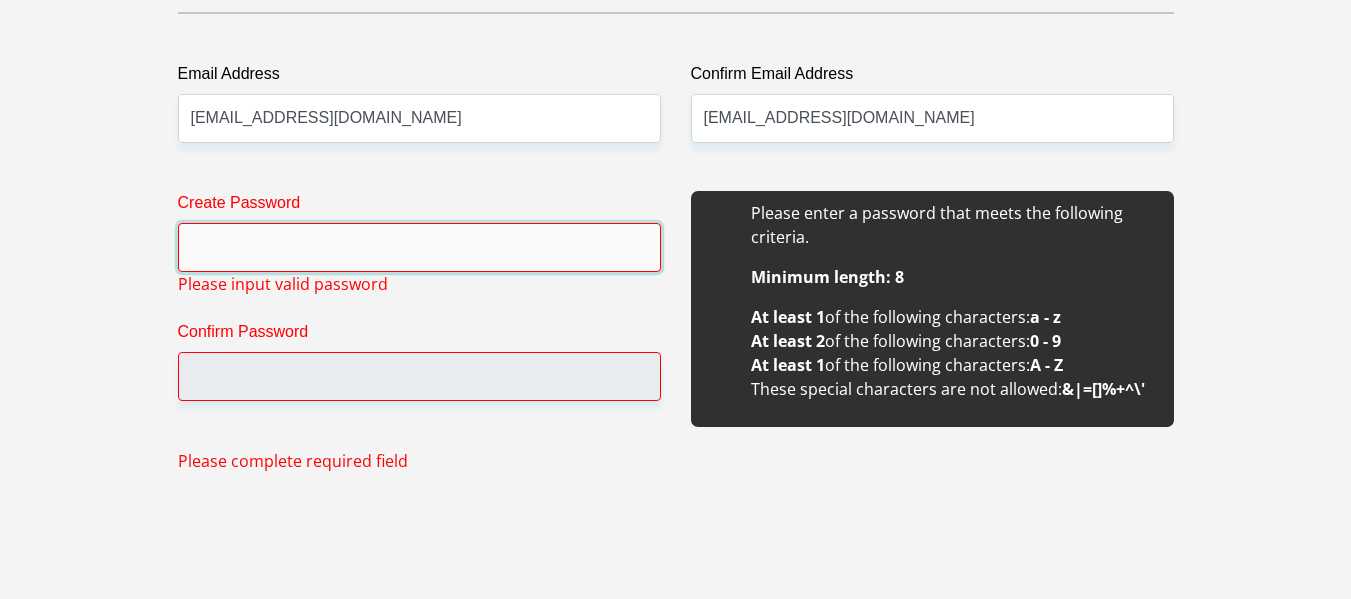 click on "Create Password" at bounding box center (419, 247) 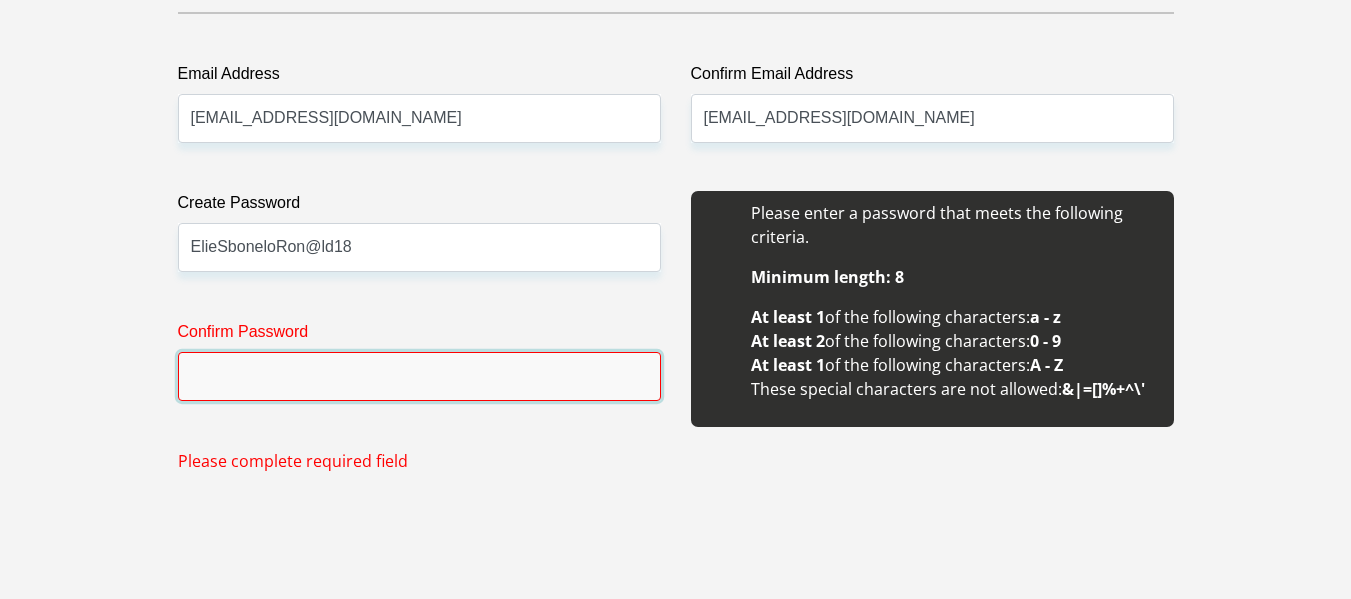 click on "Confirm Password" at bounding box center (419, 376) 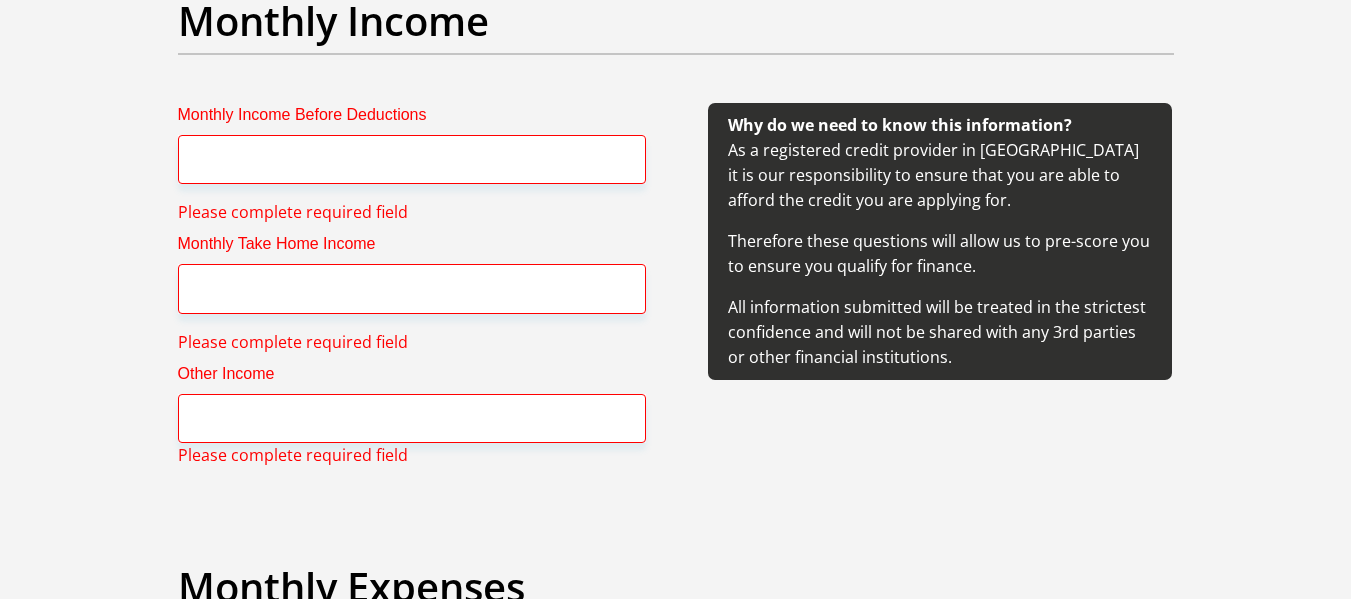 scroll, scrollTop: 2330, scrollLeft: 0, axis: vertical 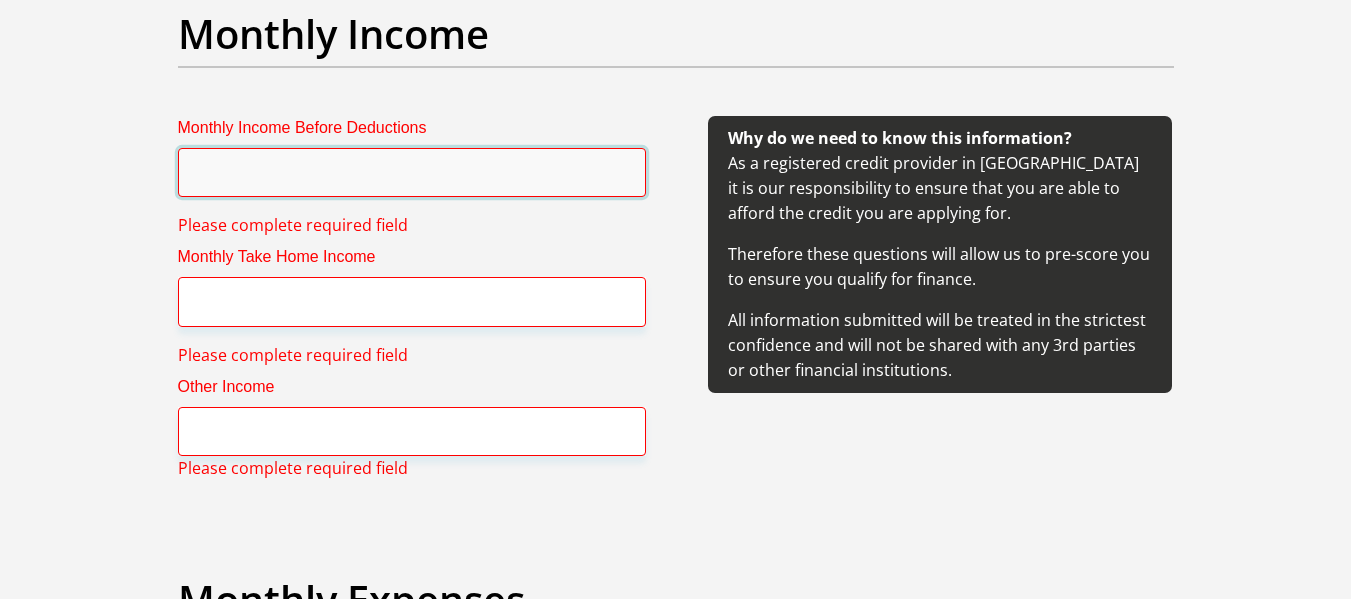 click on "Monthly Income Before Deductions" at bounding box center [412, 172] 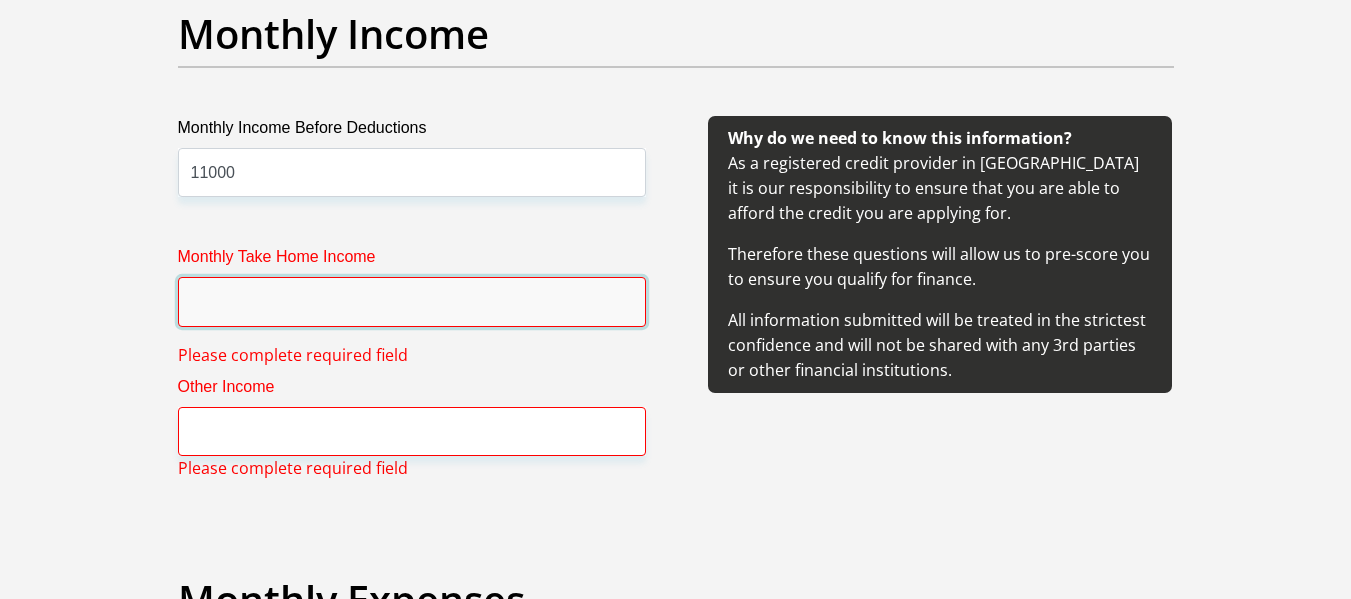 click on "Monthly Take Home Income" at bounding box center (412, 301) 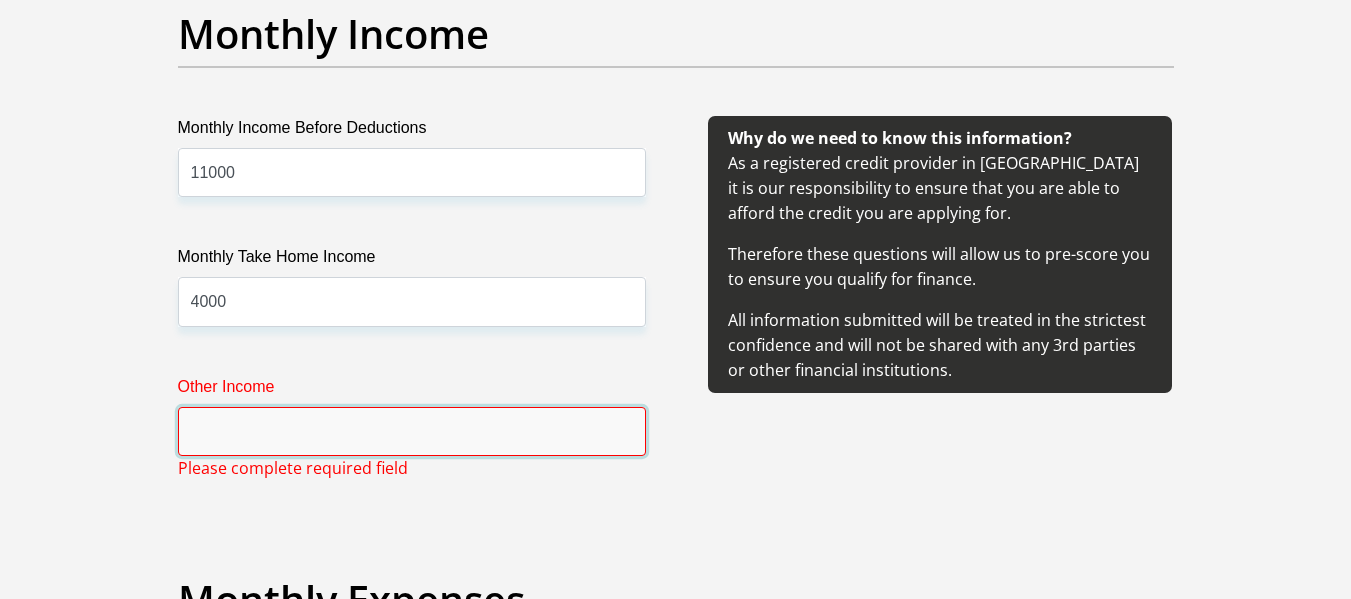 click on "Other Income" at bounding box center [412, 431] 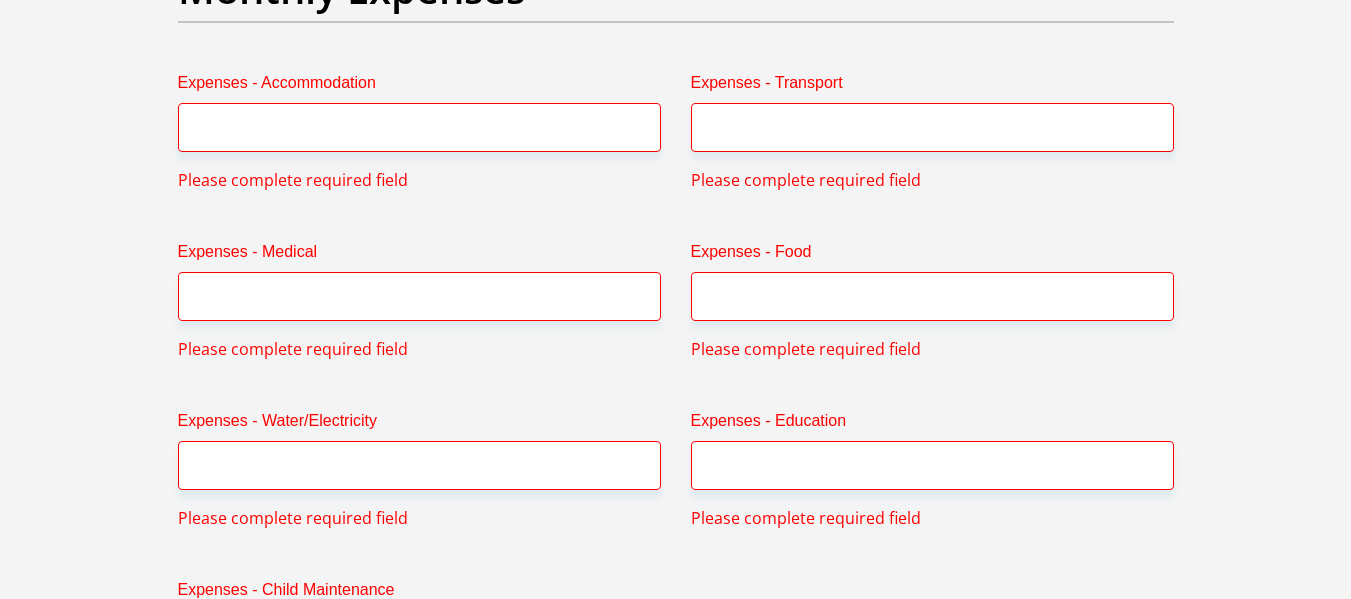 scroll, scrollTop: 2968, scrollLeft: 0, axis: vertical 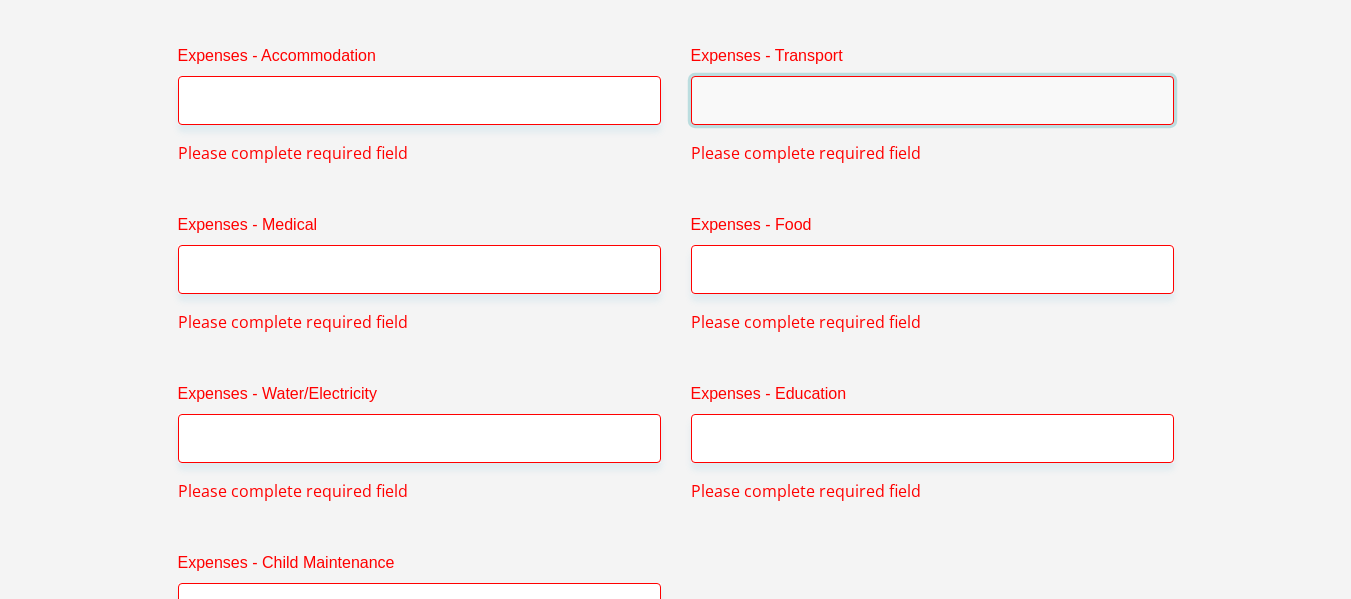 click on "Expenses - Transport" at bounding box center [932, 100] 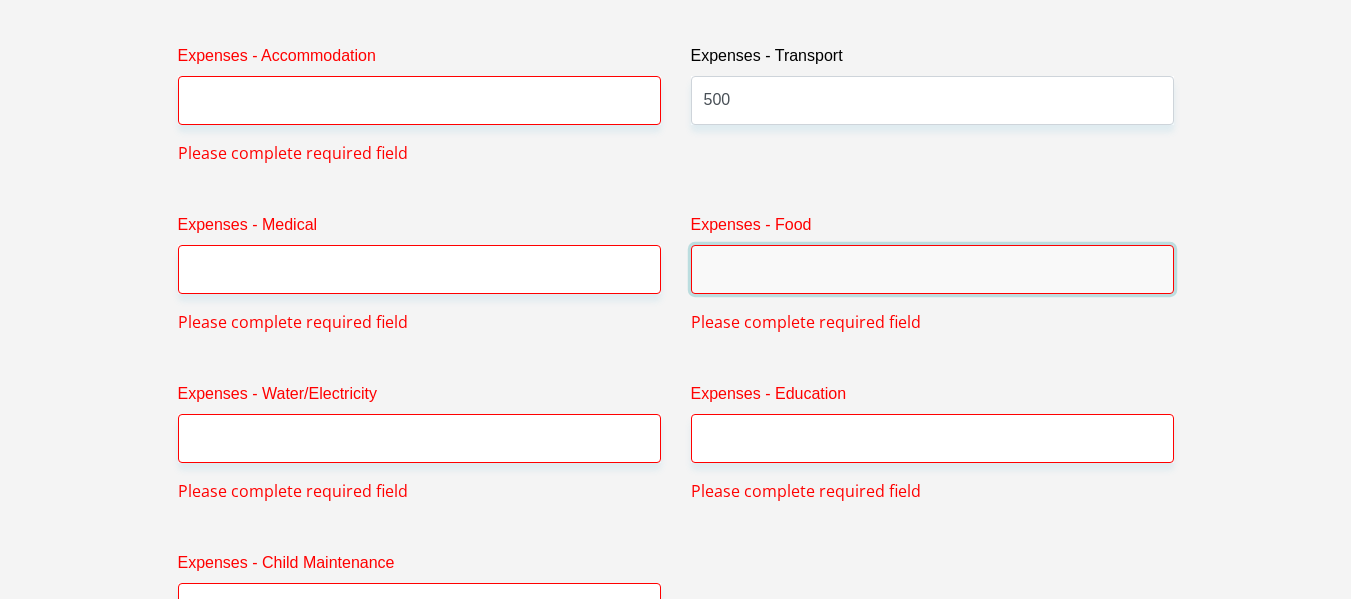 click on "Expenses - Food" at bounding box center (932, 269) 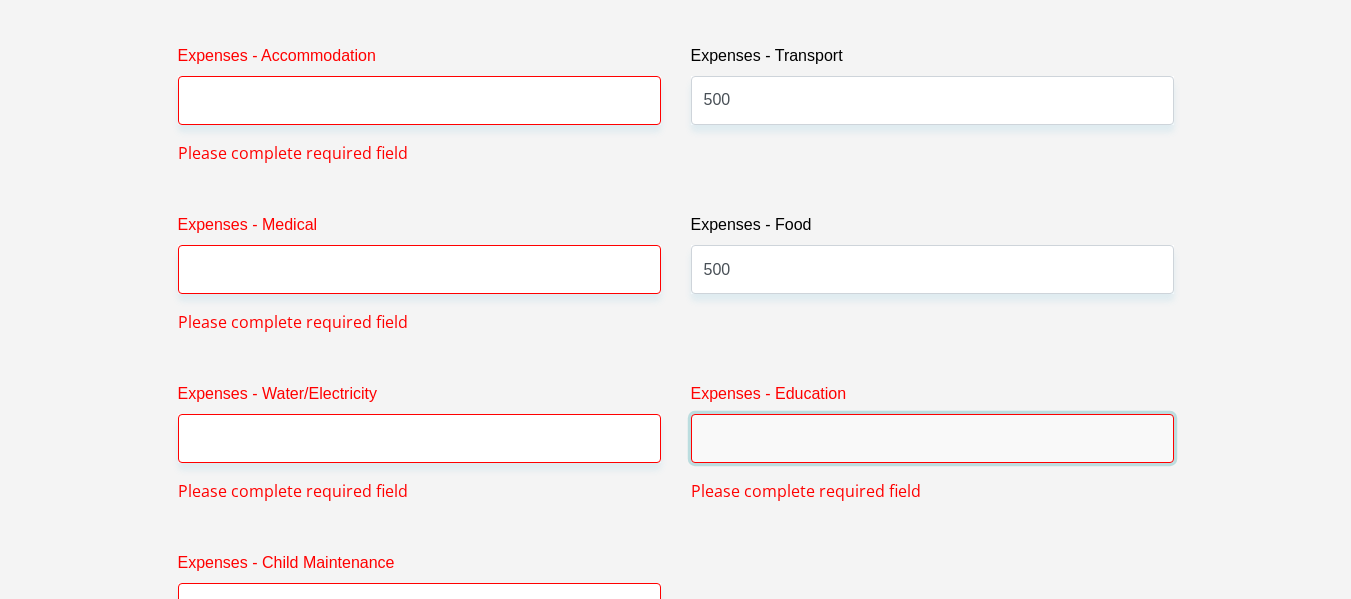 click on "Expenses - Education" at bounding box center (932, 438) 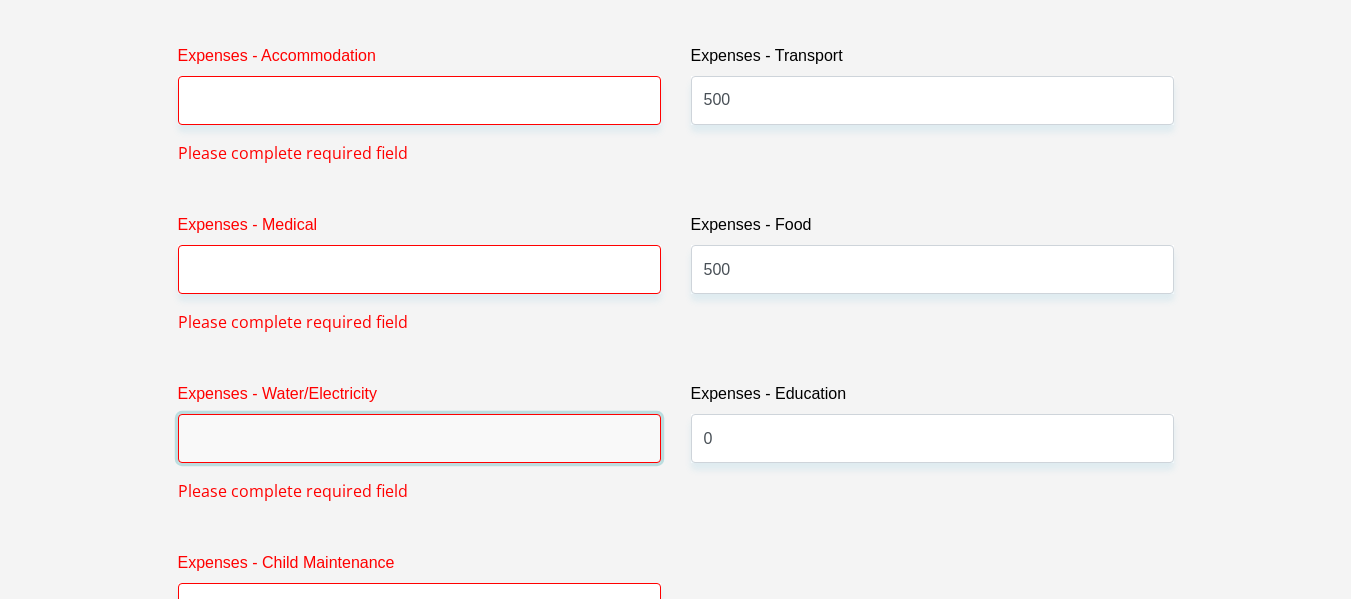 click on "Expenses - Water/Electricity" at bounding box center (419, 438) 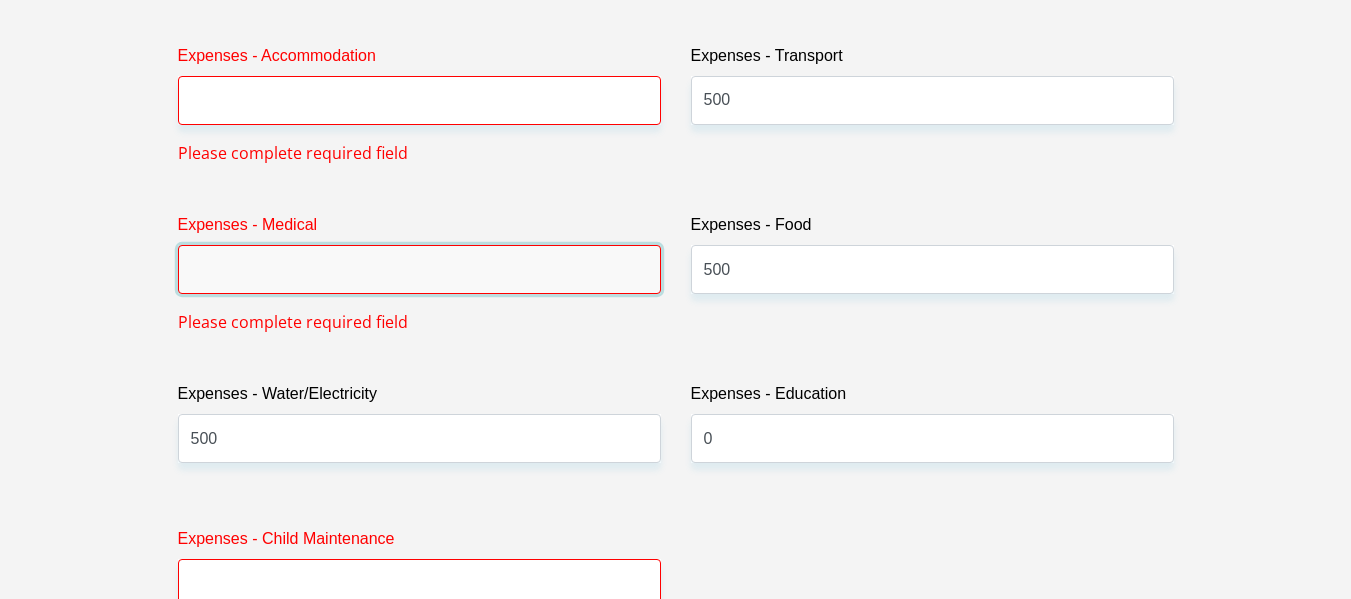 click on "Expenses - Medical" at bounding box center [419, 269] 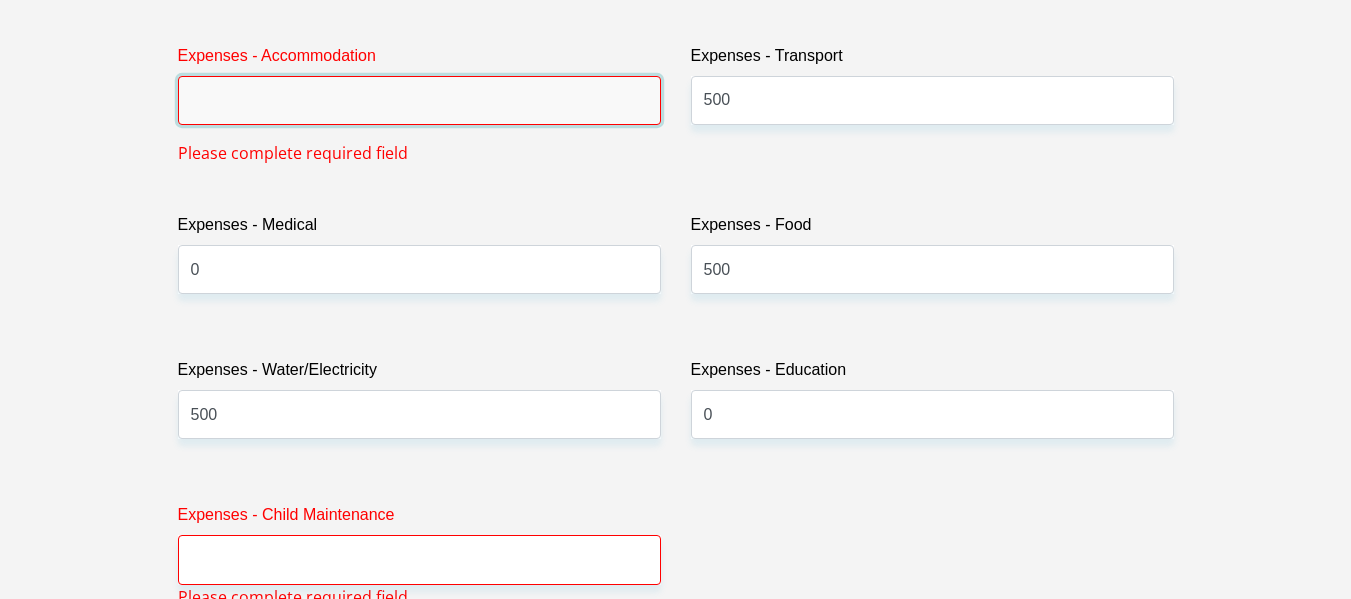 click on "Expenses - Accommodation" at bounding box center (419, 100) 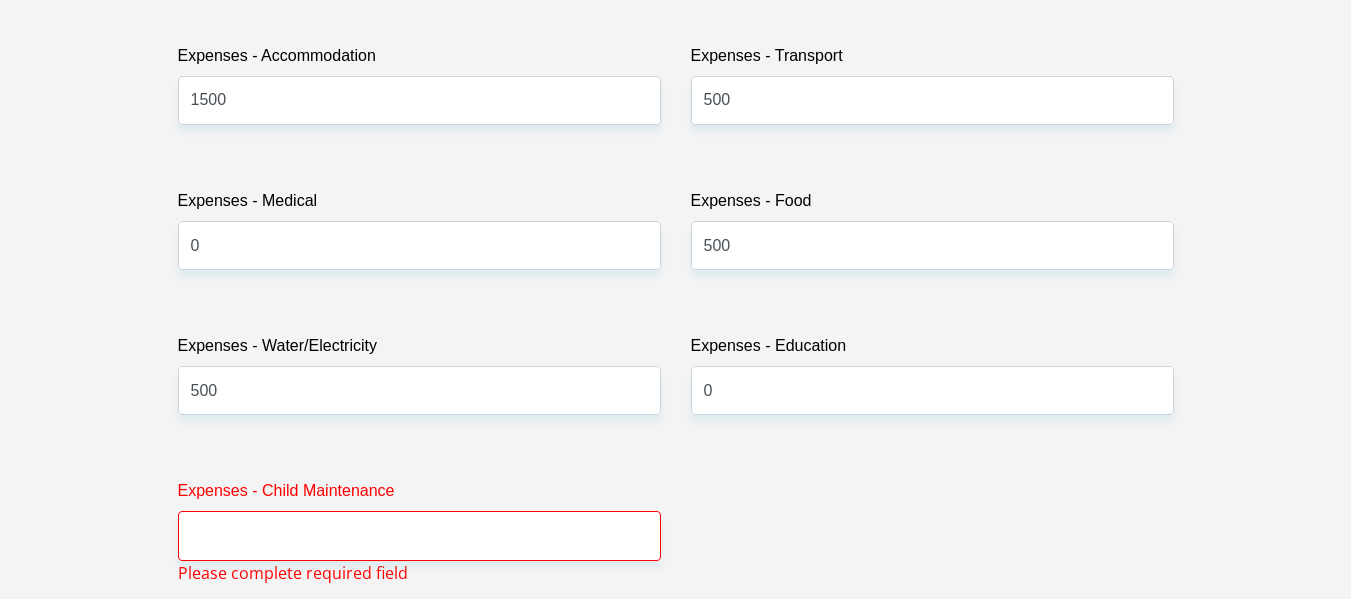 click on "Expenses - Child Maintenance" at bounding box center [419, 495] 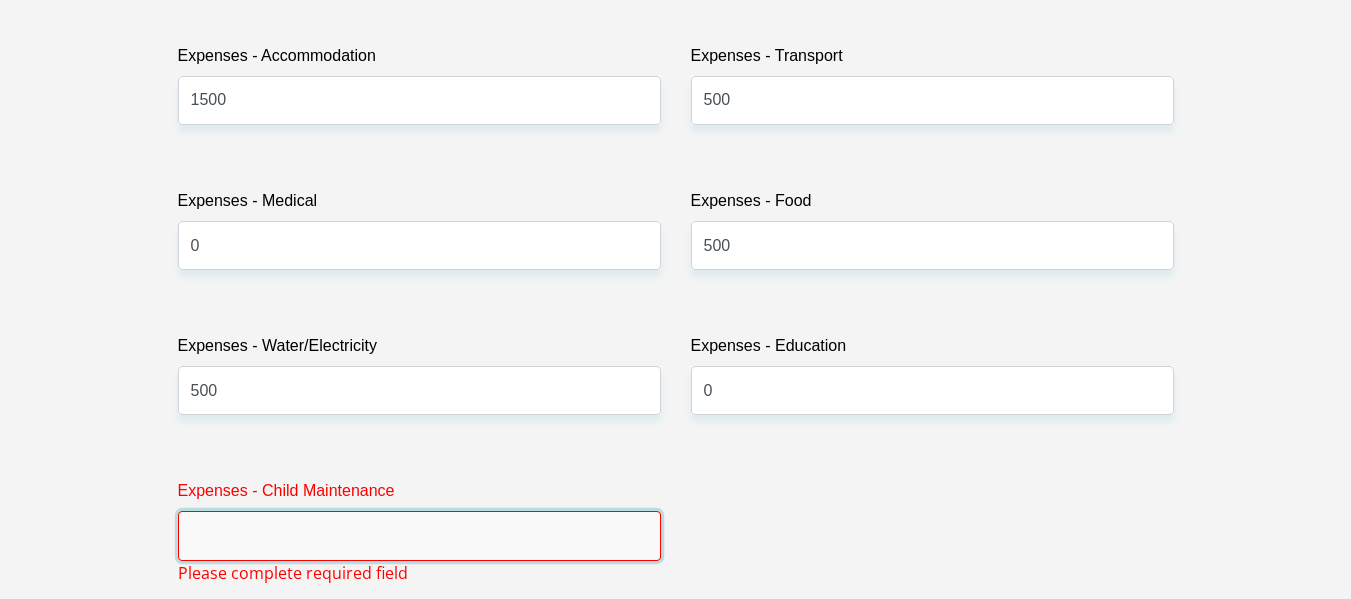 click on "Expenses - Child Maintenance" at bounding box center (419, 535) 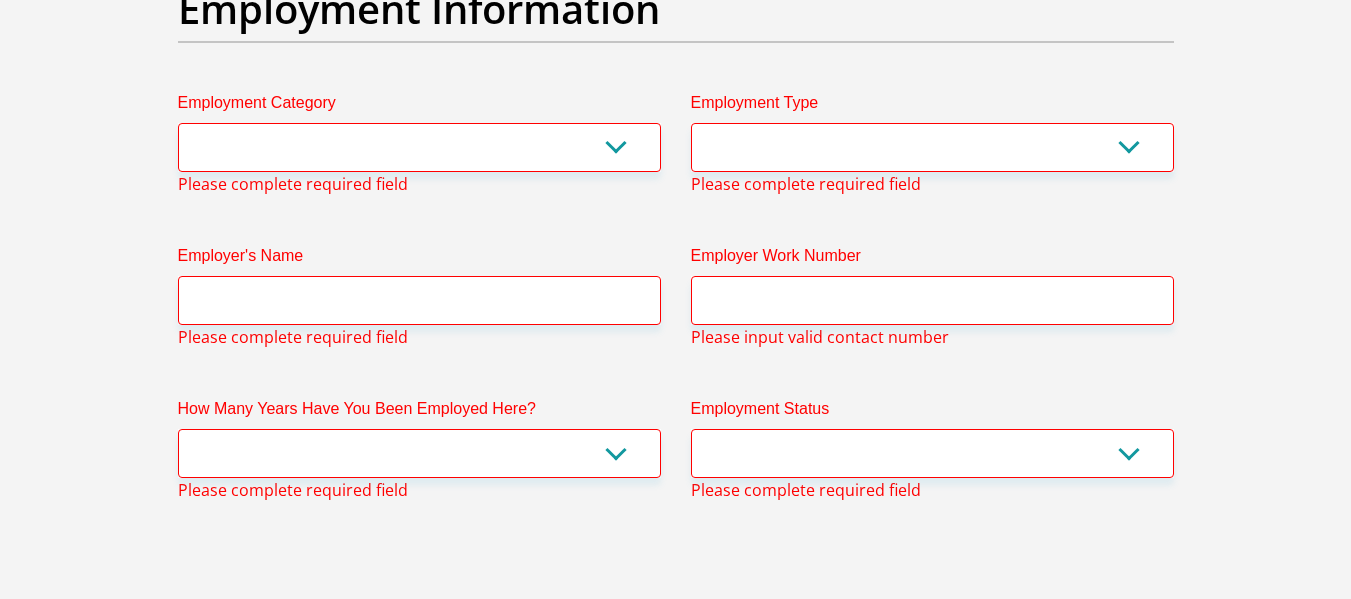 scroll, scrollTop: 3690, scrollLeft: 0, axis: vertical 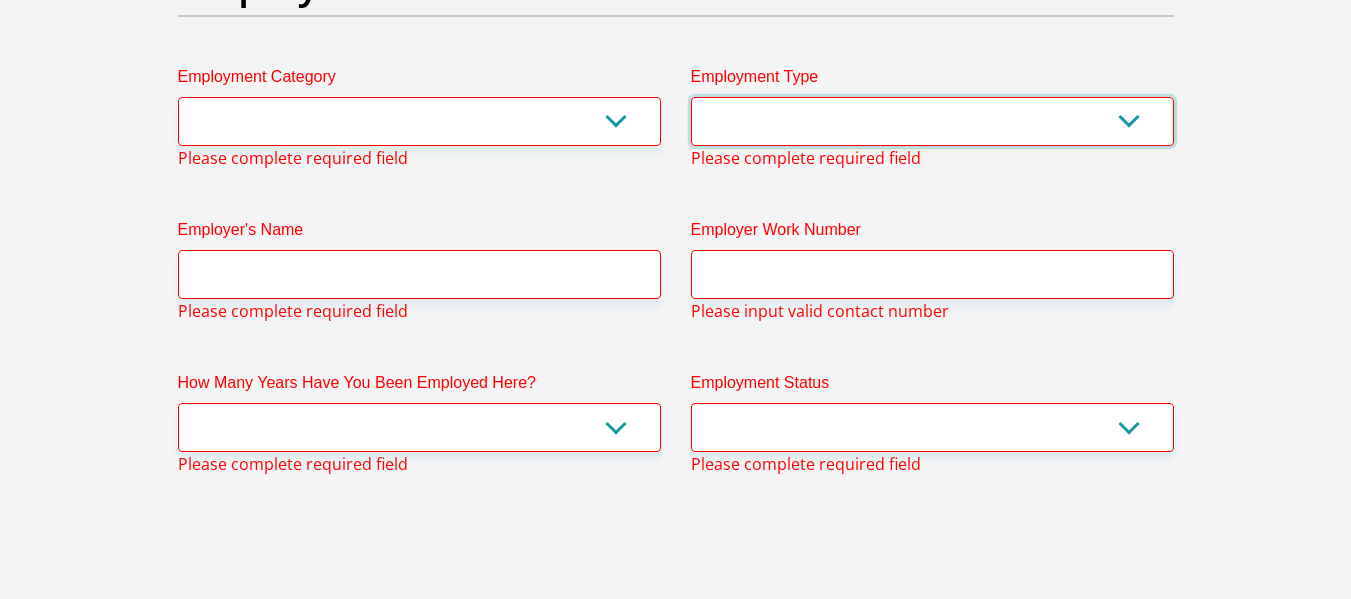 click on "College/Lecturer
Craft Seller
Creative
Driver
Executive
Farmer
Forces - Non Commissioned
Forces - Officer
Hawker
Housewife
Labourer
Licenced Professional
Manager
Miner
Non Licenced Professional
Office Staff/Clerk
Outside Worker
Pensioner
Permanent Teacher
Production/Manufacturing
Sales
Self-Employed
Semi-Professional Worker
Service Industry  Social Worker  Student" at bounding box center [932, 121] 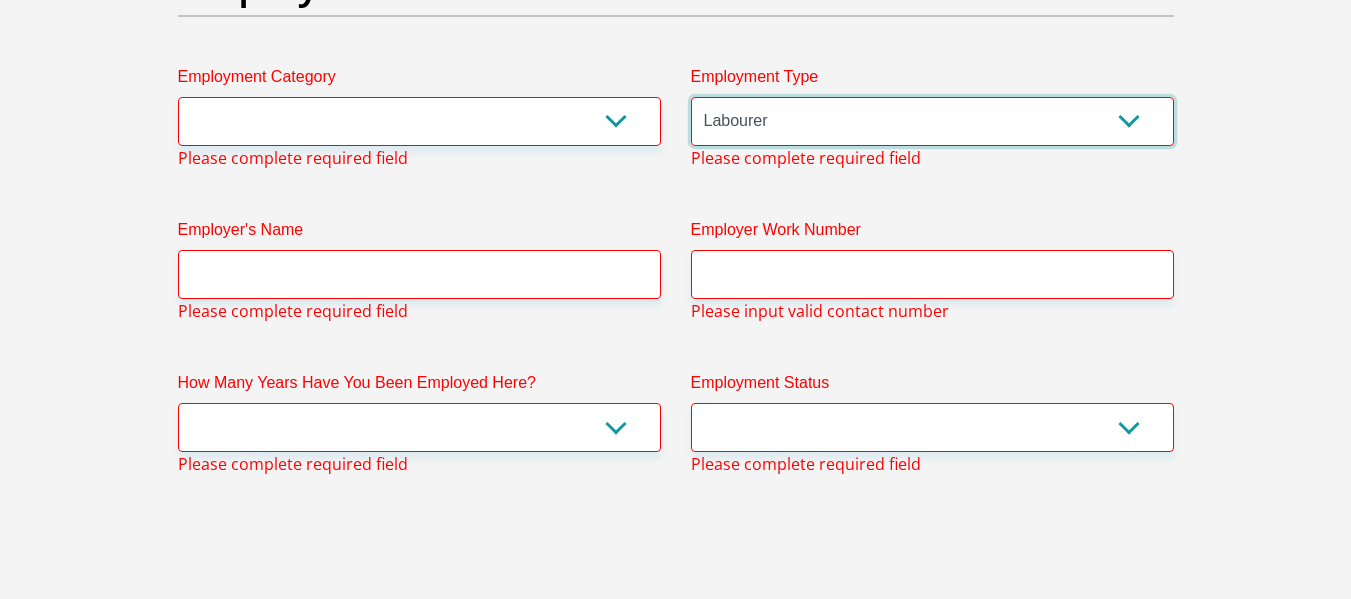 click on "College/Lecturer
Craft Seller
Creative
Driver
Executive
Farmer
Forces - Non Commissioned
Forces - Officer
Hawker
Housewife
Labourer
Licenced Professional
Manager
Miner
Non Licenced Professional
Office Staff/Clerk
Outside Worker
Pensioner
Permanent Teacher
Production/Manufacturing
Sales
Self-Employed
Semi-Professional Worker
Service Industry  Social Worker  Student" at bounding box center [932, 121] 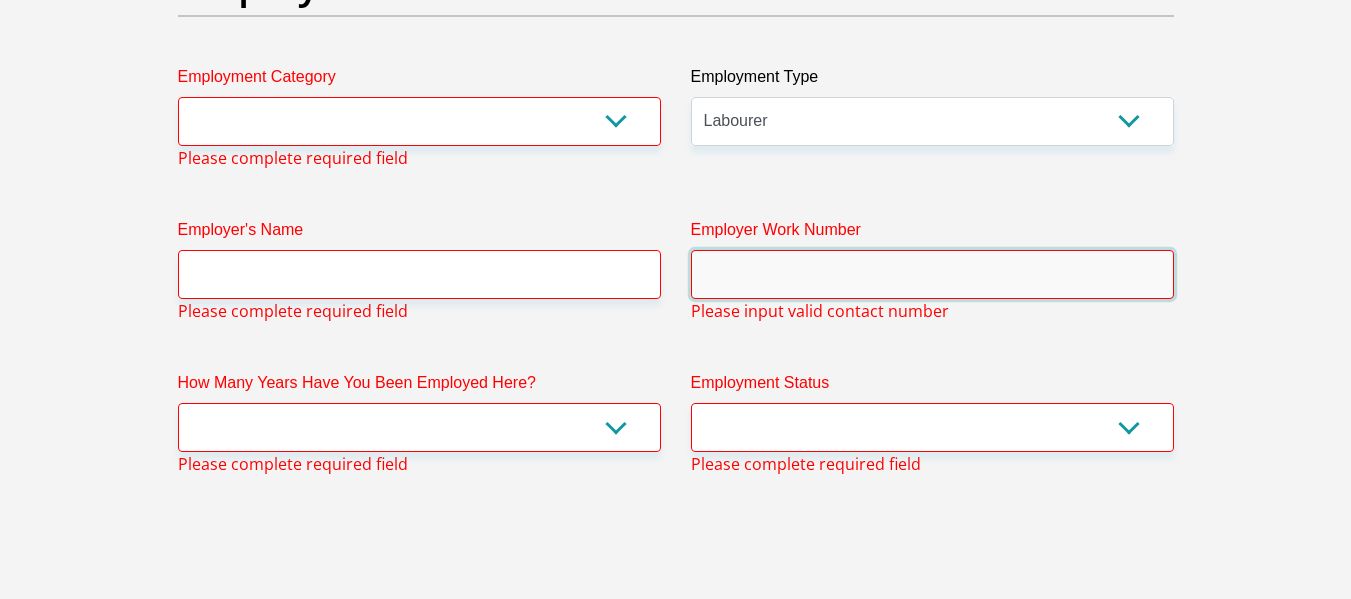 click on "Employer Work Number" at bounding box center [932, 274] 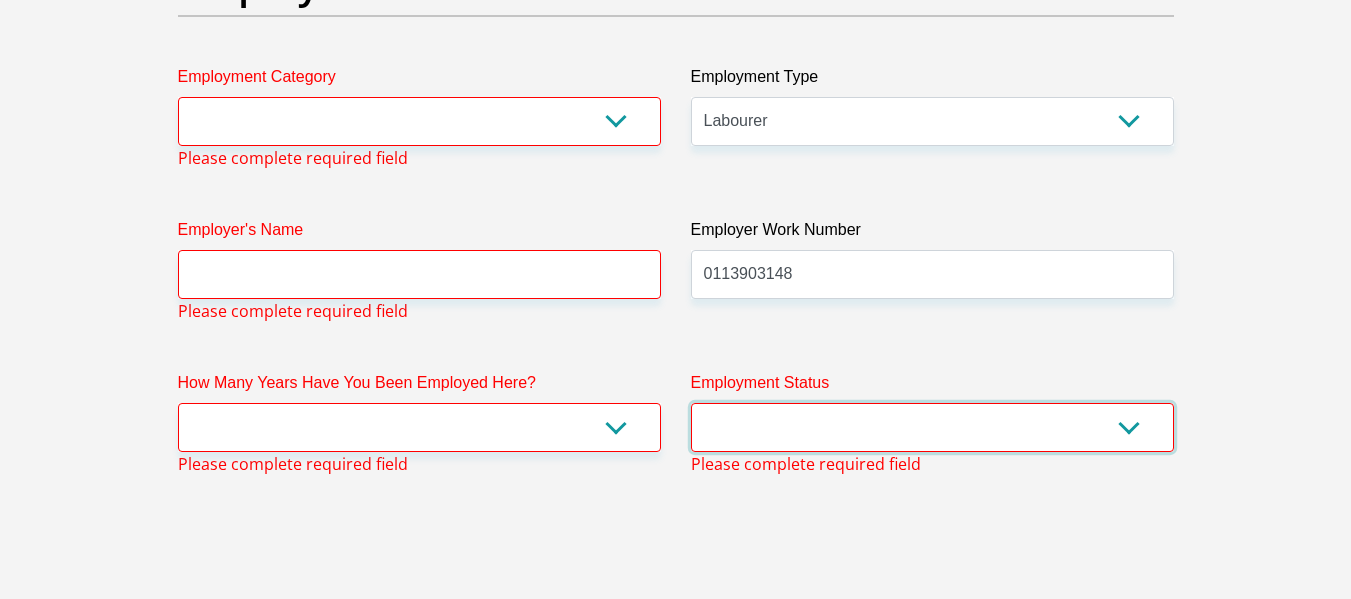 click on "Permanent/Full-time
Part-time/Casual
Contract Worker
Self-Employed
Housewife
Retired
Student
Medically Boarded
Disability
Unemployed" at bounding box center (932, 427) 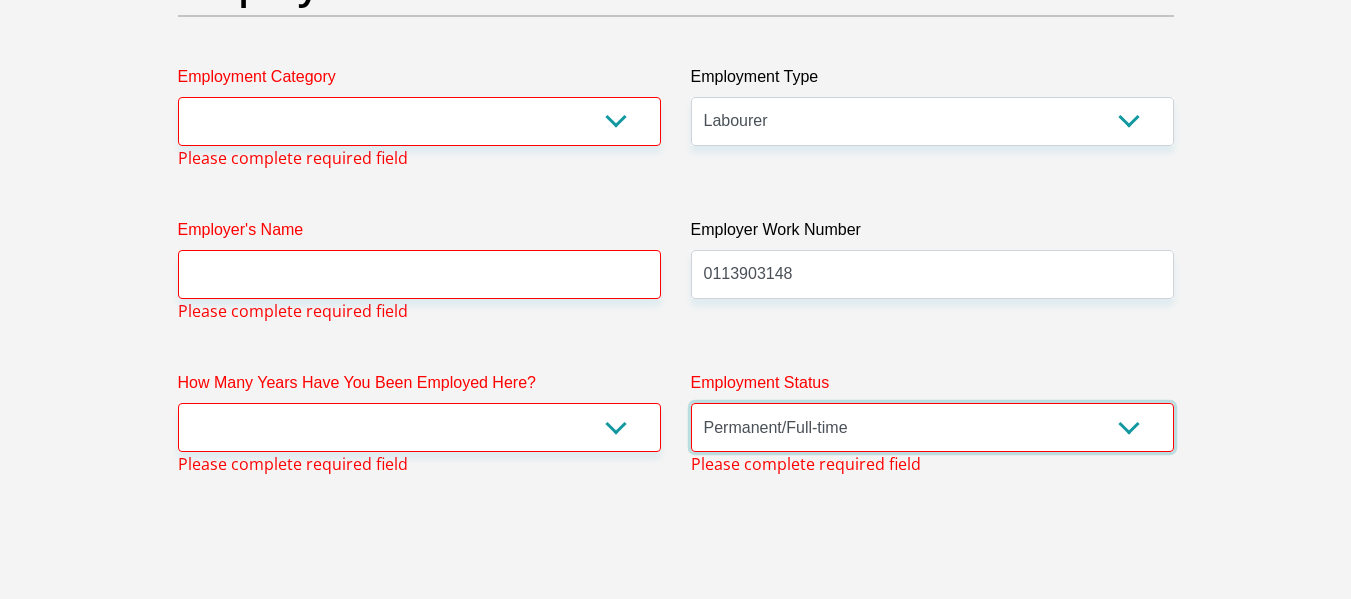 click on "Permanent/Full-time
Part-time/Casual
Contract Worker
Self-Employed
Housewife
Retired
Student
Medically Boarded
Disability
Unemployed" at bounding box center [932, 427] 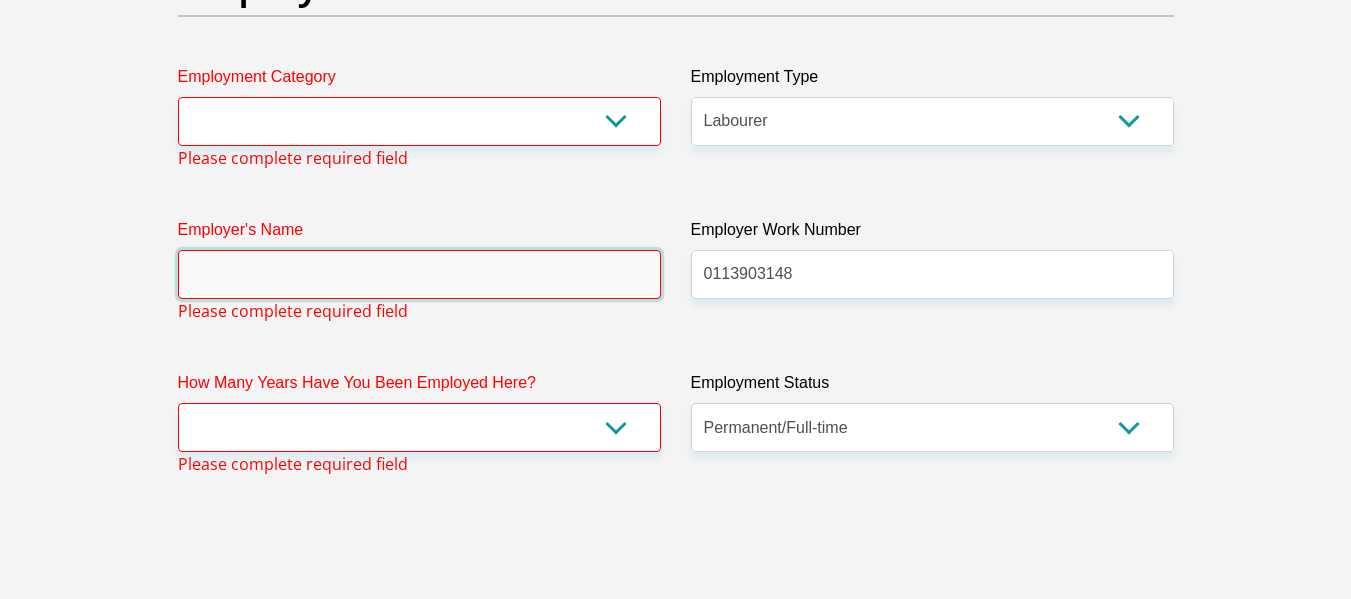 click on "Employer's Name" at bounding box center [419, 274] 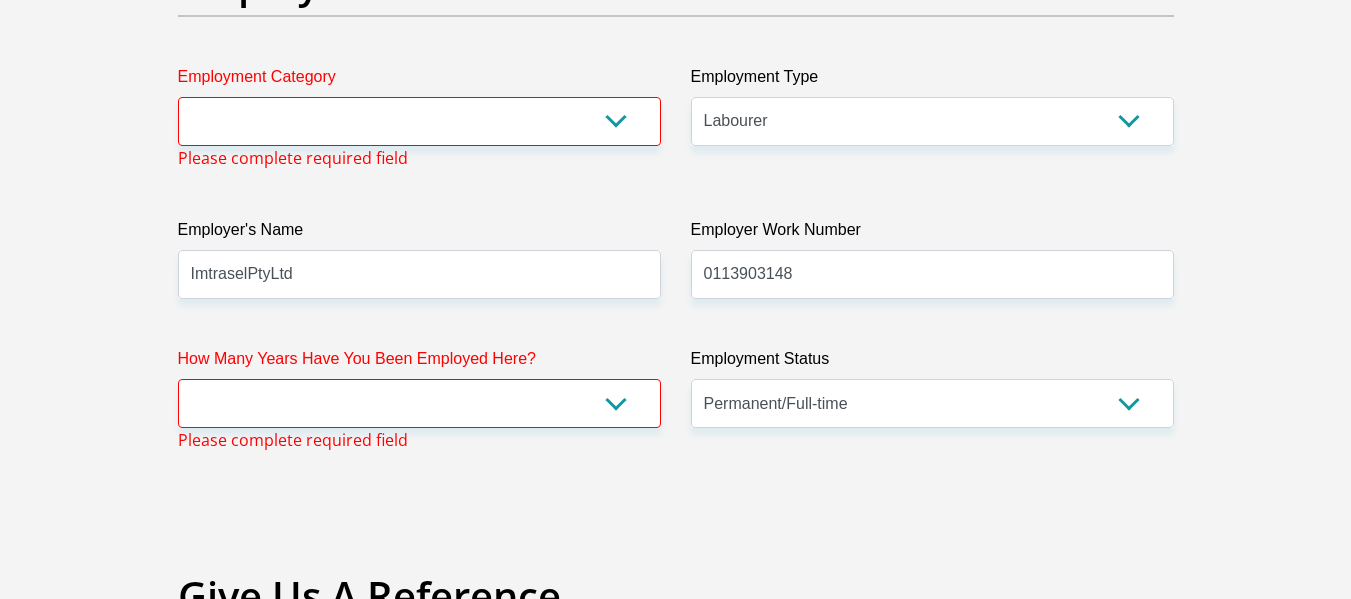 click on "Employment Category" at bounding box center [419, 81] 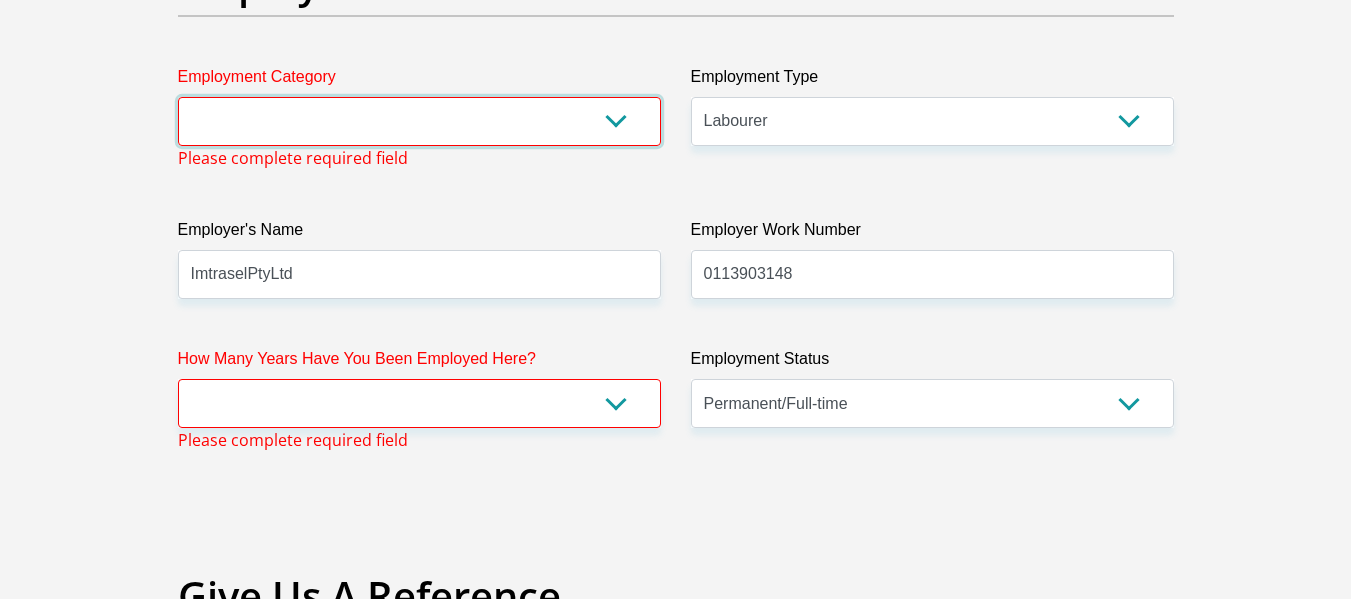 click on "AGRICULTURE
ALCOHOL & TOBACCO
CONSTRUCTION MATERIALS
METALLURGY
EQUIPMENT FOR RENEWABLE ENERGY
SPECIALIZED CONTRACTORS
CAR
GAMING (INCL. INTERNET
OTHER WHOLESALE
UNLICENSED PHARMACEUTICALS
CURRENCY EXCHANGE HOUSES
OTHER FINANCIAL INSTITUTIONS & INSURANCE
REAL ESTATE AGENTS
OIL & GAS
OTHER MATERIALS (E.G. IRON ORE)
PRECIOUS STONES & PRECIOUS METALS
POLITICAL ORGANIZATIONS
RELIGIOUS ORGANIZATIONS(NOT SECTS)
ACTI. HAVING BUSINESS DEAL WITH PUBLIC ADMINISTRATION
LAUNDROMATS" at bounding box center [419, 121] 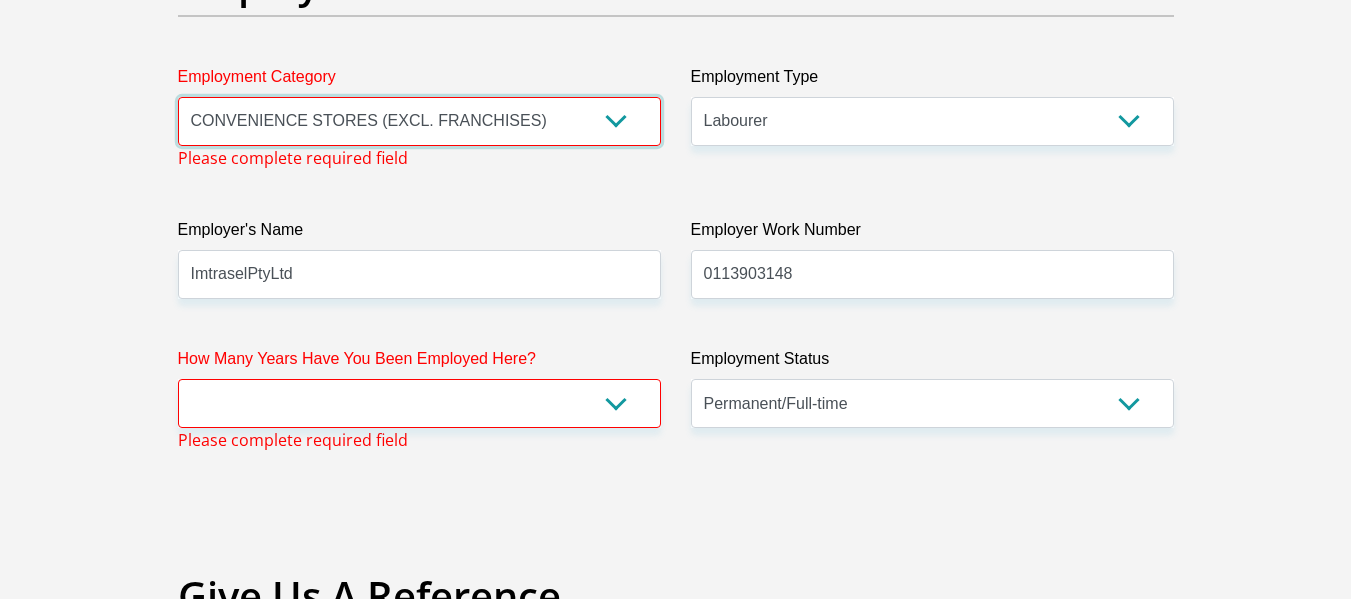click on "AGRICULTURE
ALCOHOL & TOBACCO
CONSTRUCTION MATERIALS
METALLURGY
EQUIPMENT FOR RENEWABLE ENERGY
SPECIALIZED CONTRACTORS
CAR
GAMING (INCL. INTERNET
OTHER WHOLESALE
UNLICENSED PHARMACEUTICALS
CURRENCY EXCHANGE HOUSES
OTHER FINANCIAL INSTITUTIONS & INSURANCE
REAL ESTATE AGENTS
OIL & GAS
OTHER MATERIALS (E.G. IRON ORE)
PRECIOUS STONES & PRECIOUS METALS
POLITICAL ORGANIZATIONS
RELIGIOUS ORGANIZATIONS(NOT SECTS)
ACTI. HAVING BUSINESS DEAL WITH PUBLIC ADMINISTRATION
LAUNDROMATS" at bounding box center (419, 121) 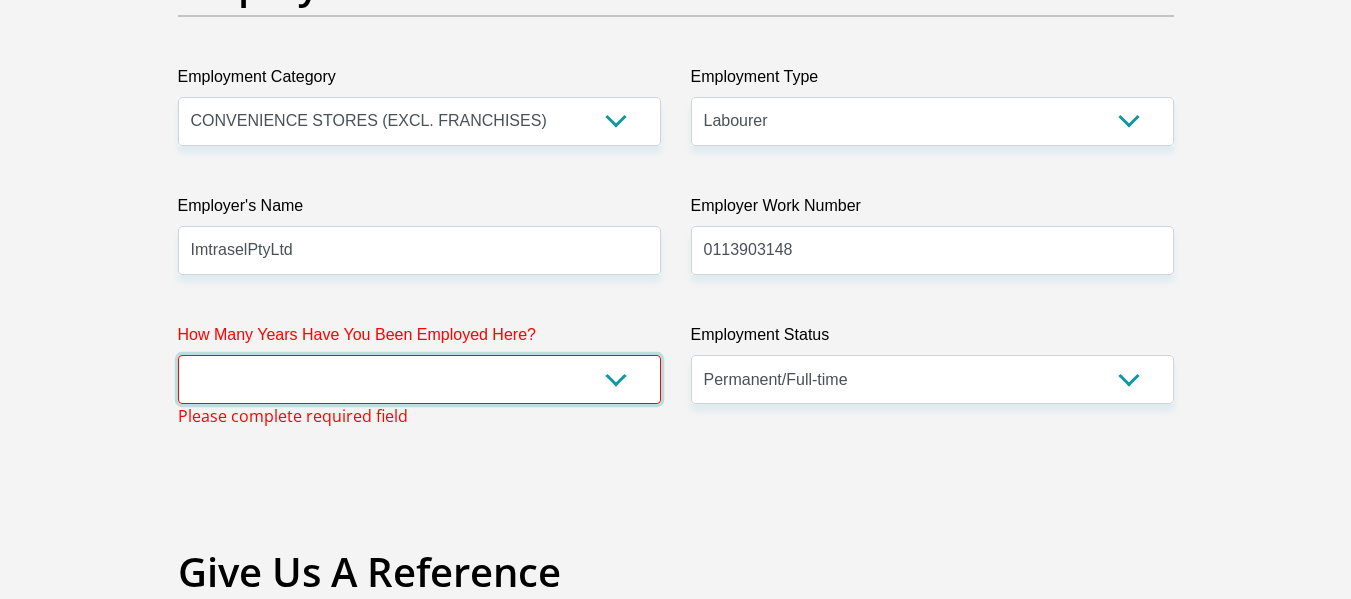 click on "less than 1 year
1-3 years
3-5 years
5+ years" at bounding box center (419, 379) 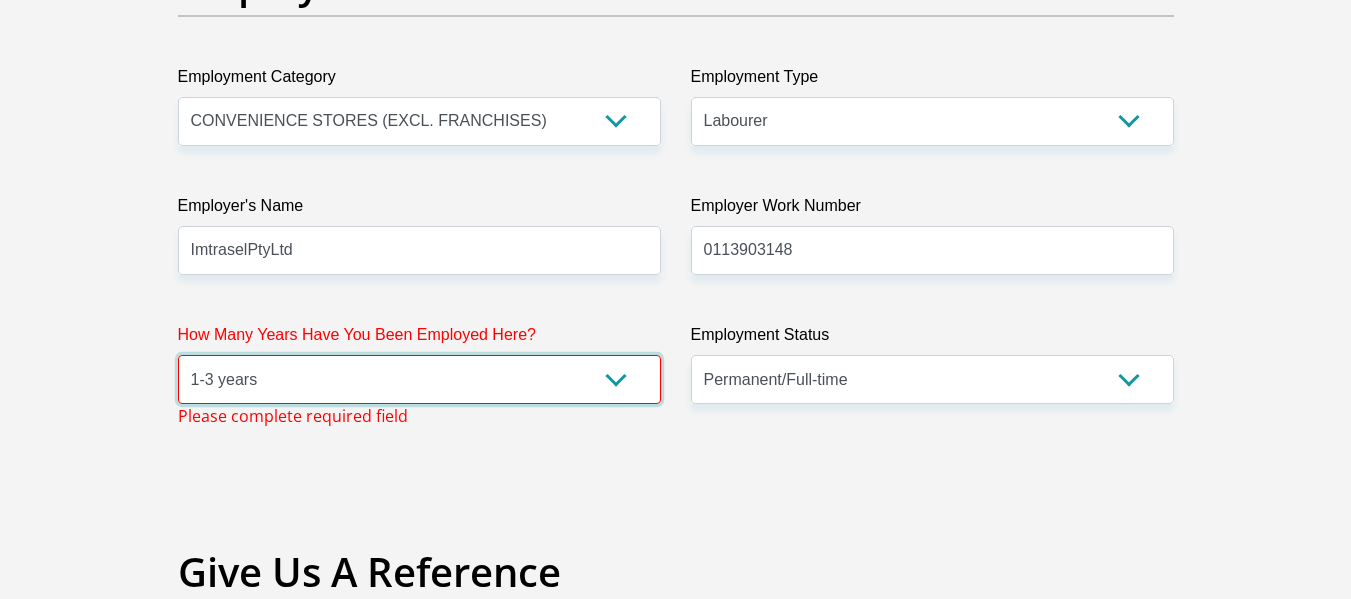 click on "less than 1 year
1-3 years
3-5 years
5+ years" at bounding box center (419, 379) 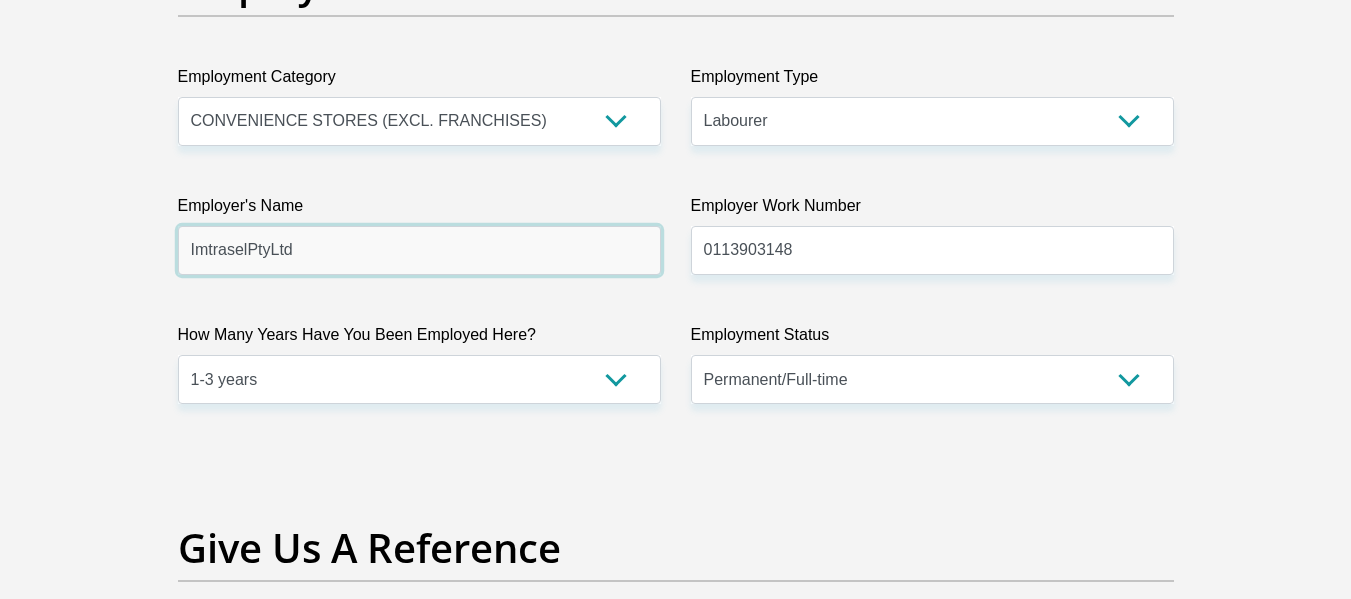 click on "ImtraselPtyLtd" at bounding box center (419, 250) 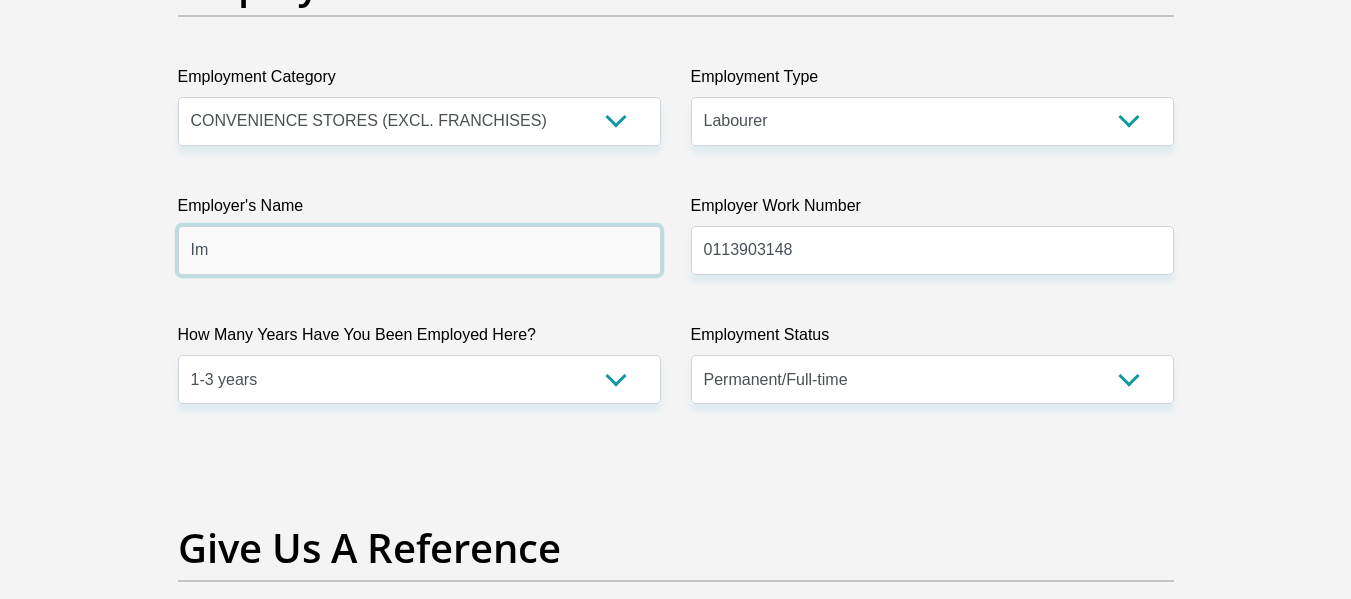 type on "I" 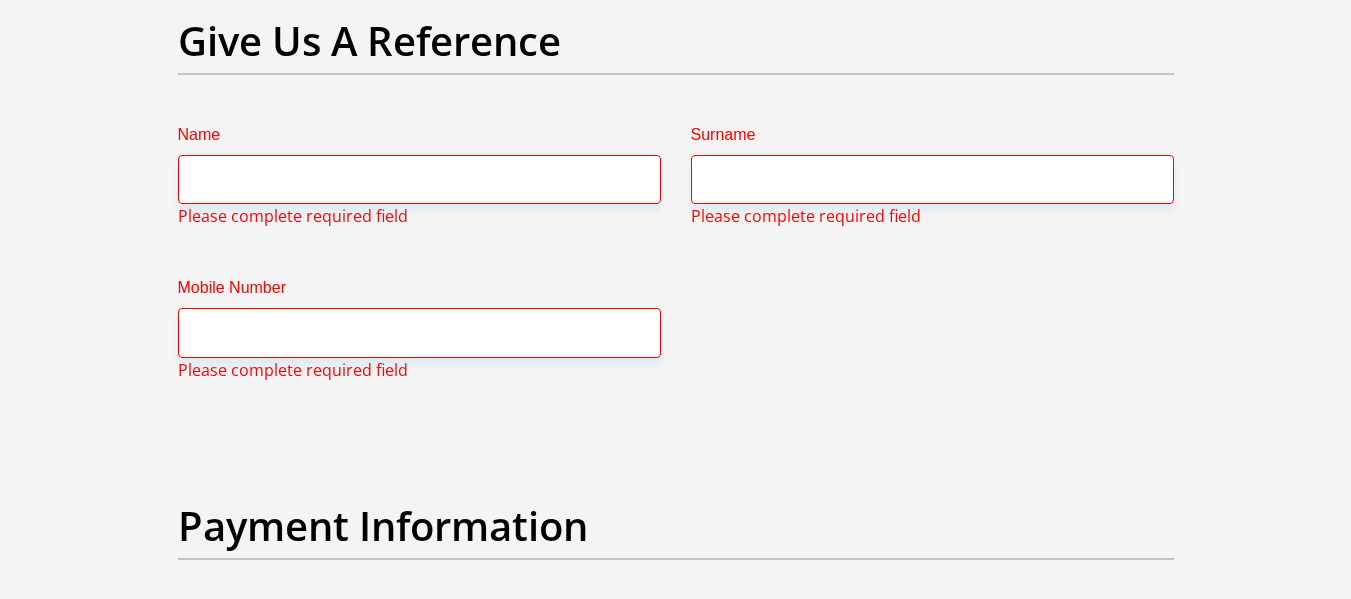 scroll, scrollTop: 4184, scrollLeft: 0, axis: vertical 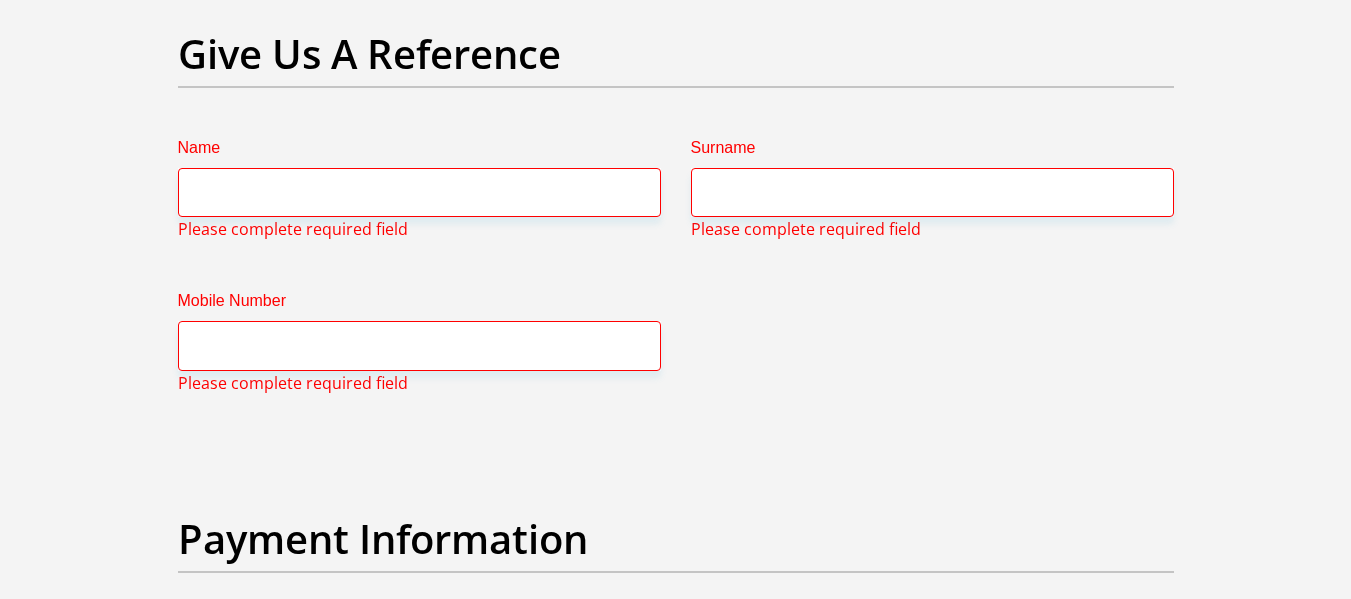 type on "Engen" 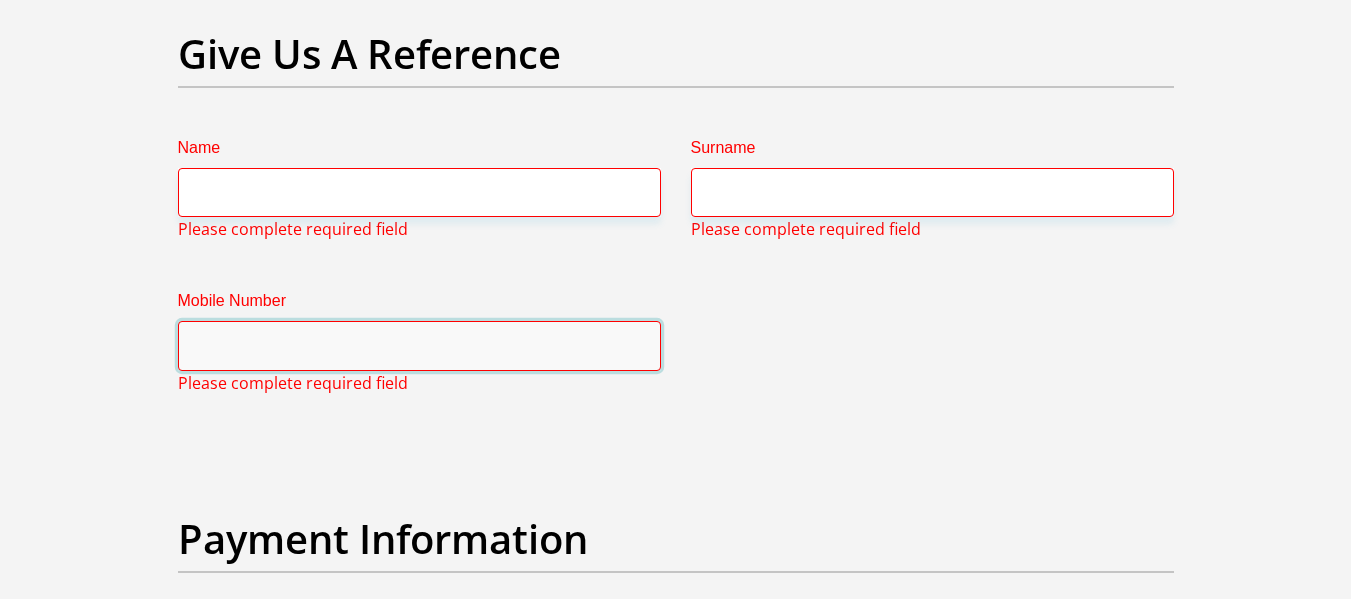 click on "Mobile Number" at bounding box center [419, 345] 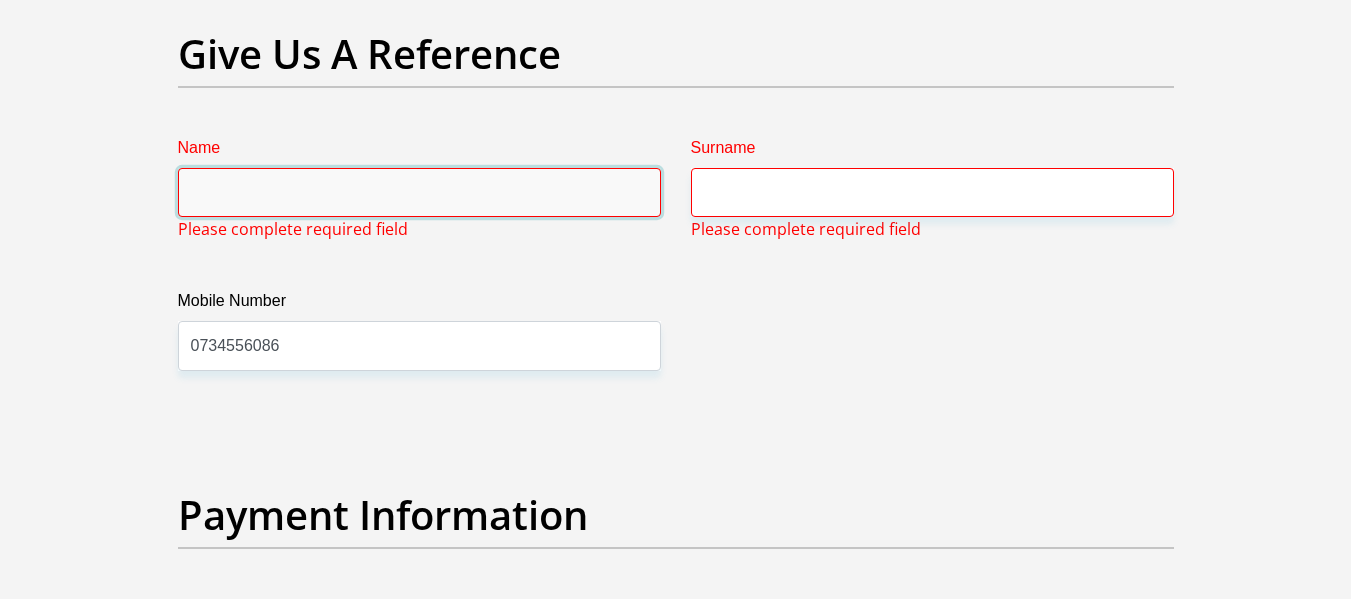 click on "Name" at bounding box center [419, 192] 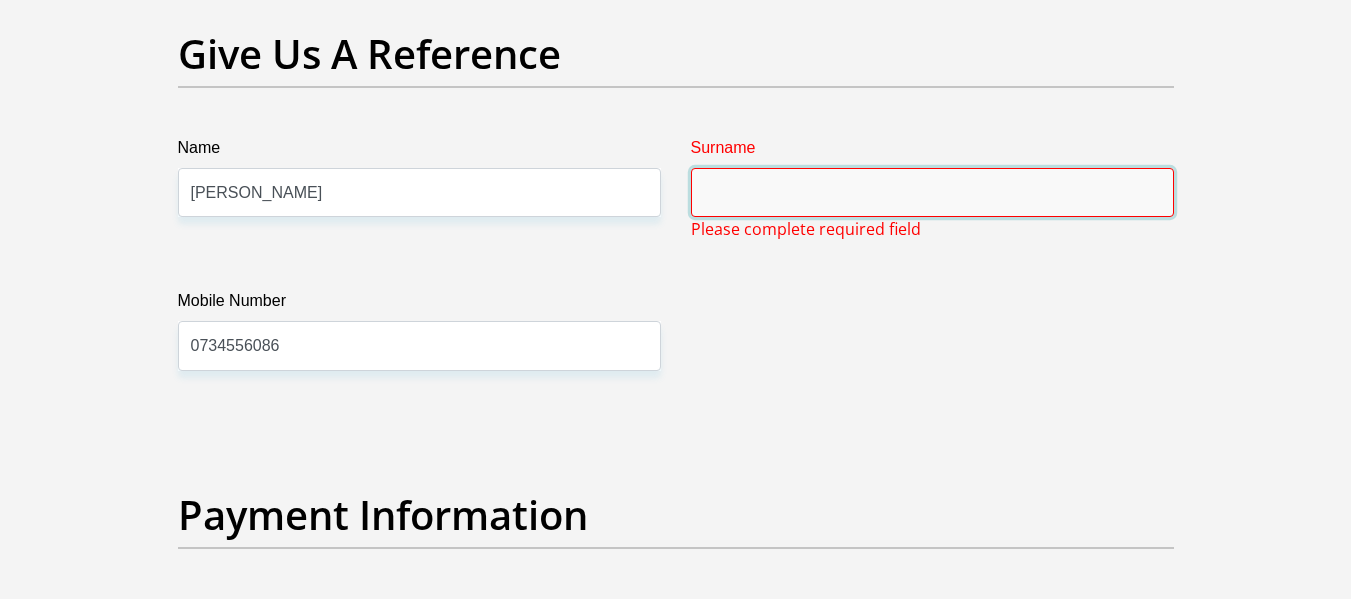 click on "Surname" at bounding box center [932, 192] 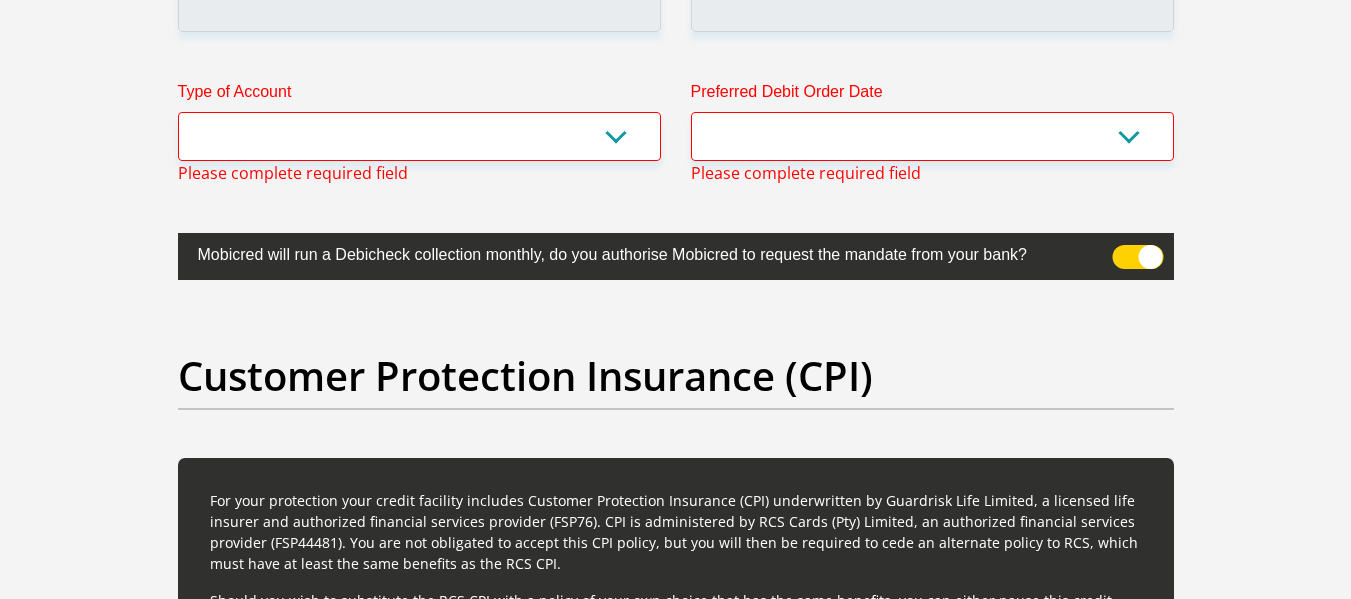 scroll, scrollTop: 4920, scrollLeft: 0, axis: vertical 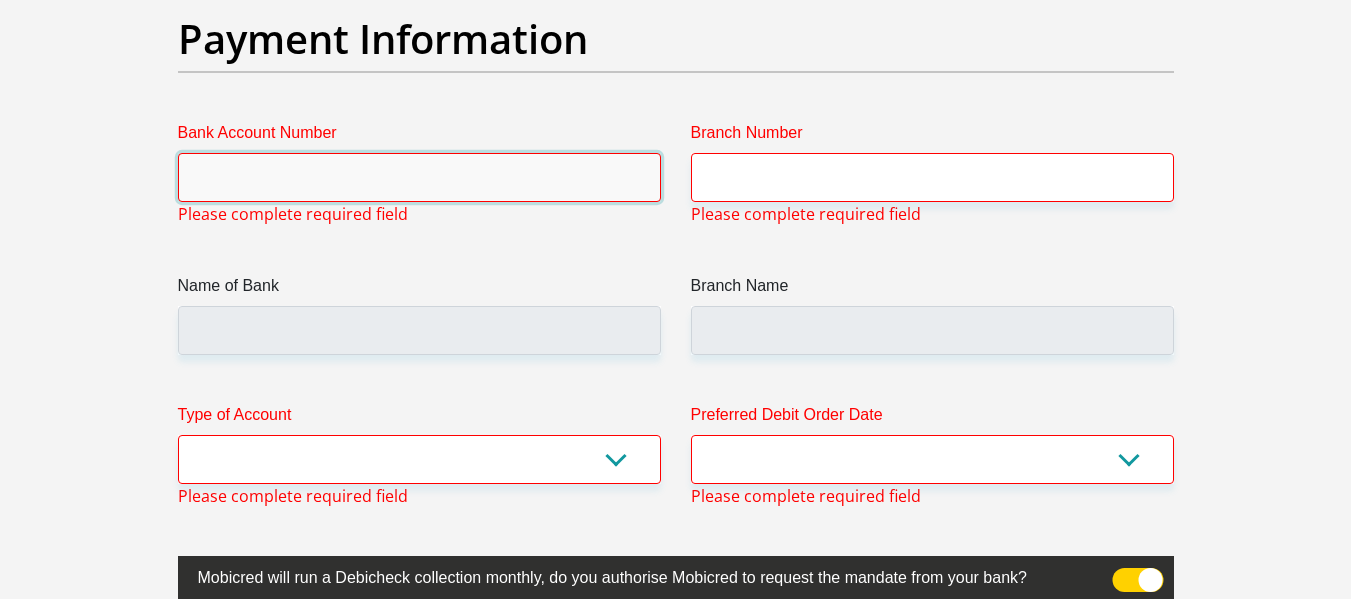 click on "Bank Account Number" at bounding box center [419, 177] 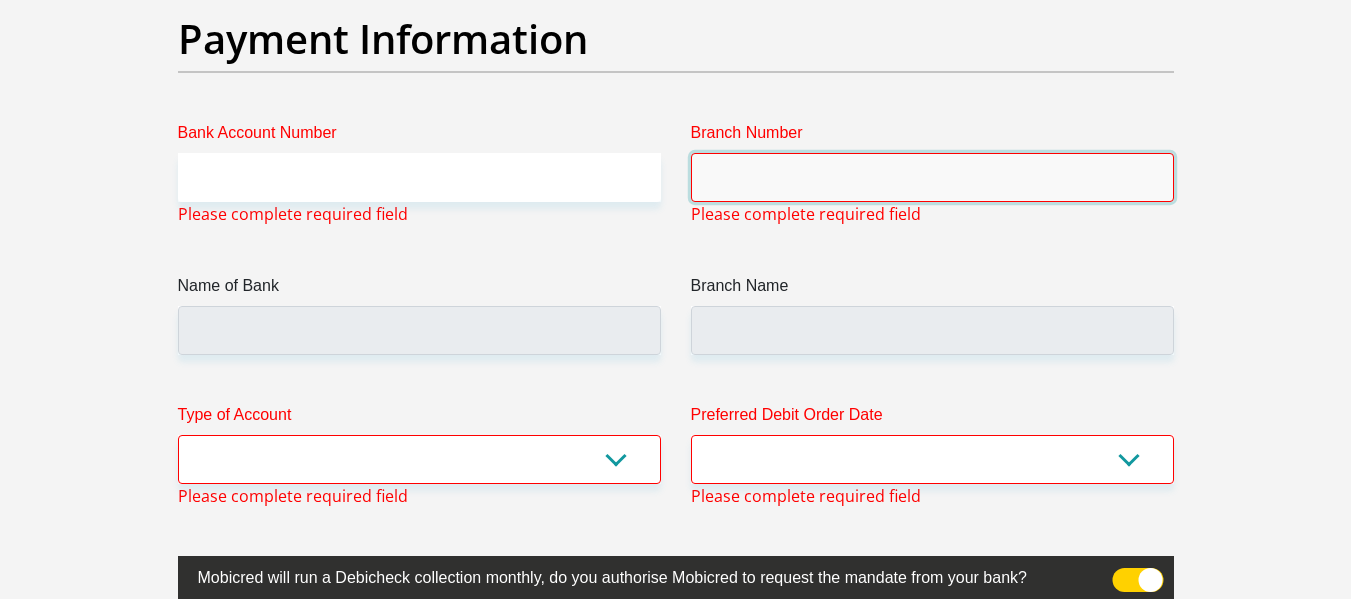 click on "Branch Number" at bounding box center [932, 177] 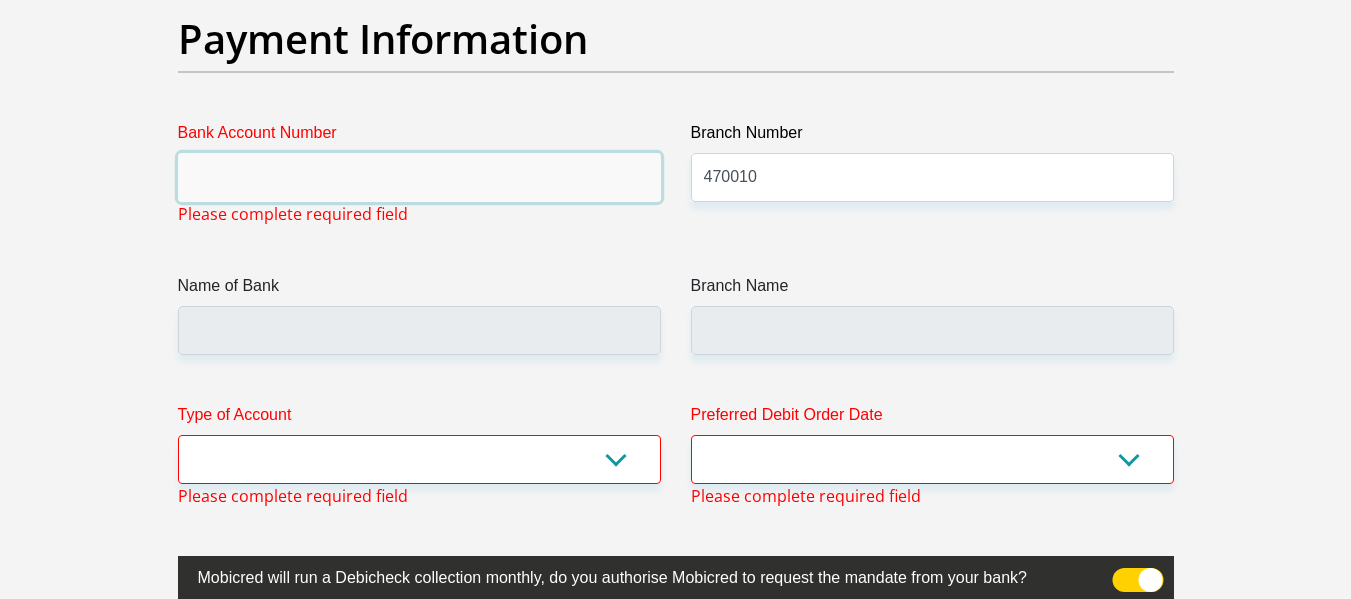 click on "Bank Account Number" at bounding box center [419, 177] 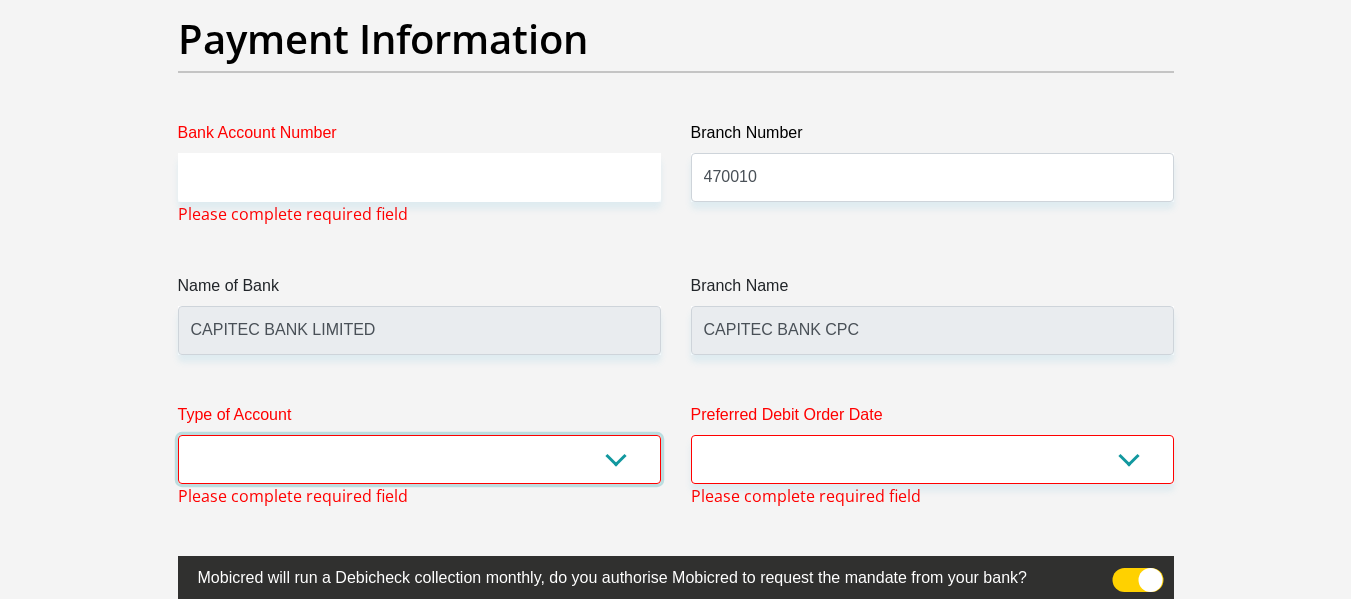 click on "Cheque
Savings" at bounding box center (419, 459) 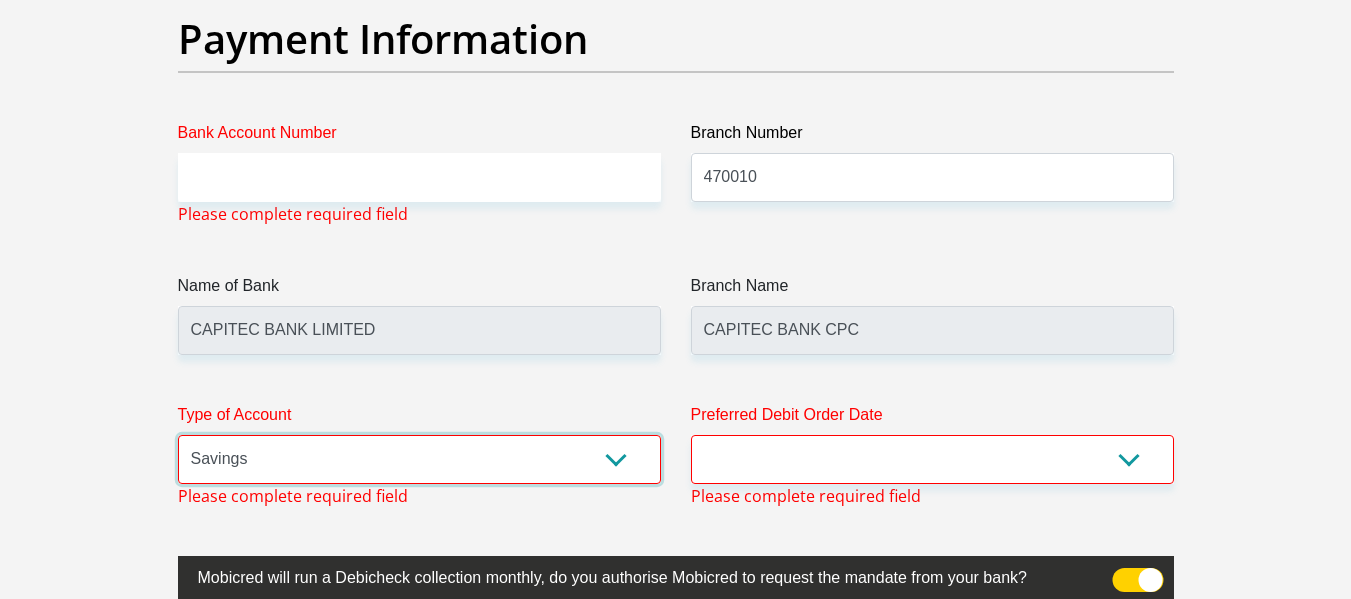 click on "Cheque
Savings" at bounding box center [419, 459] 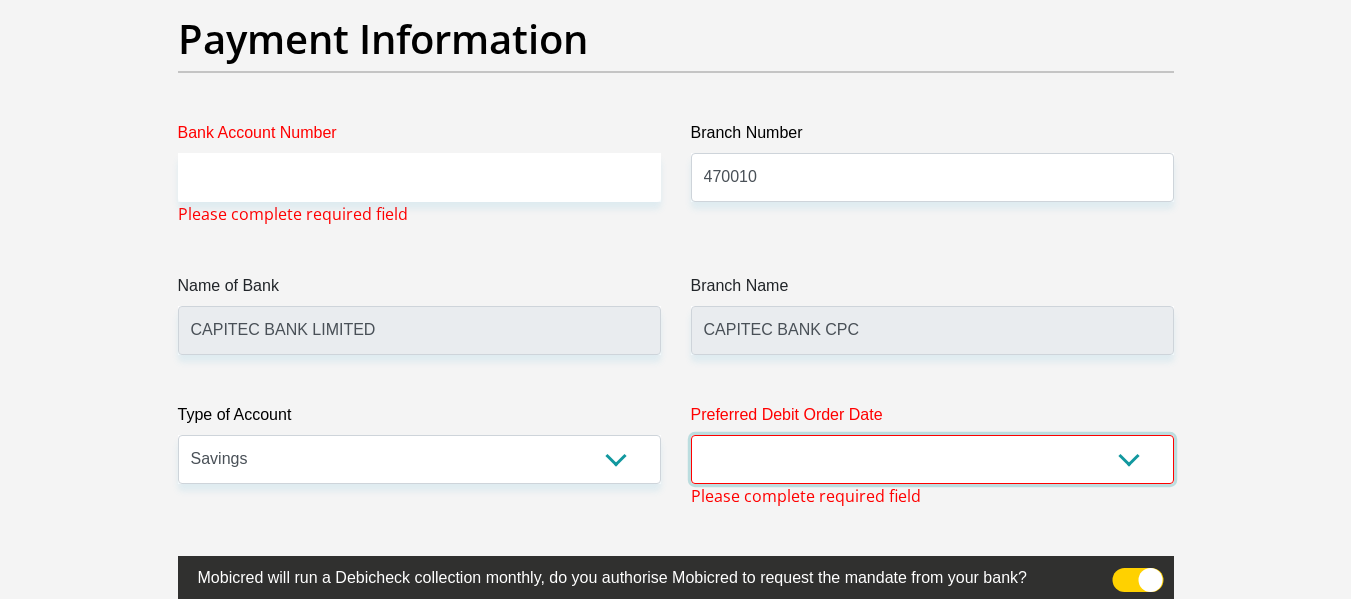 click on "1st
2nd
3rd
4th
5th
7th
18th
19th
20th
21st
22nd
23rd
24th
25th
26th
27th
28th
29th
30th" at bounding box center [932, 459] 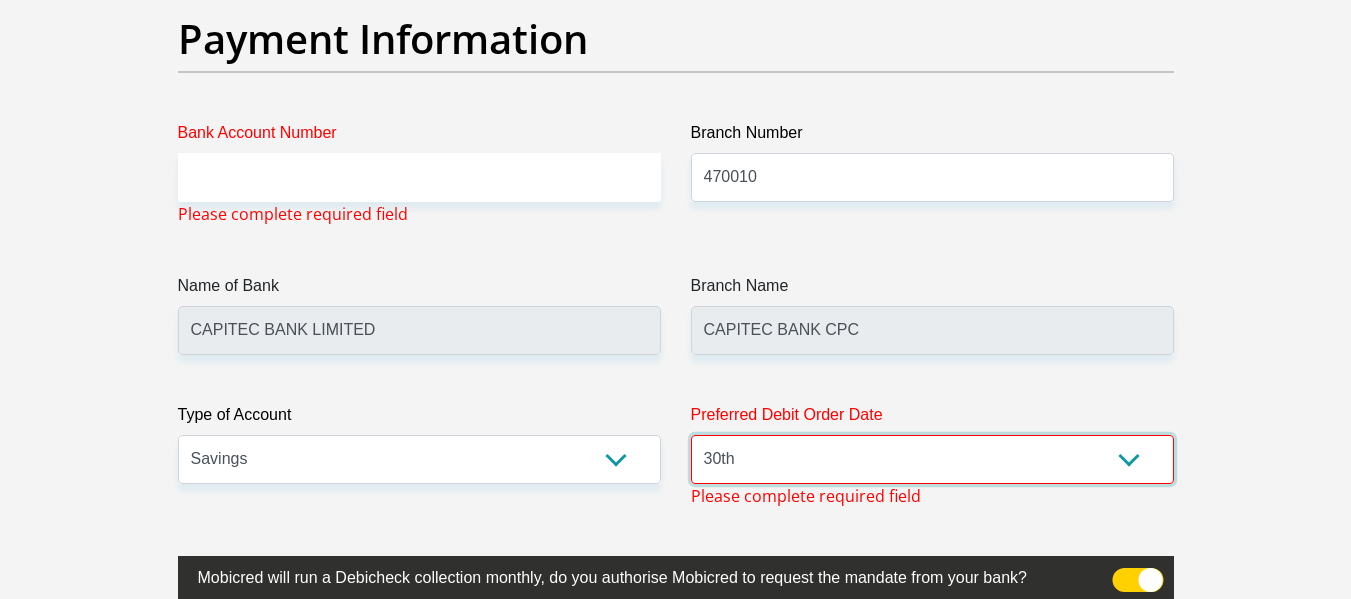 click on "1st
2nd
3rd
4th
5th
7th
18th
19th
20th
21st
22nd
23rd
24th
25th
26th
27th
28th
29th
30th" at bounding box center (932, 459) 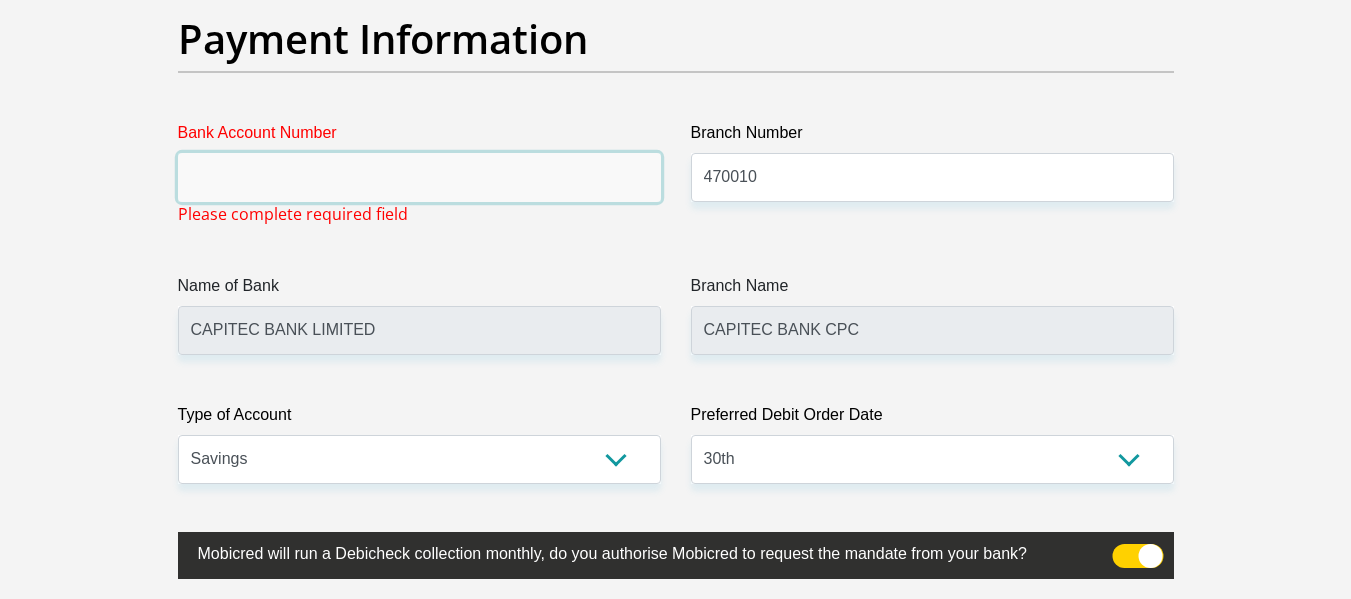 click on "Bank Account Number" at bounding box center [419, 177] 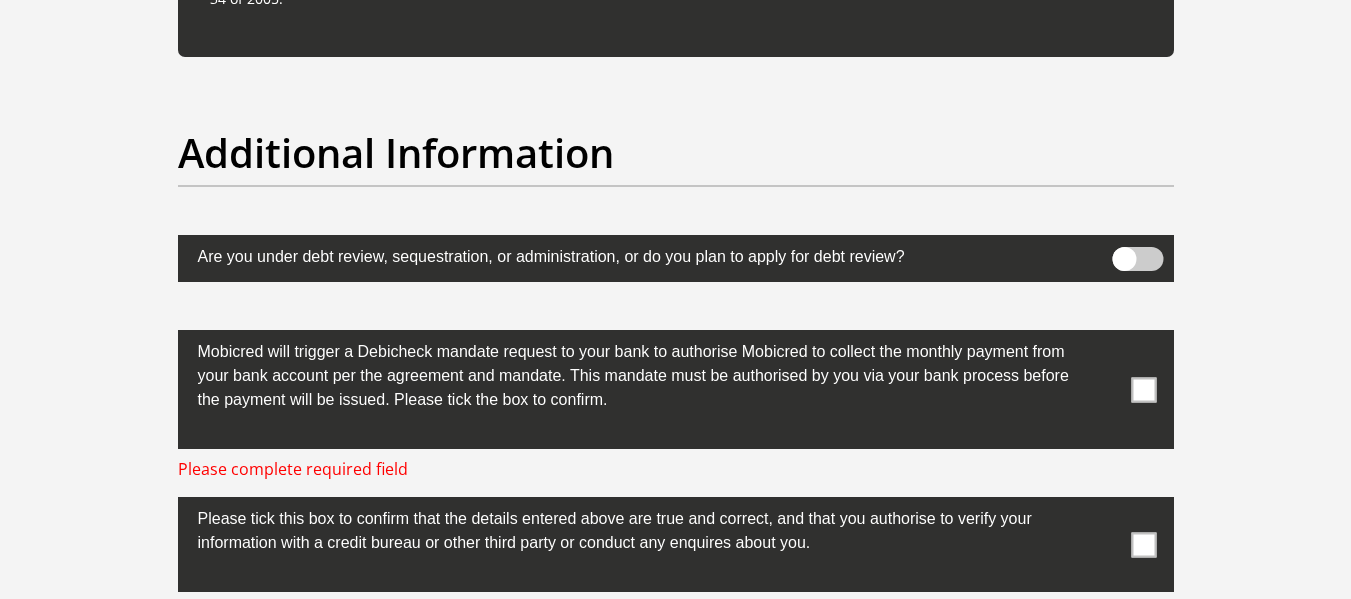 scroll, scrollTop: 6176, scrollLeft: 0, axis: vertical 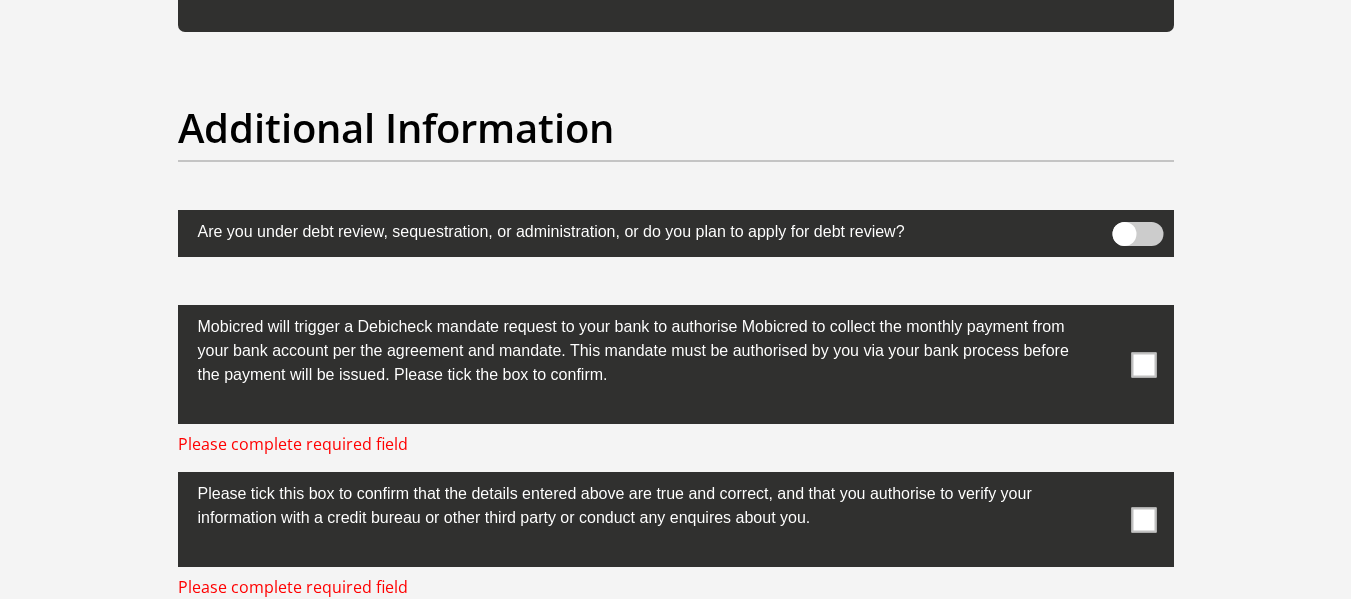 type on "1935712401" 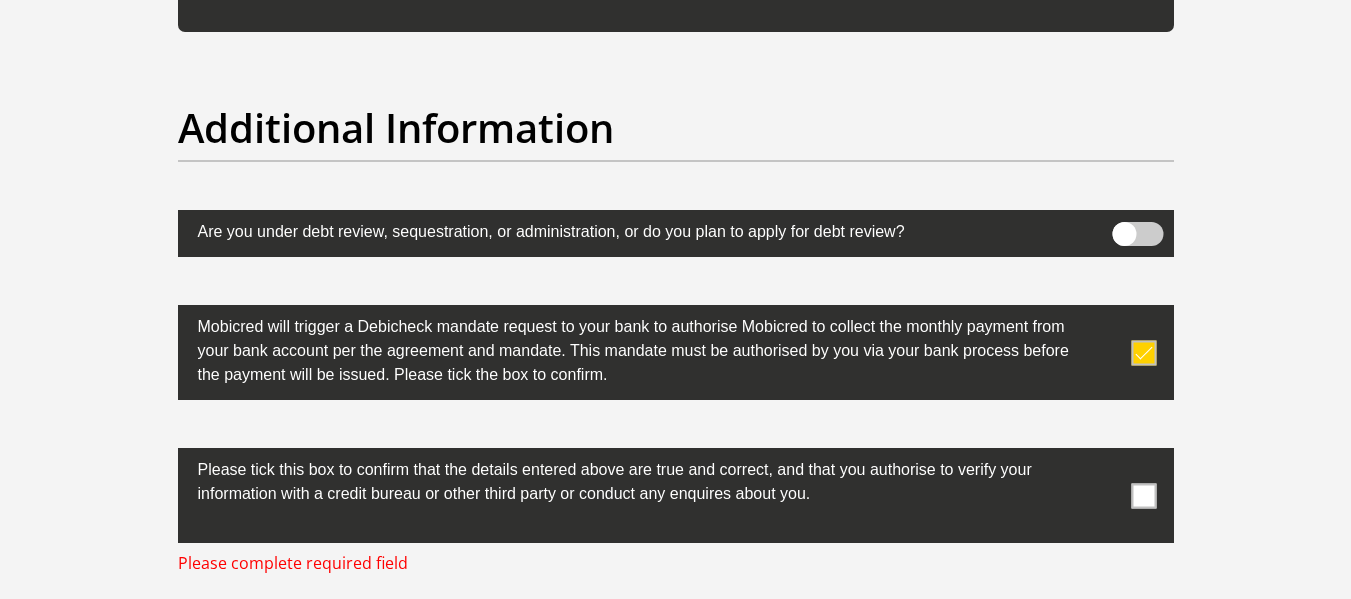 click at bounding box center [1143, 495] 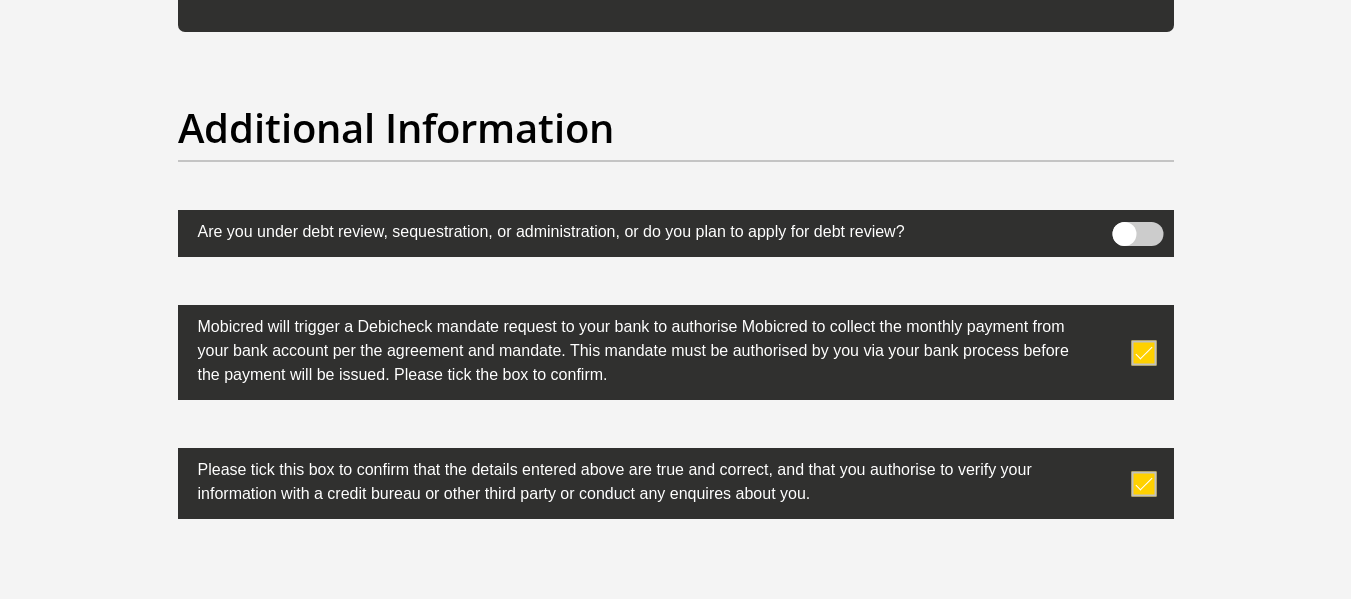 scroll, scrollTop: 6576, scrollLeft: 0, axis: vertical 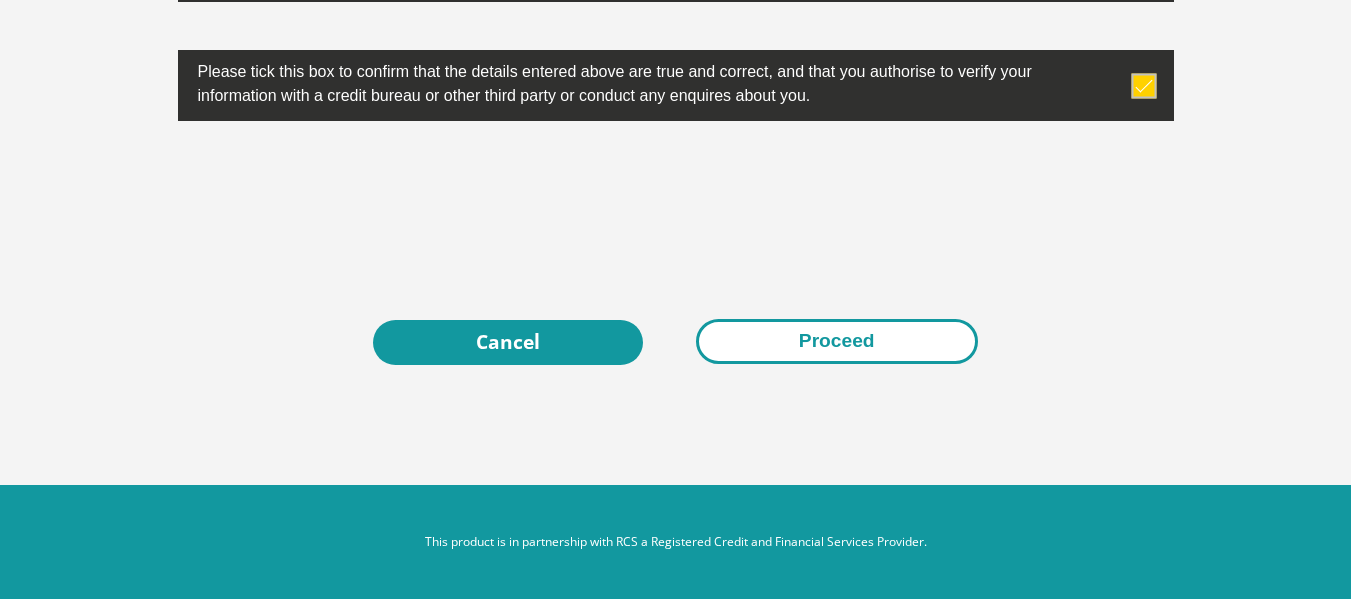 click on "Proceed" at bounding box center (837, 341) 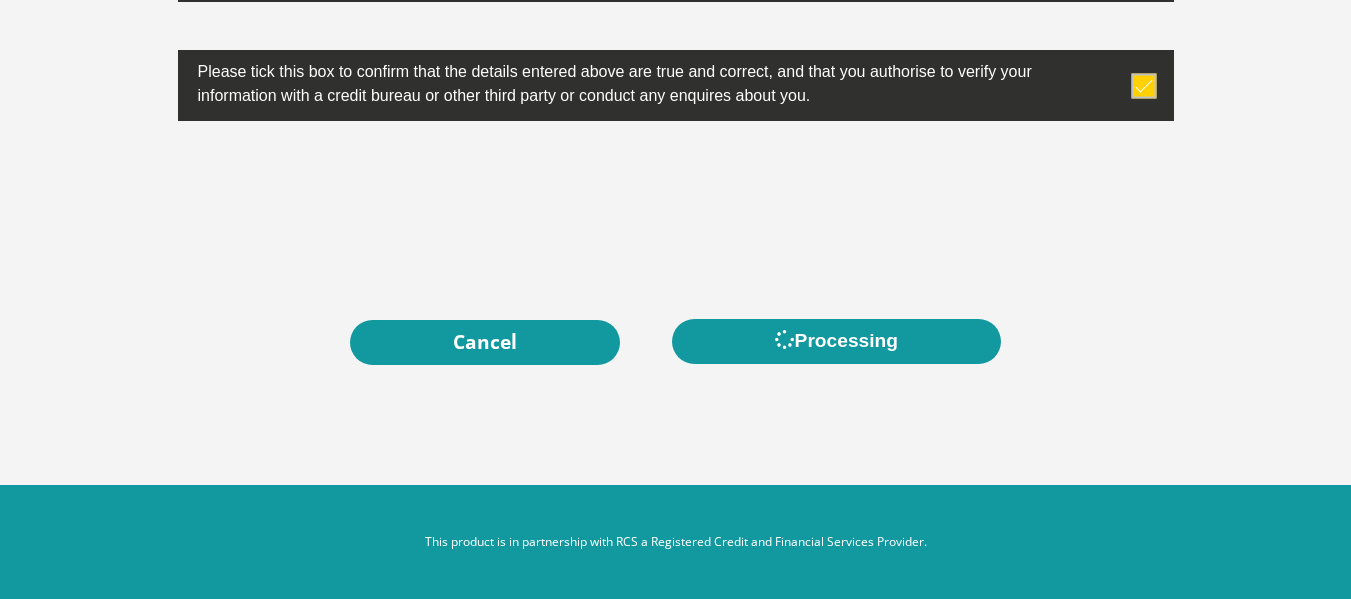 scroll, scrollTop: 0, scrollLeft: 0, axis: both 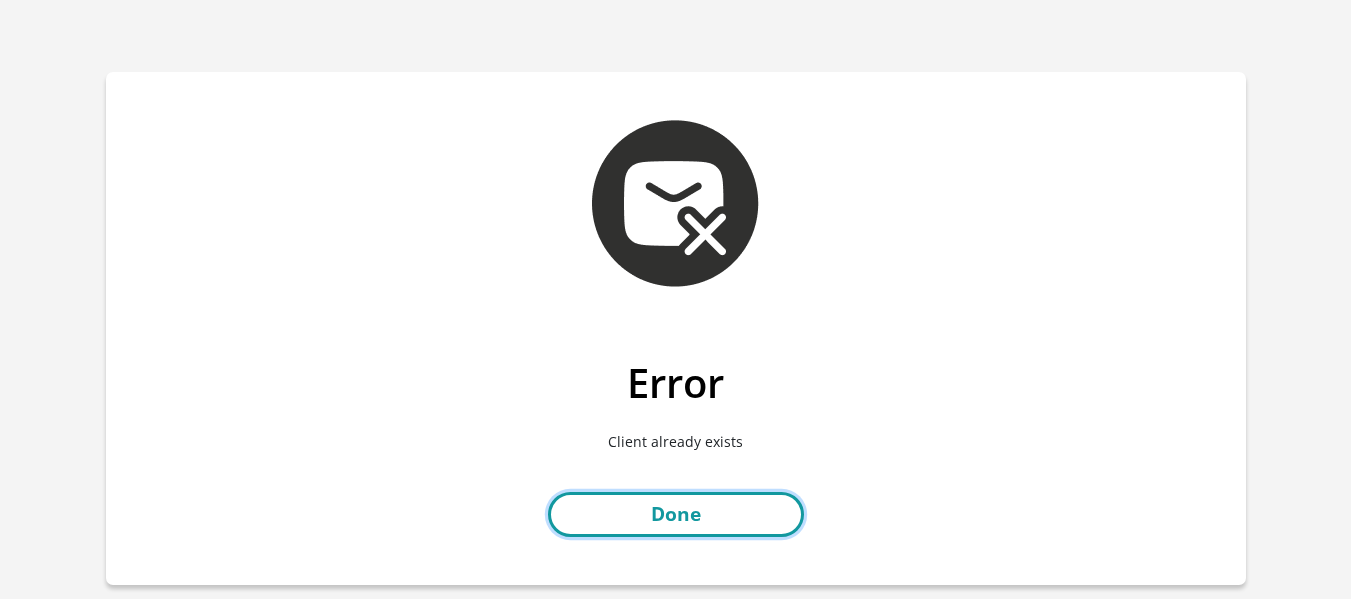 click on "Done" at bounding box center [676, 514] 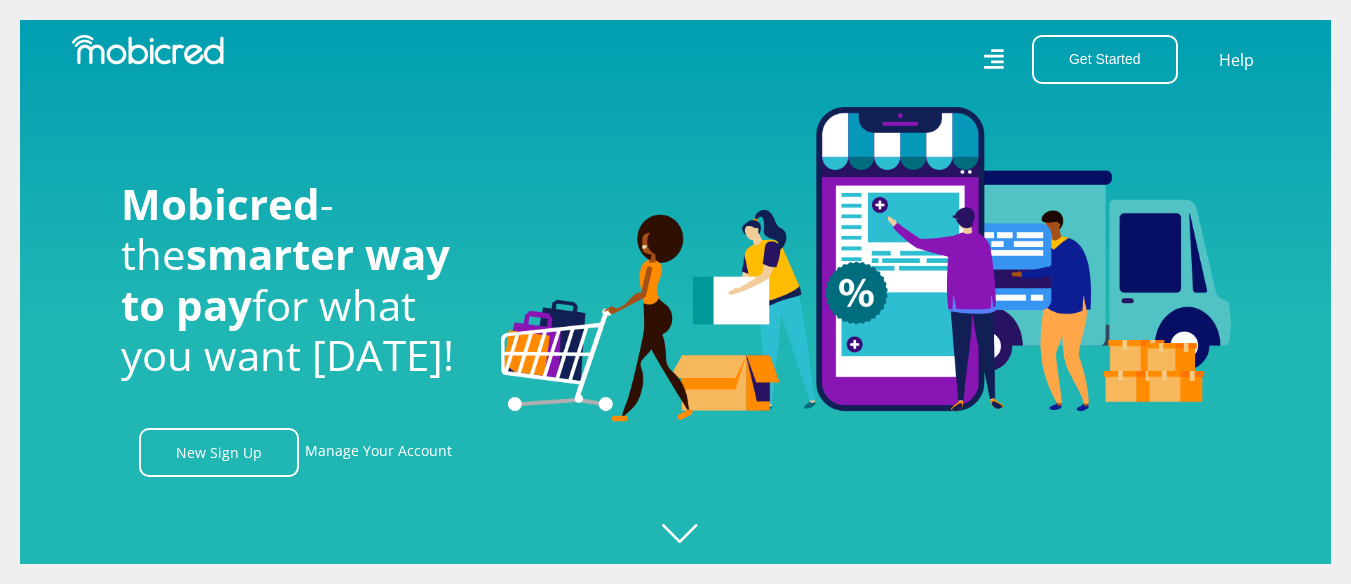 scroll, scrollTop: 0, scrollLeft: 0, axis: both 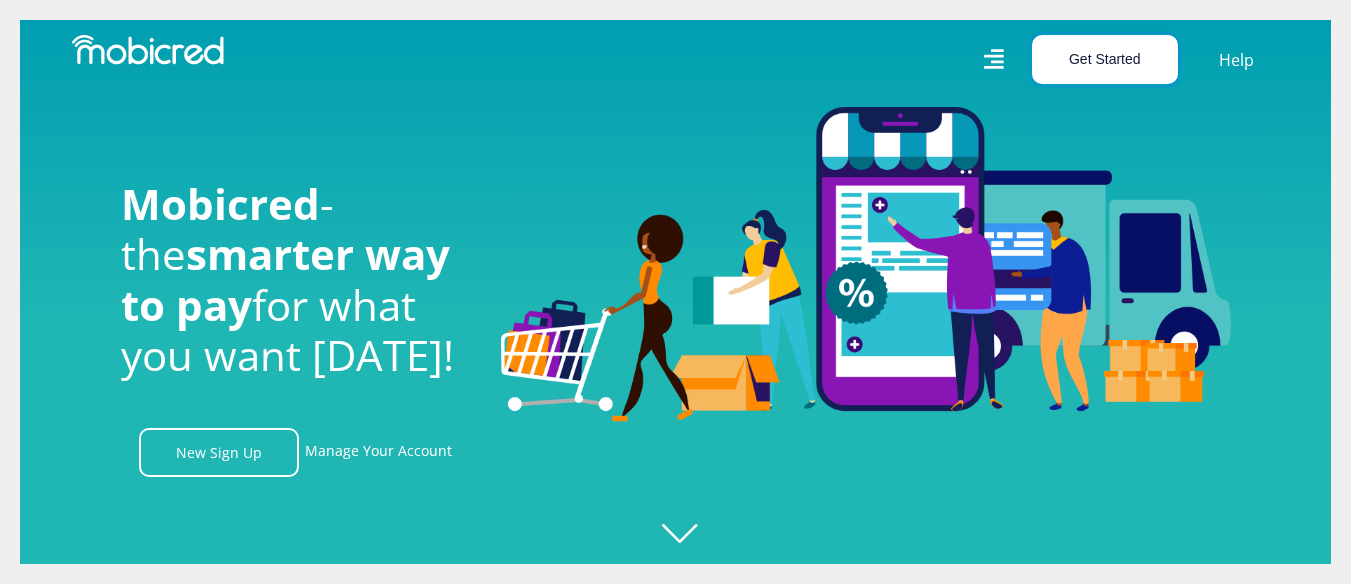 click on "Get Started" at bounding box center (1105, 59) 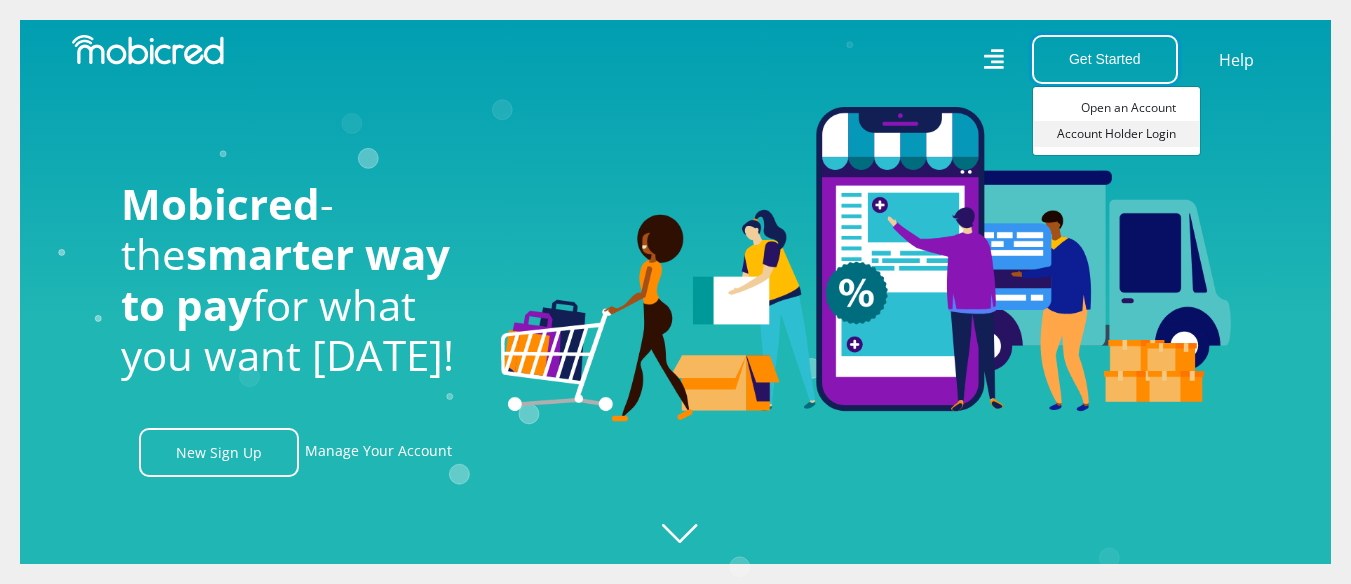scroll, scrollTop: 0, scrollLeft: 1425, axis: horizontal 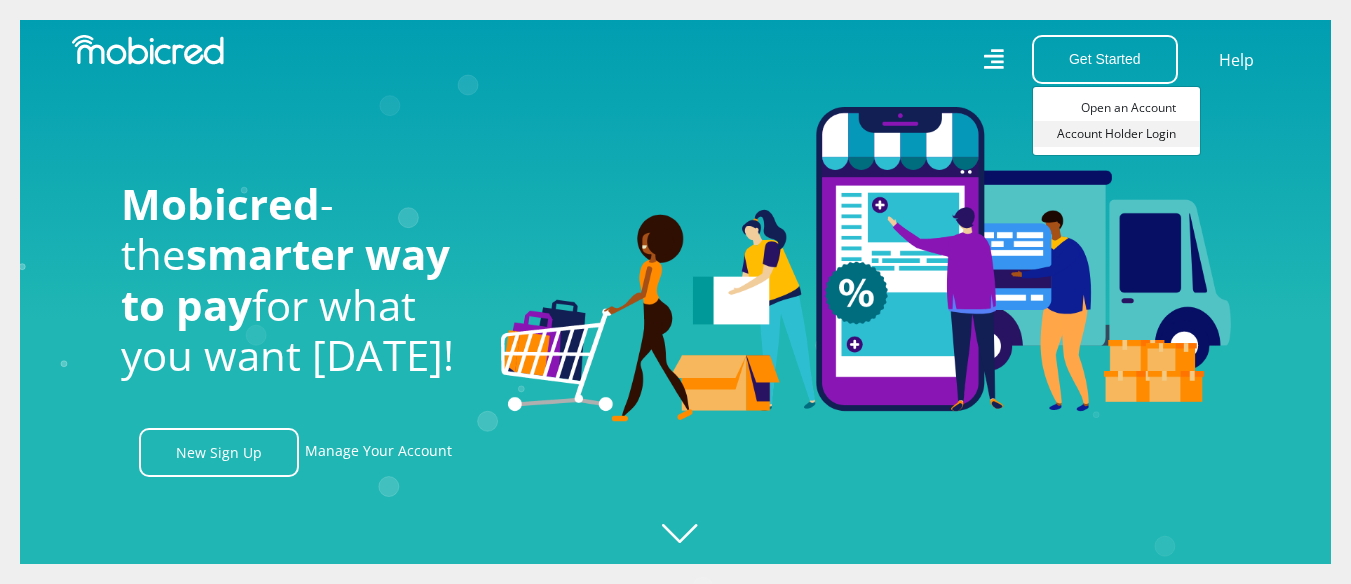 click on "Account Holder Login" at bounding box center (1116, 134) 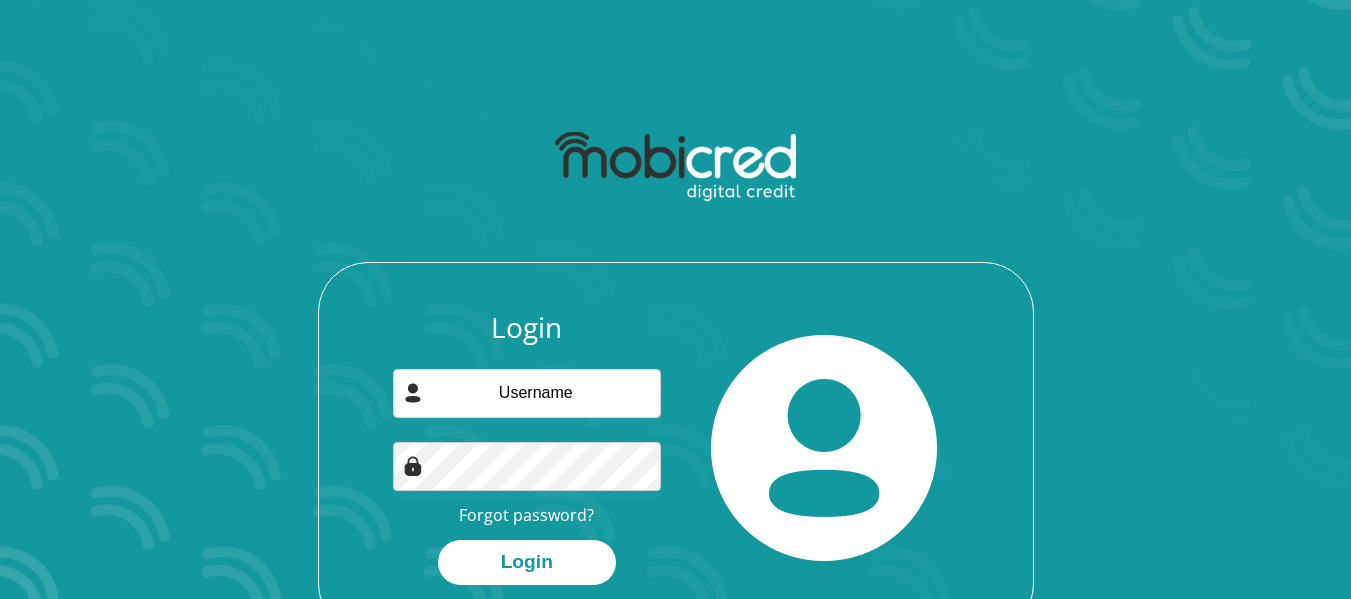 scroll, scrollTop: 0, scrollLeft: 0, axis: both 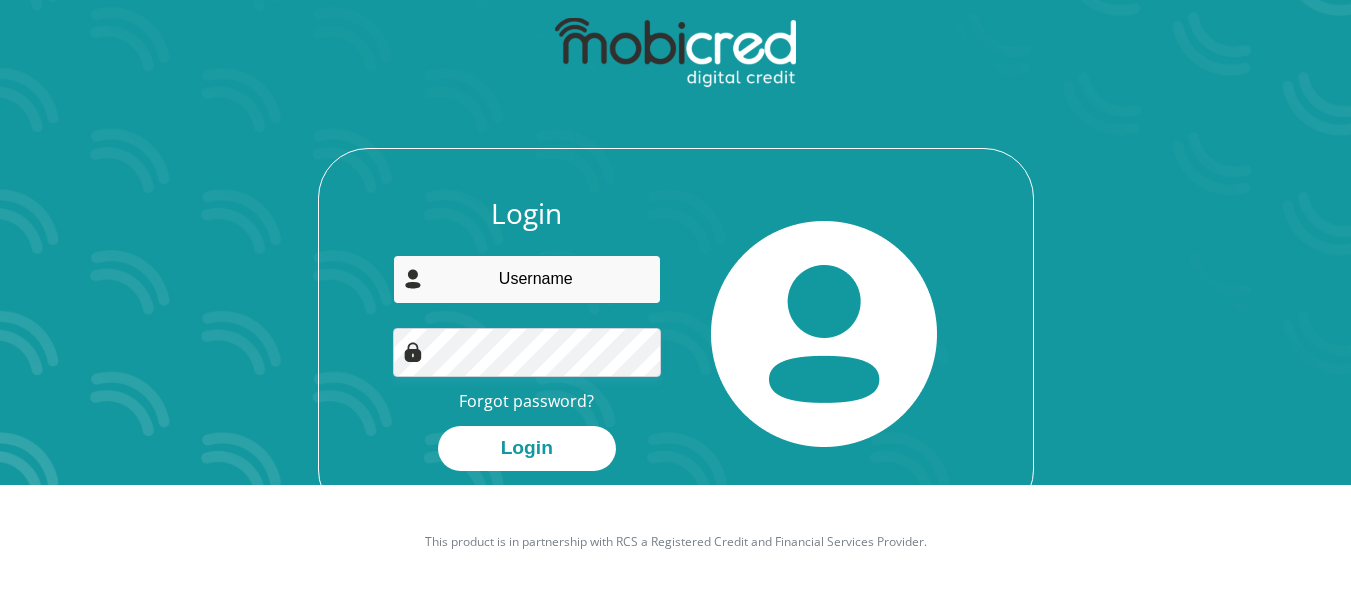 click at bounding box center [527, 279] 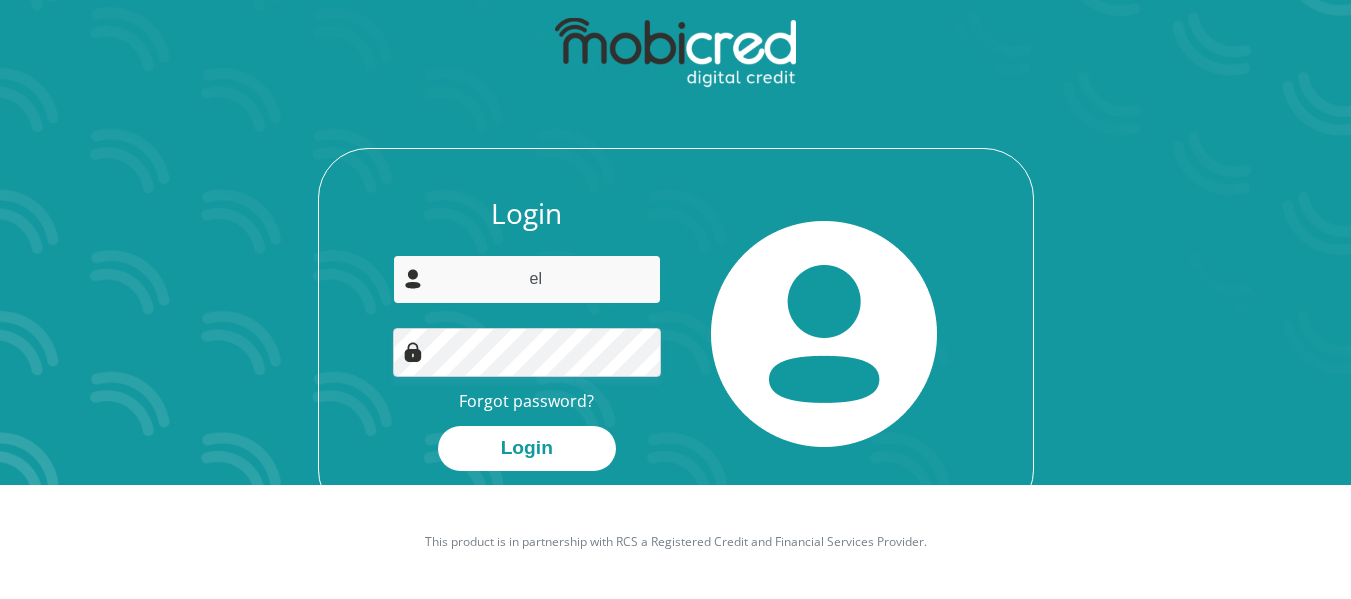 type on "e" 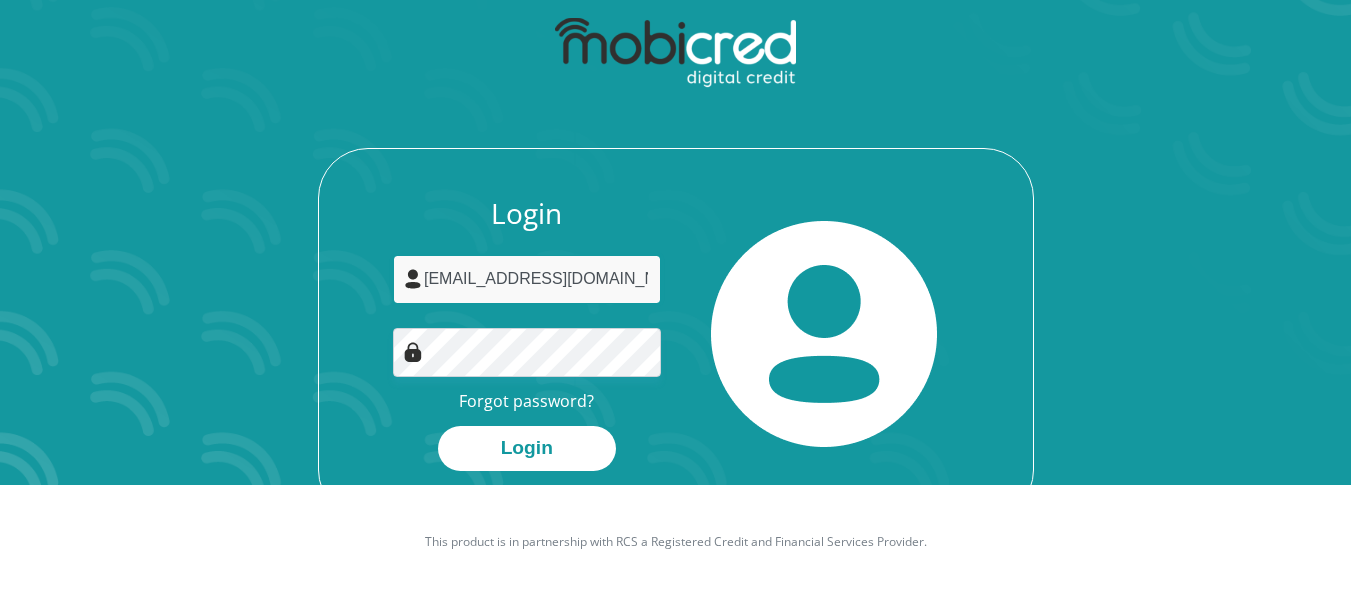 type on "[EMAIL_ADDRESS][DOMAIN_NAME]" 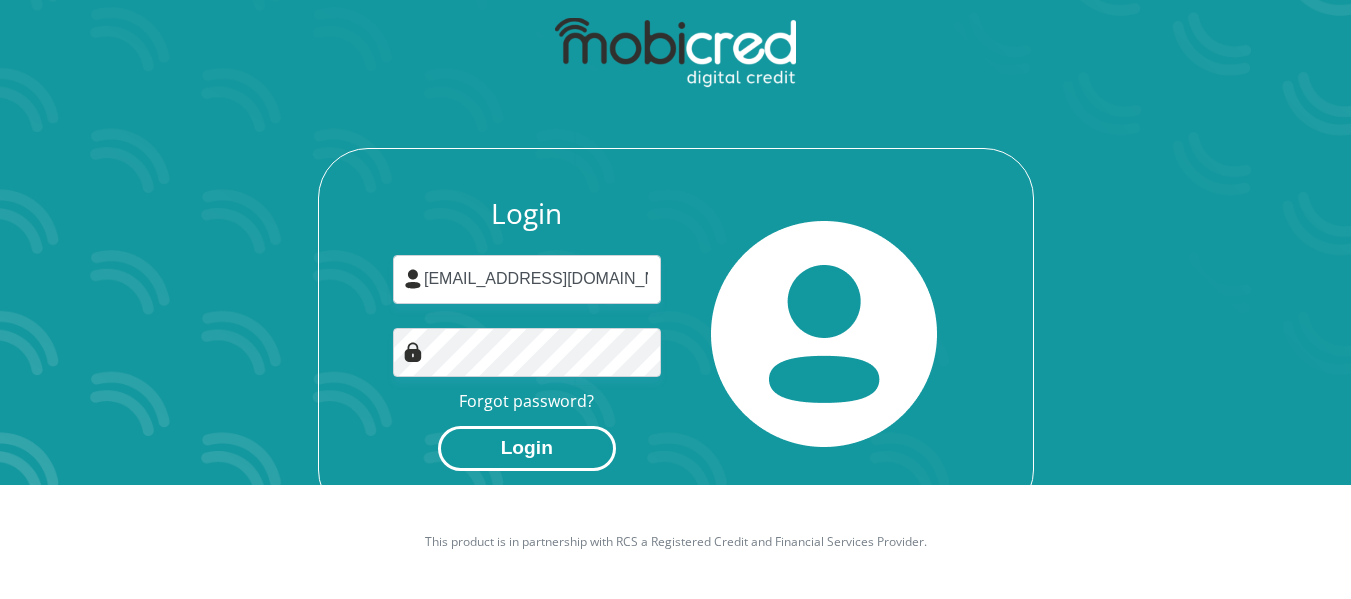 click on "Login" at bounding box center [527, 448] 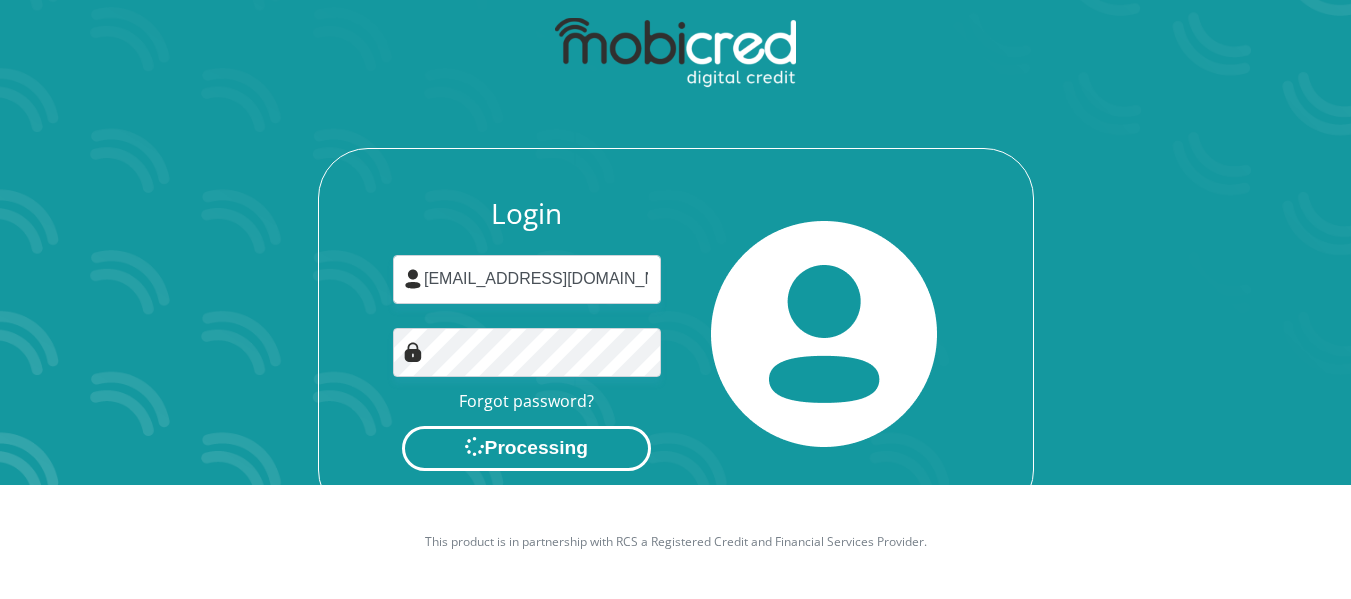 scroll, scrollTop: 0, scrollLeft: 0, axis: both 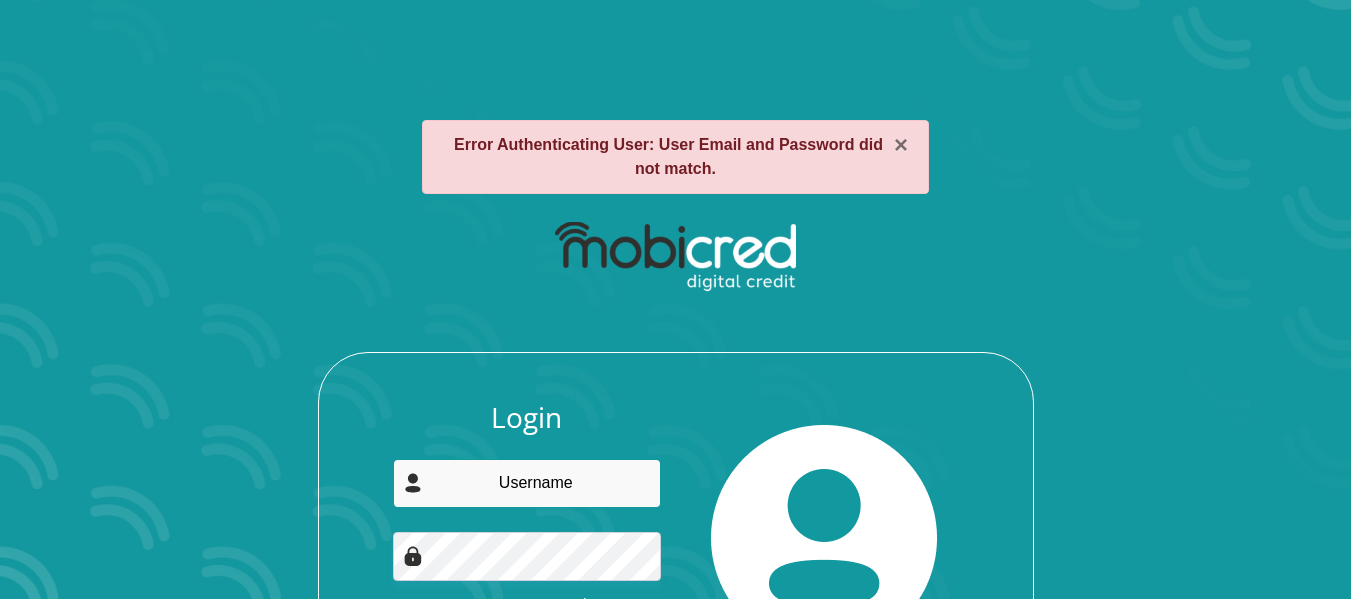 click at bounding box center [527, 483] 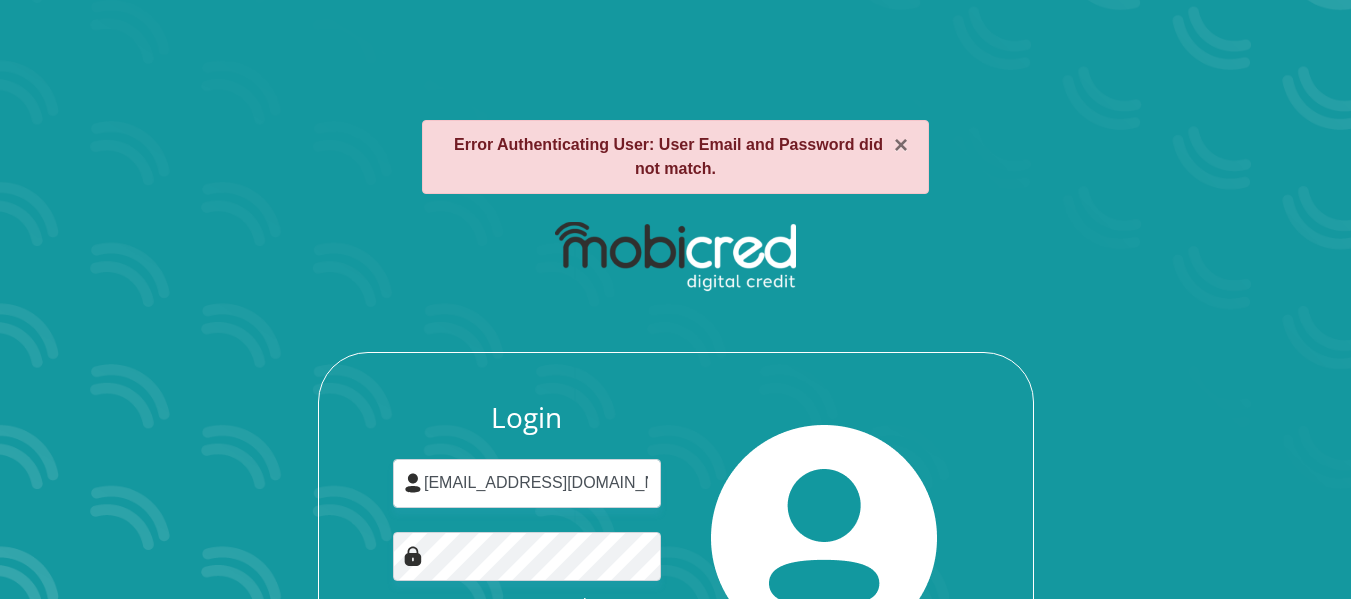 click at bounding box center [413, 556] 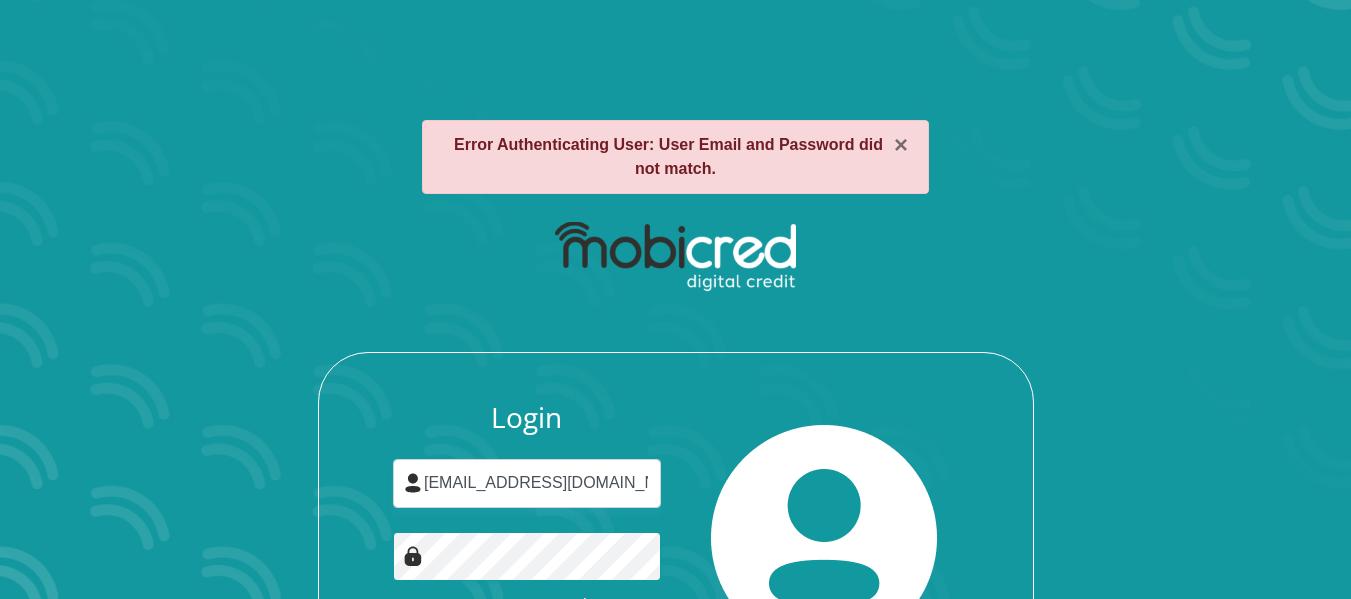 scroll, scrollTop: 172, scrollLeft: 0, axis: vertical 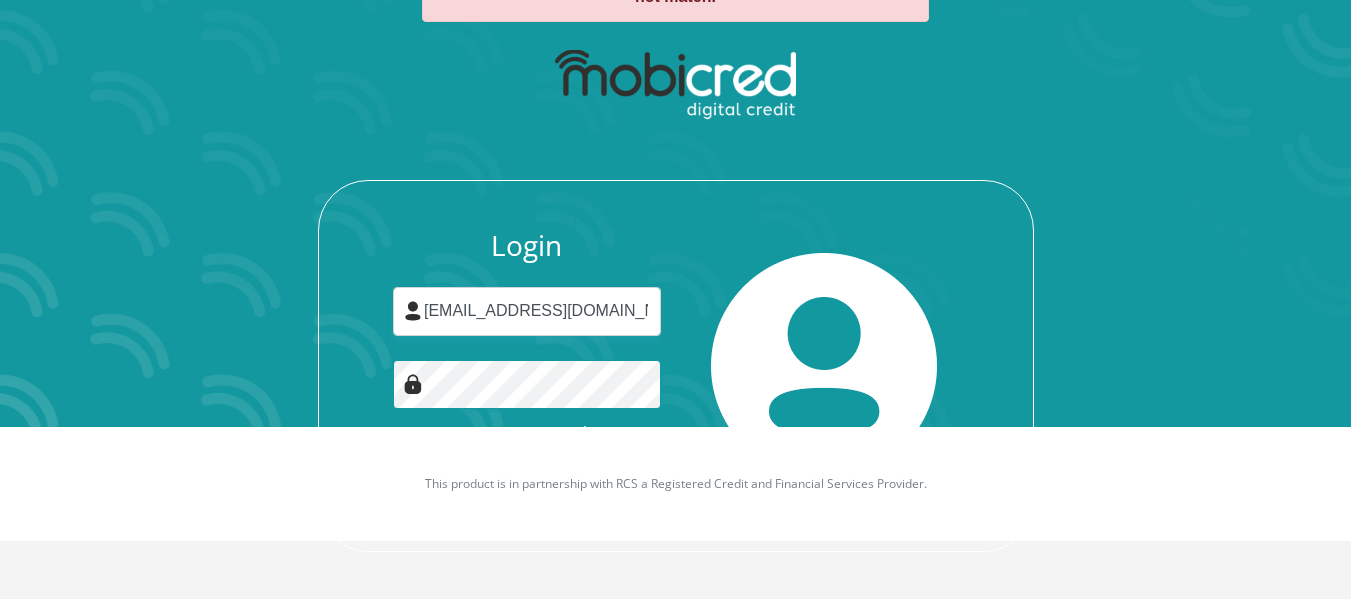 click on "Login" at bounding box center (527, 480) 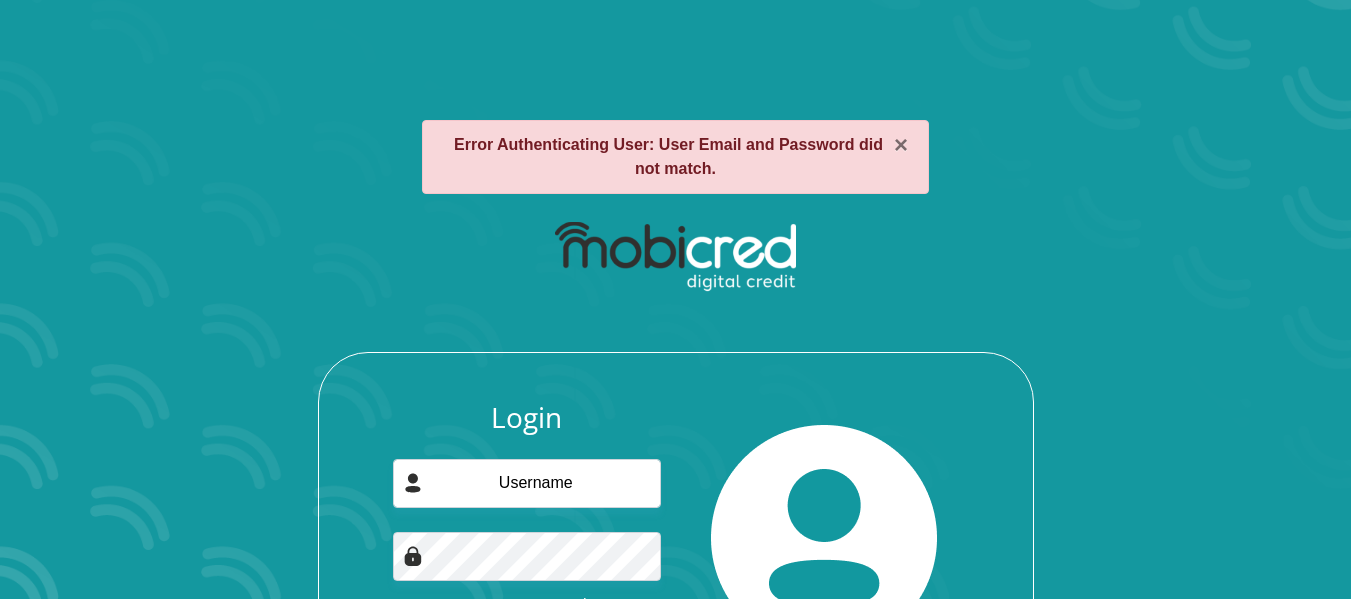 scroll, scrollTop: 0, scrollLeft: 0, axis: both 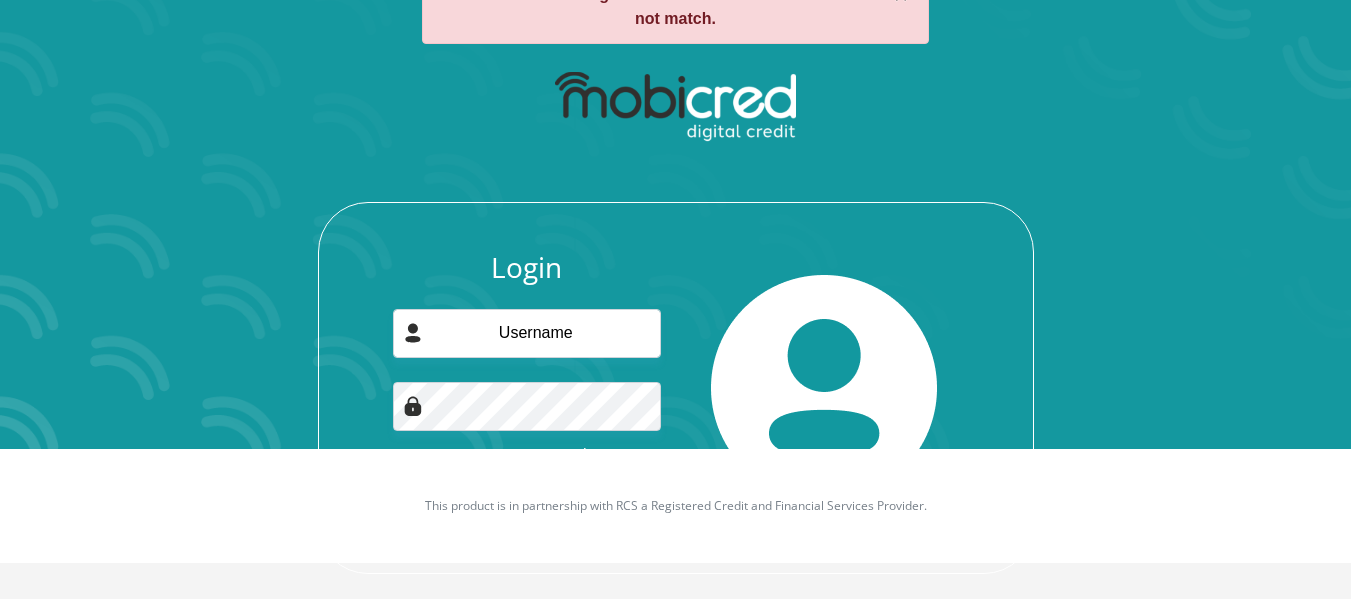 click at bounding box center (824, 388) 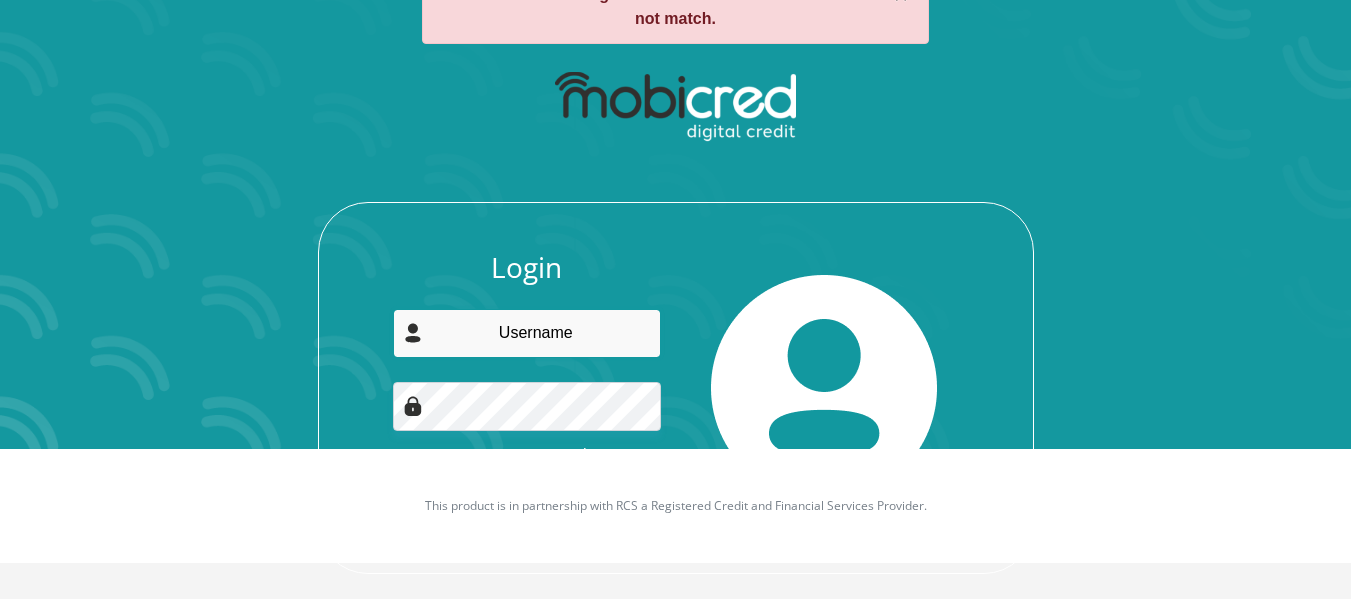click at bounding box center [527, 333] 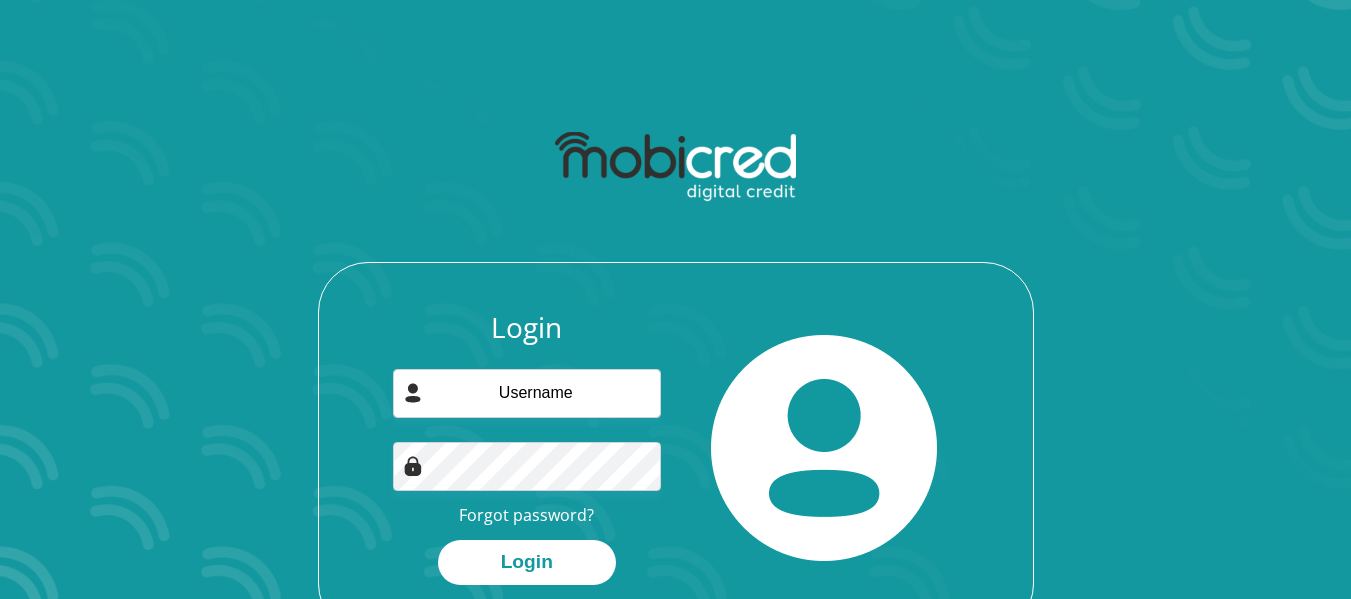 scroll, scrollTop: 114, scrollLeft: 0, axis: vertical 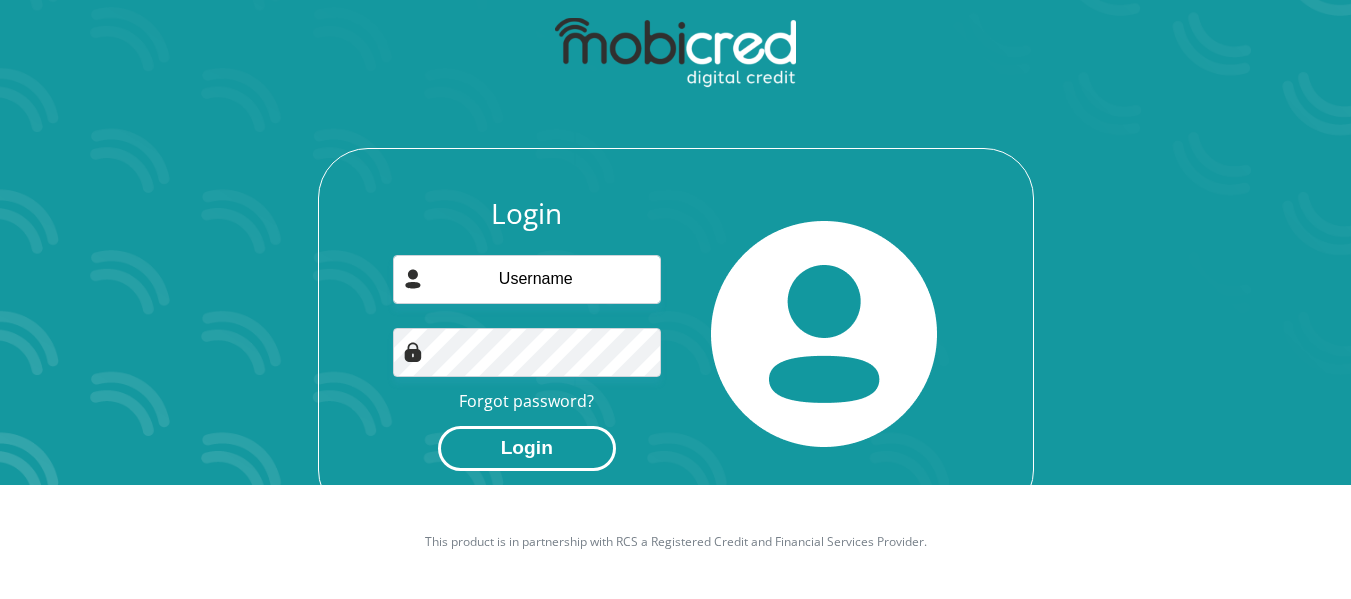 click on "Login" at bounding box center (527, 448) 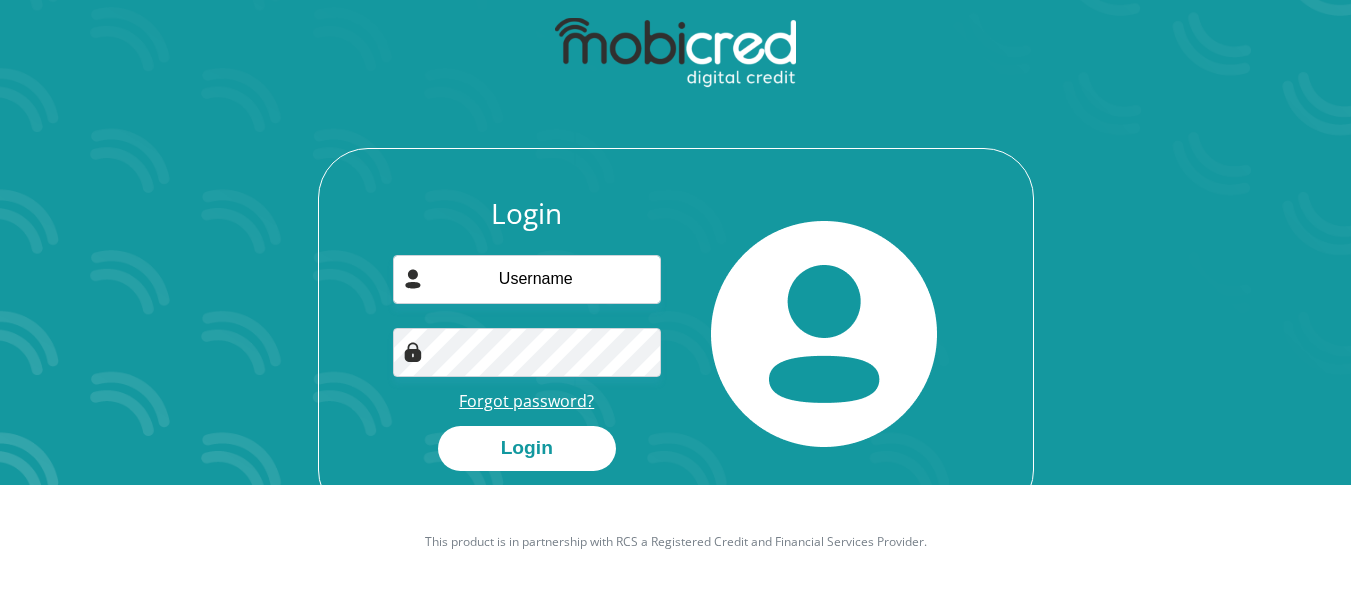 click on "Forgot password?" at bounding box center (526, 401) 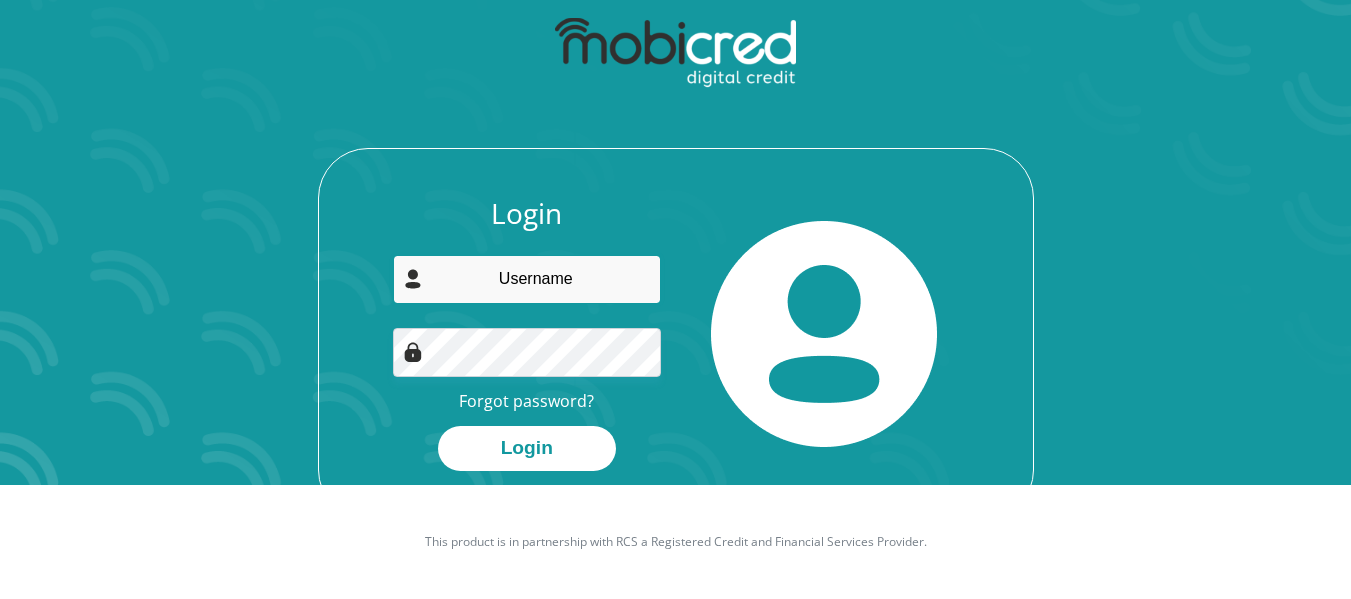 click at bounding box center (527, 279) 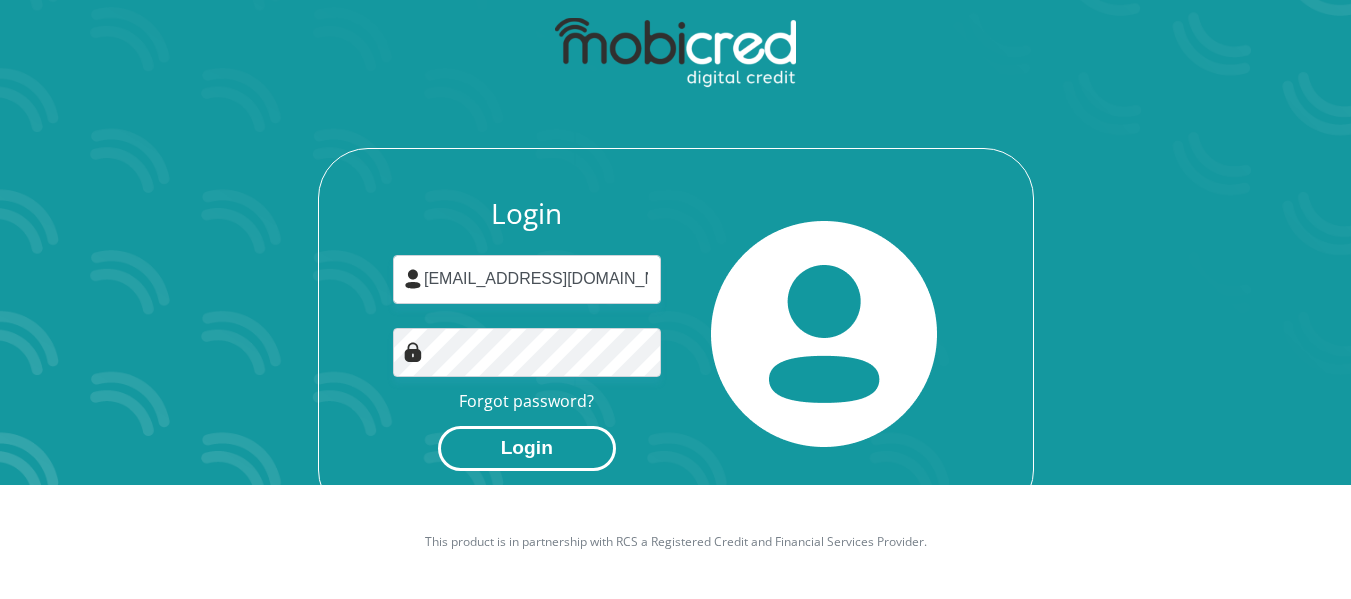 click on "Login" at bounding box center [527, 448] 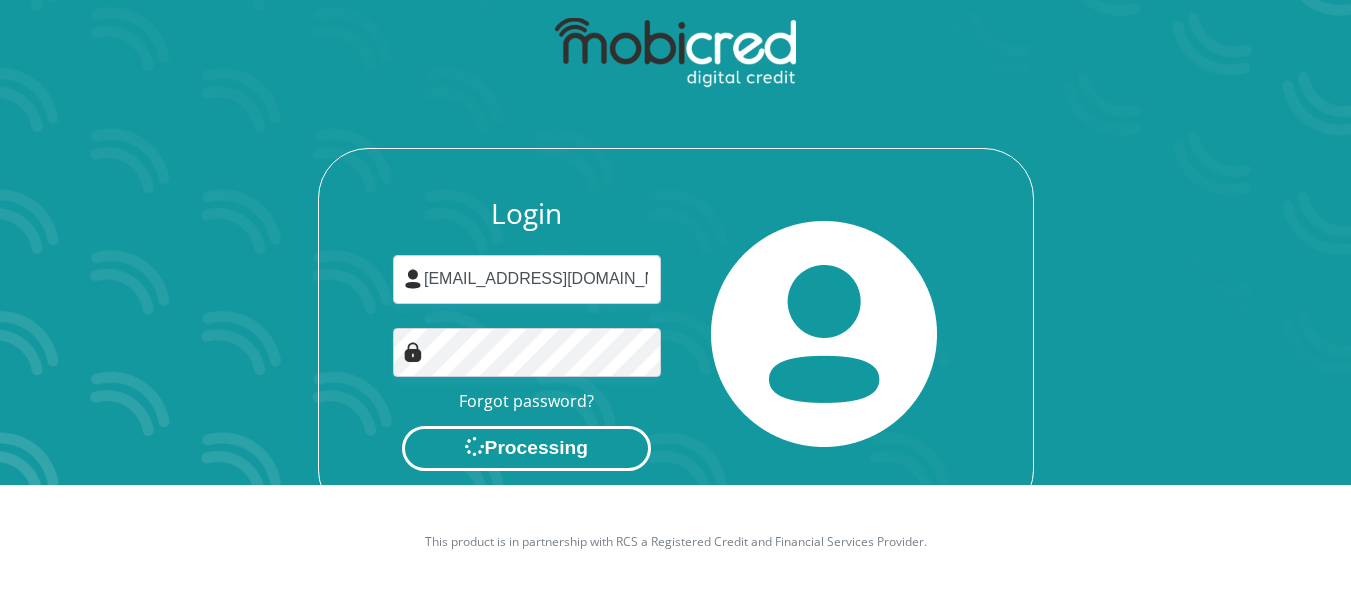 scroll, scrollTop: 0, scrollLeft: 0, axis: both 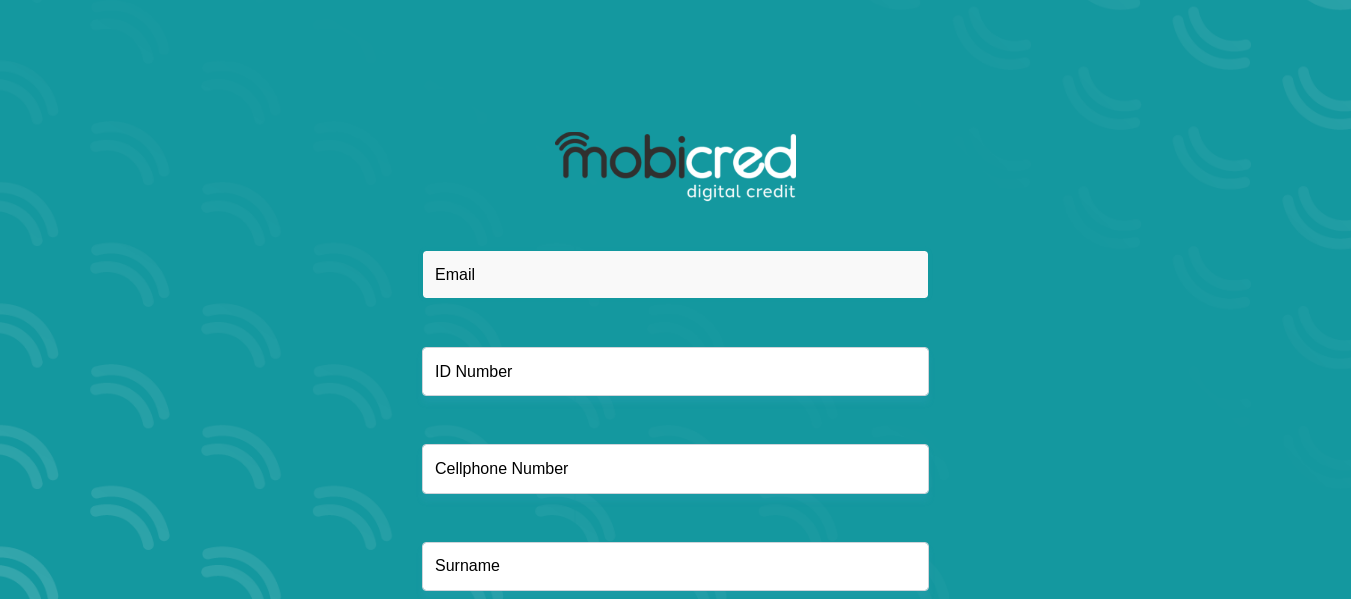 click at bounding box center [675, 274] 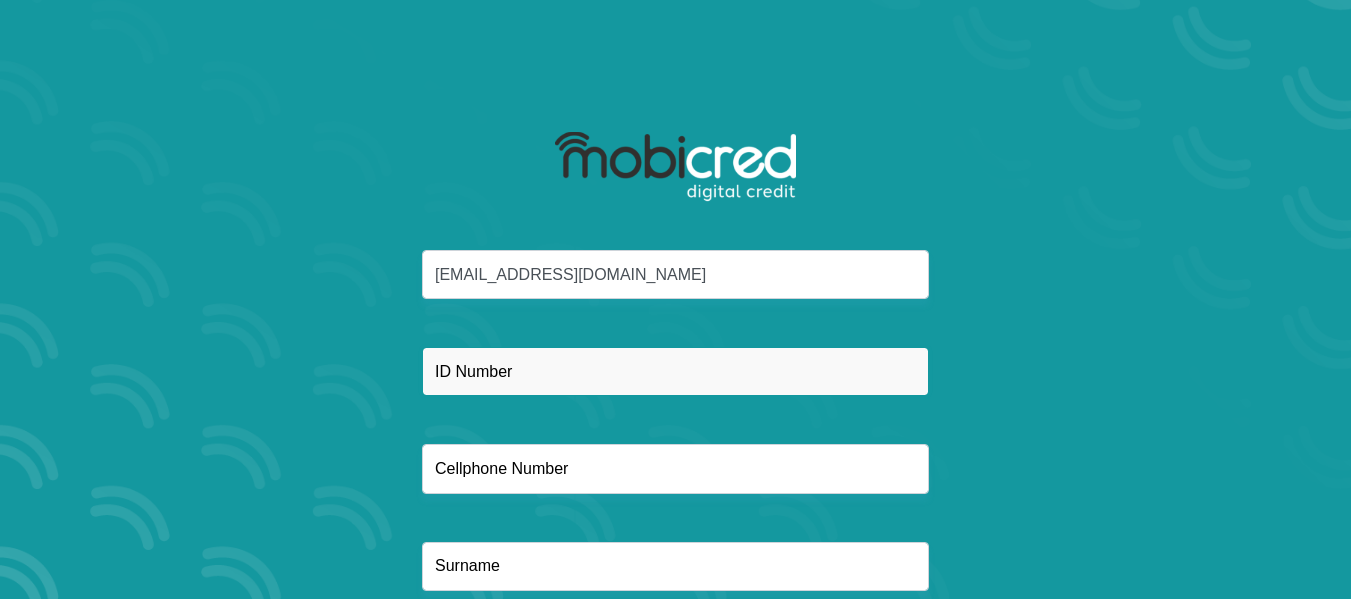 click at bounding box center (675, 371) 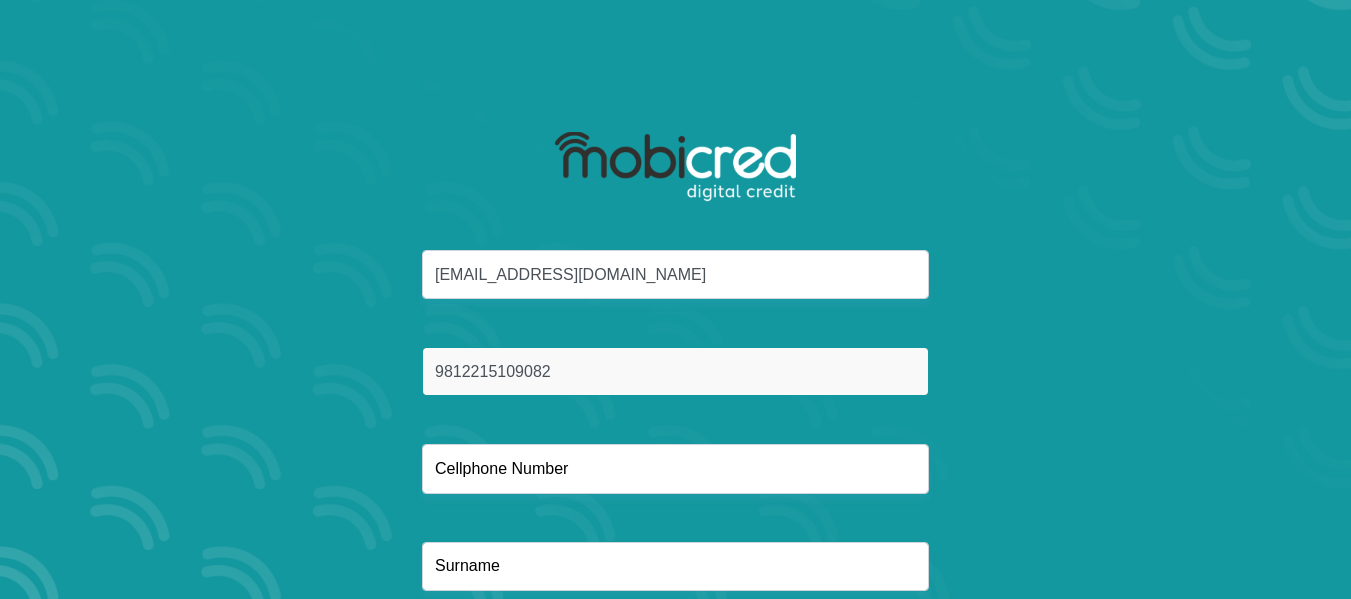 type on "9812215109082" 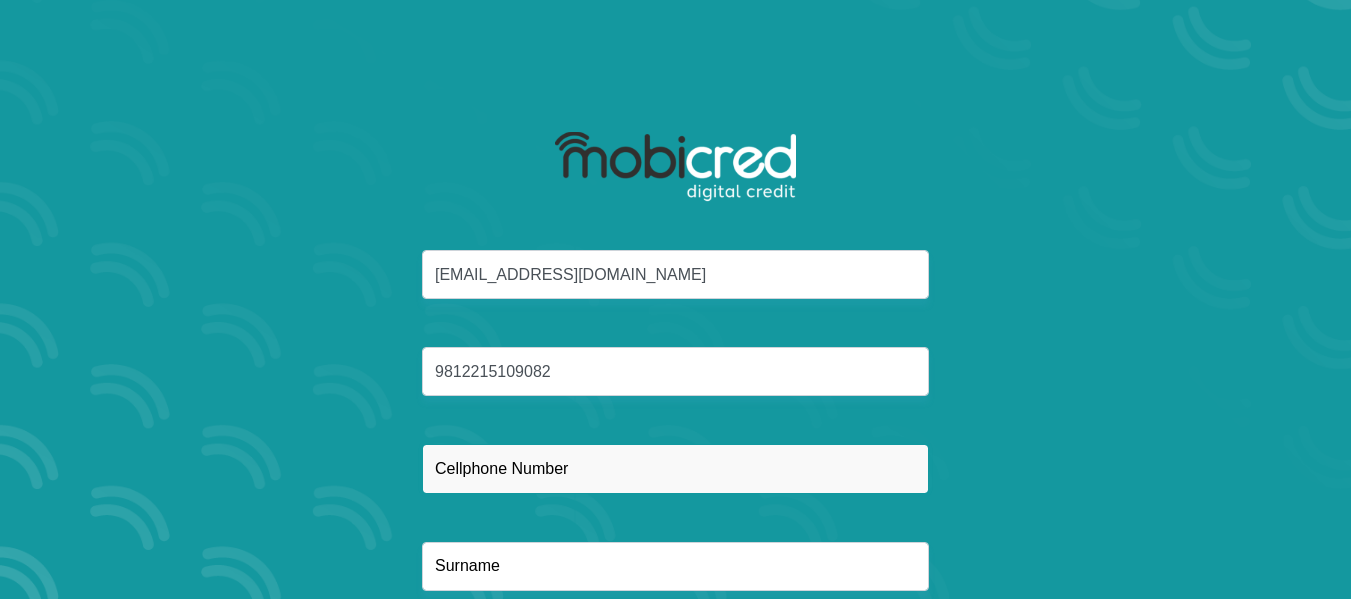 click at bounding box center (675, 468) 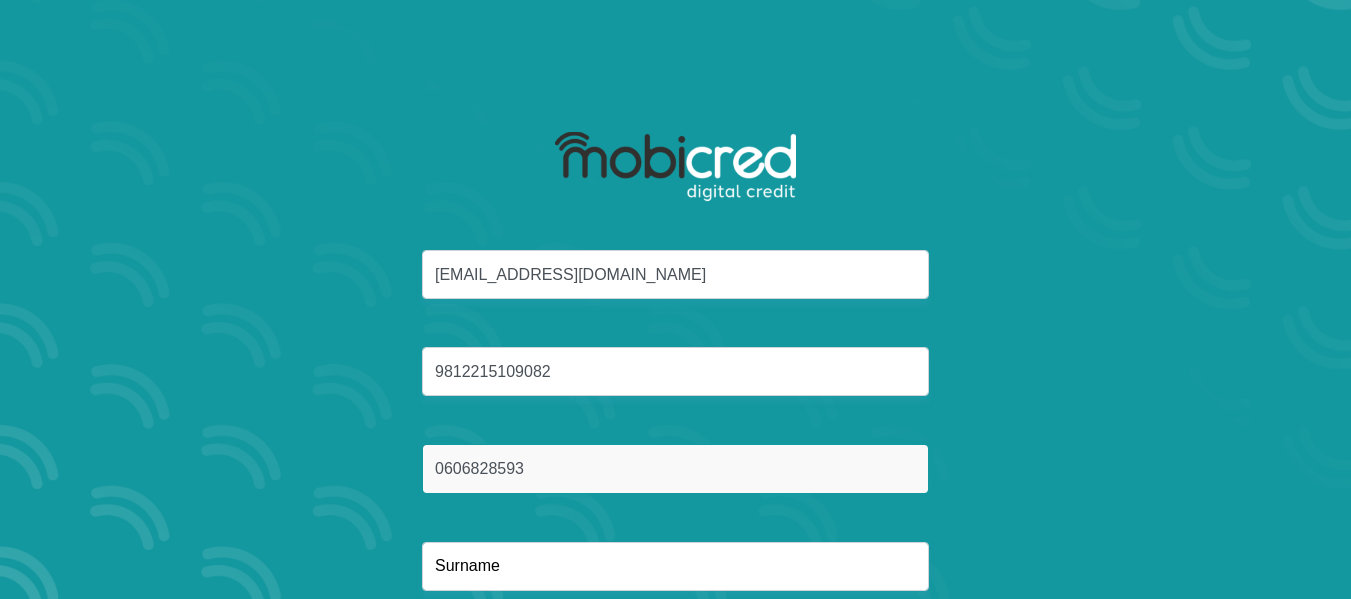 type on "0606828593" 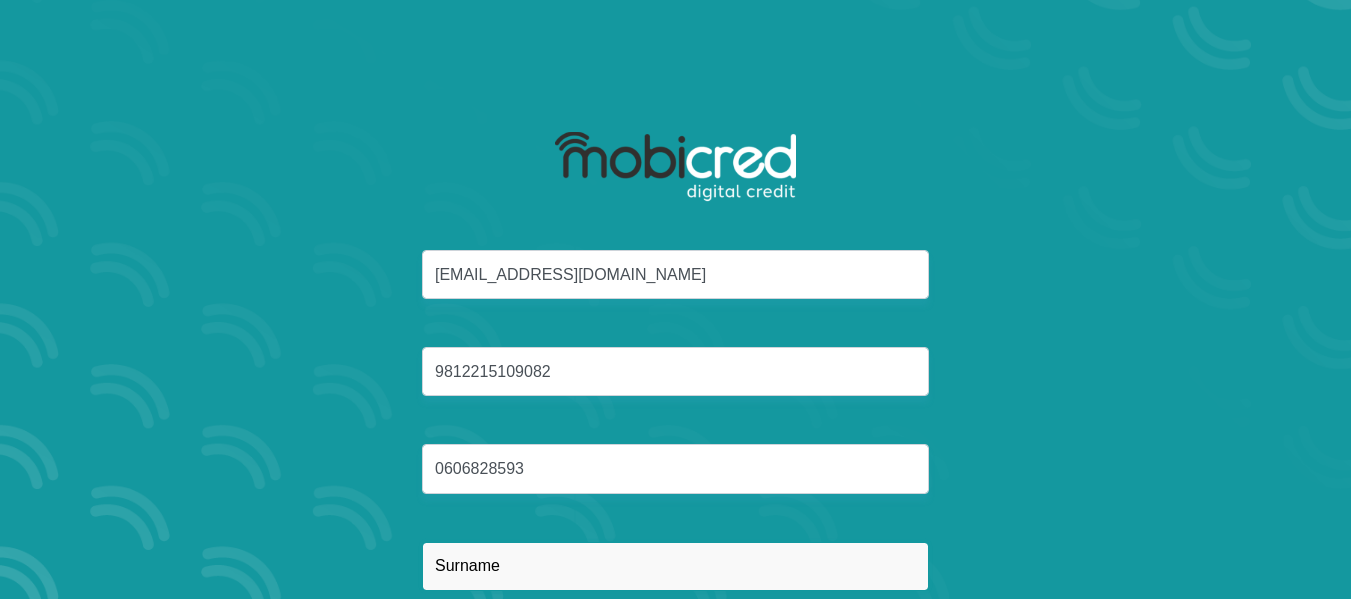 click at bounding box center [675, 566] 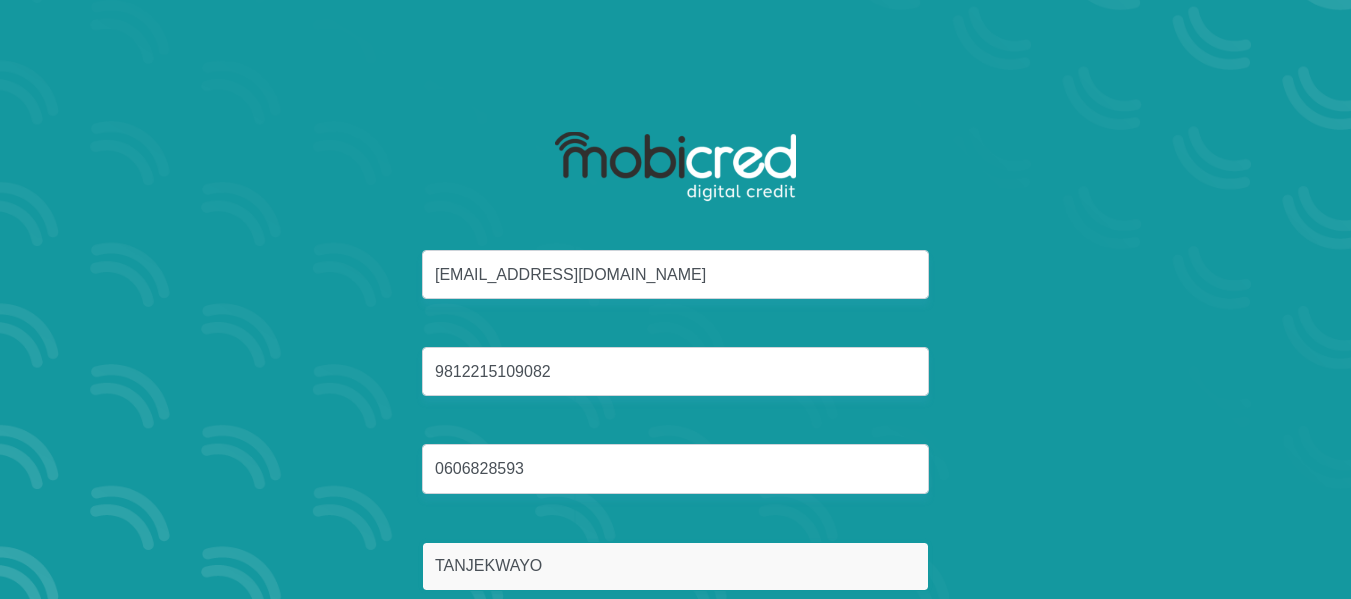 scroll, scrollTop: 133, scrollLeft: 0, axis: vertical 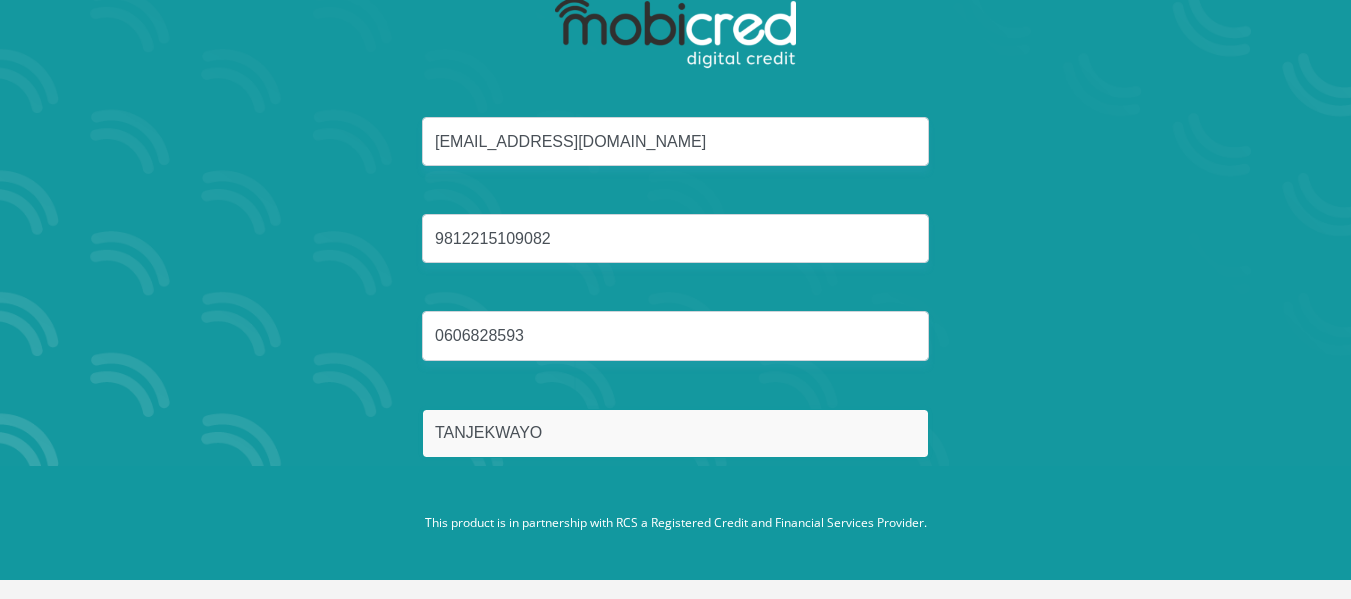 click on "Reset Password" at bounding box center [675, 528] 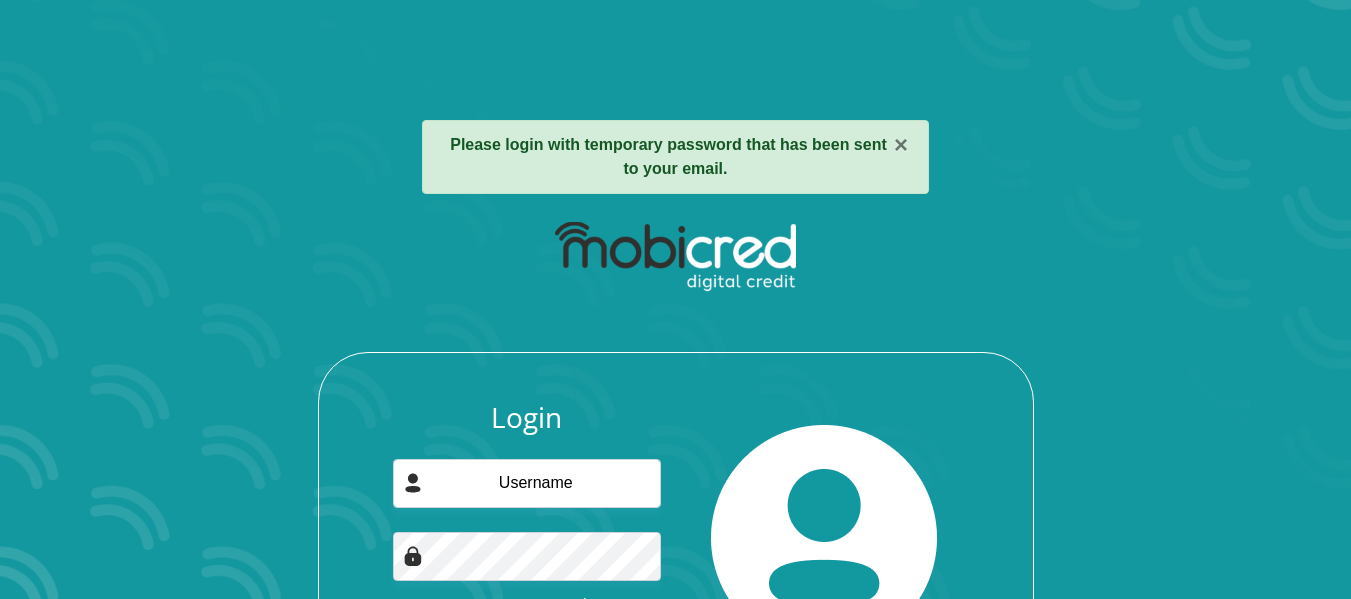 scroll, scrollTop: 0, scrollLeft: 0, axis: both 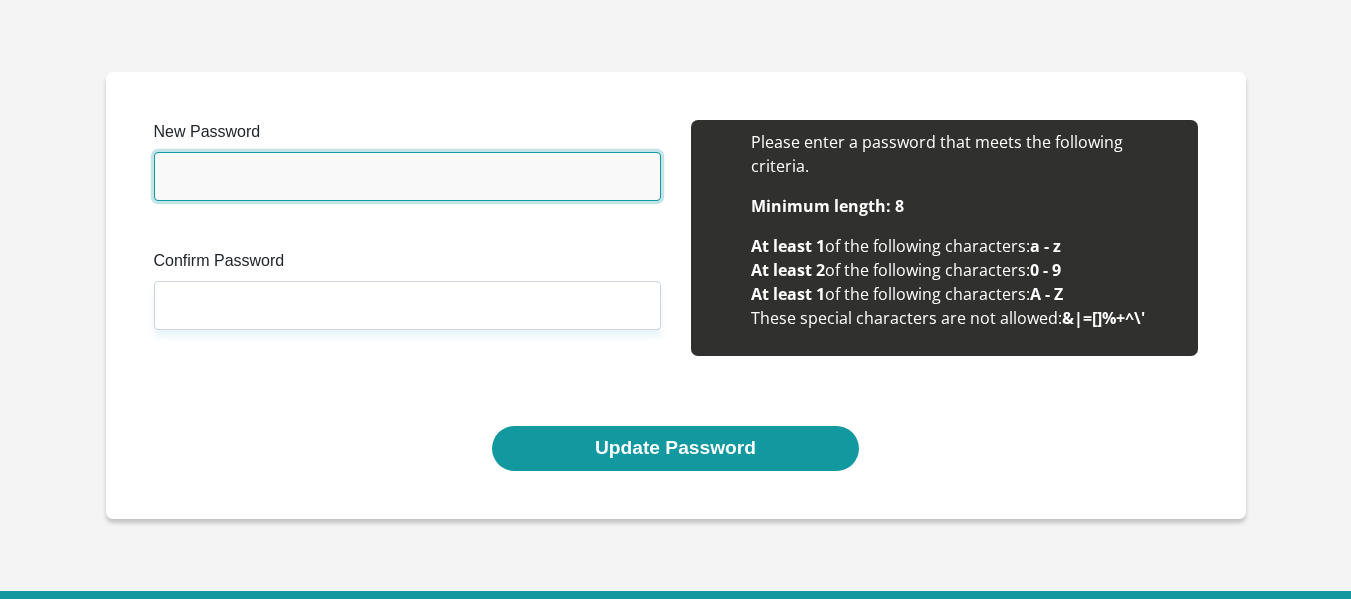click on "New Password" at bounding box center [407, 176] 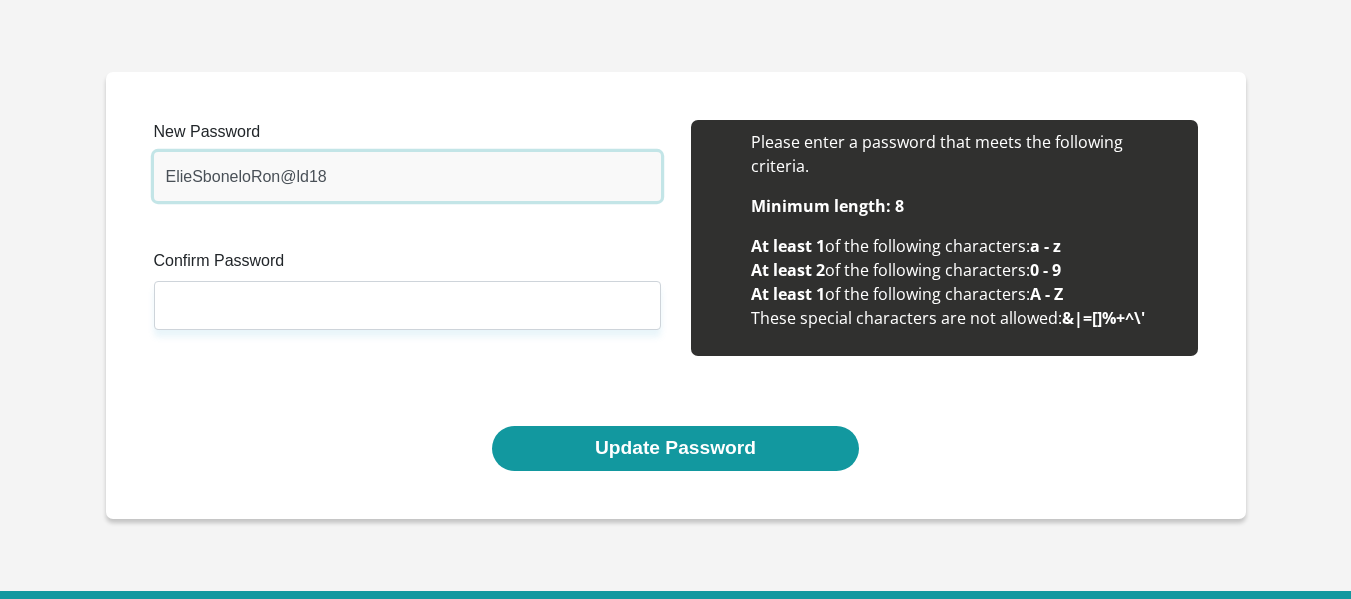 type on "ElieSboneloRon@ld18" 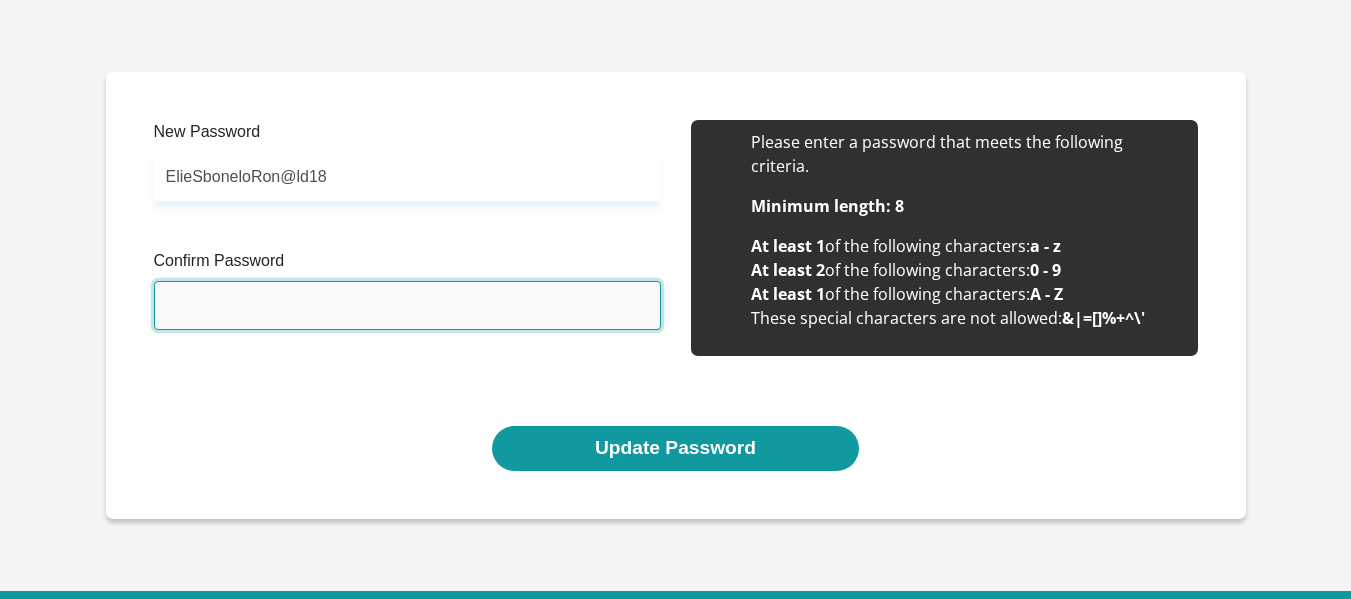 click on "Confirm Password" at bounding box center [407, 305] 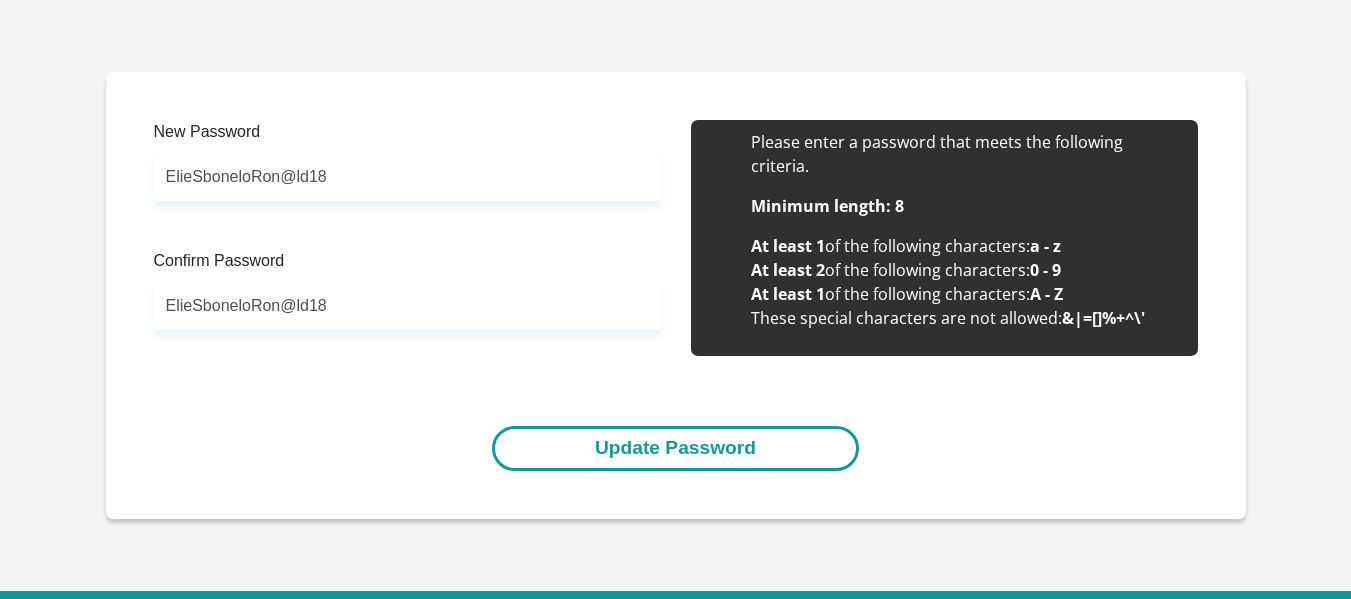click on "Update Password" at bounding box center (675, 448) 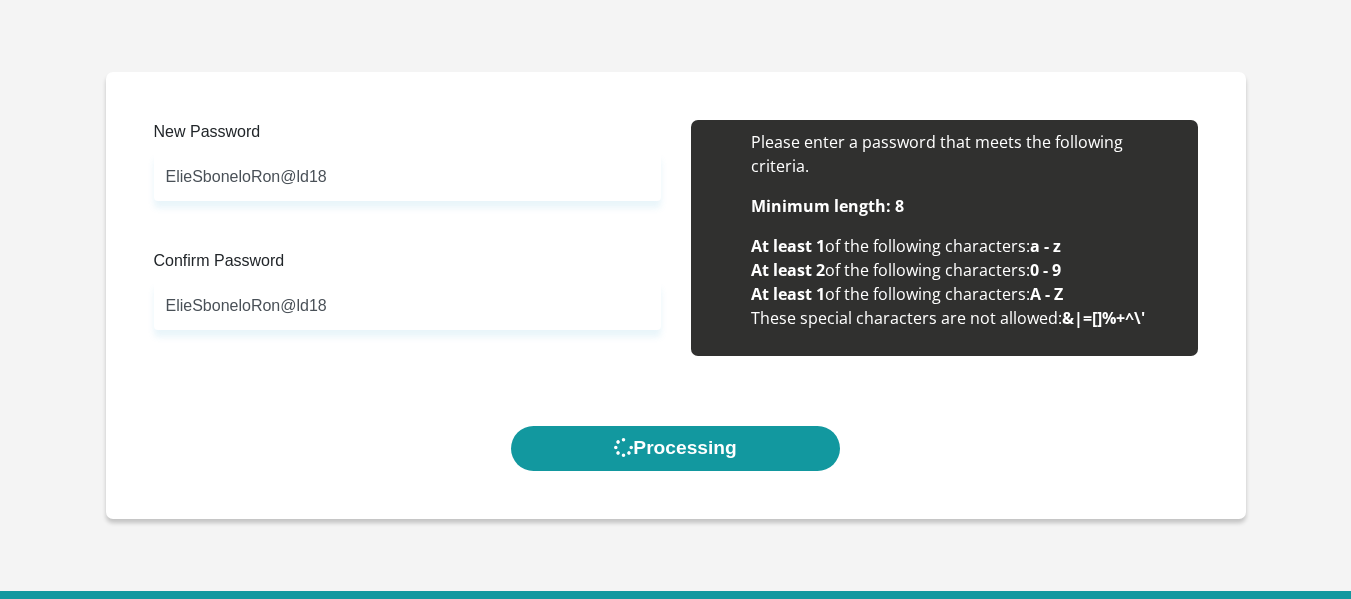scroll, scrollTop: 0, scrollLeft: 0, axis: both 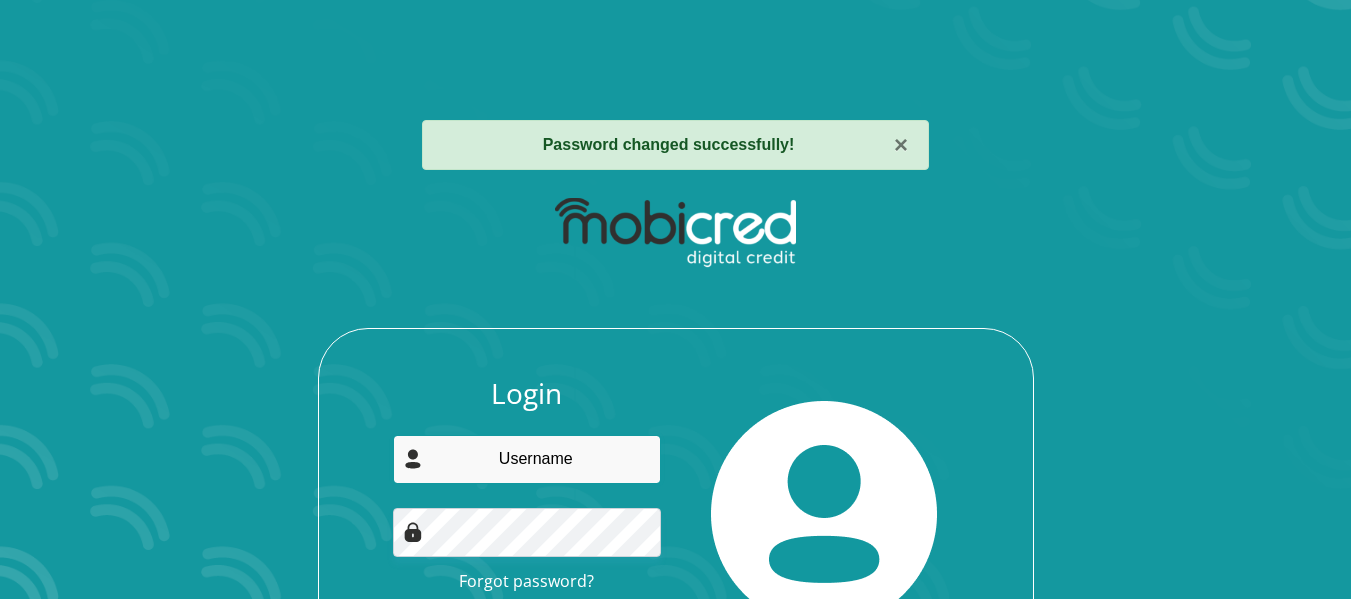 type on "[EMAIL_ADDRESS][DOMAIN_NAME]" 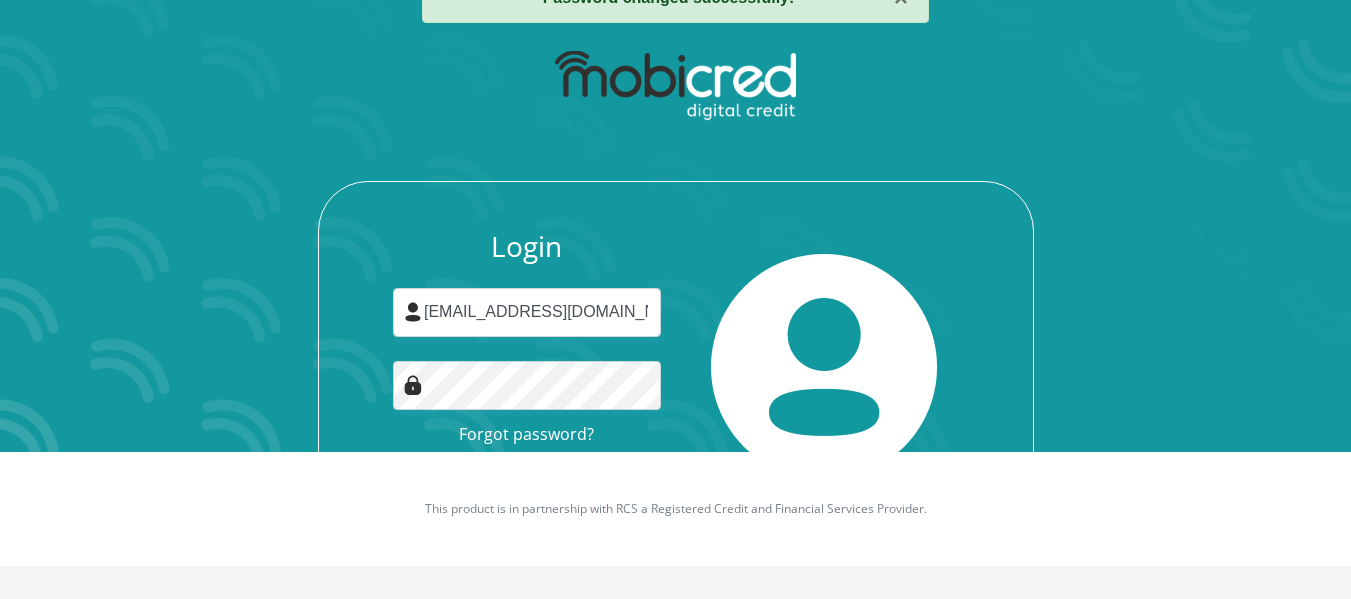 scroll, scrollTop: 148, scrollLeft: 0, axis: vertical 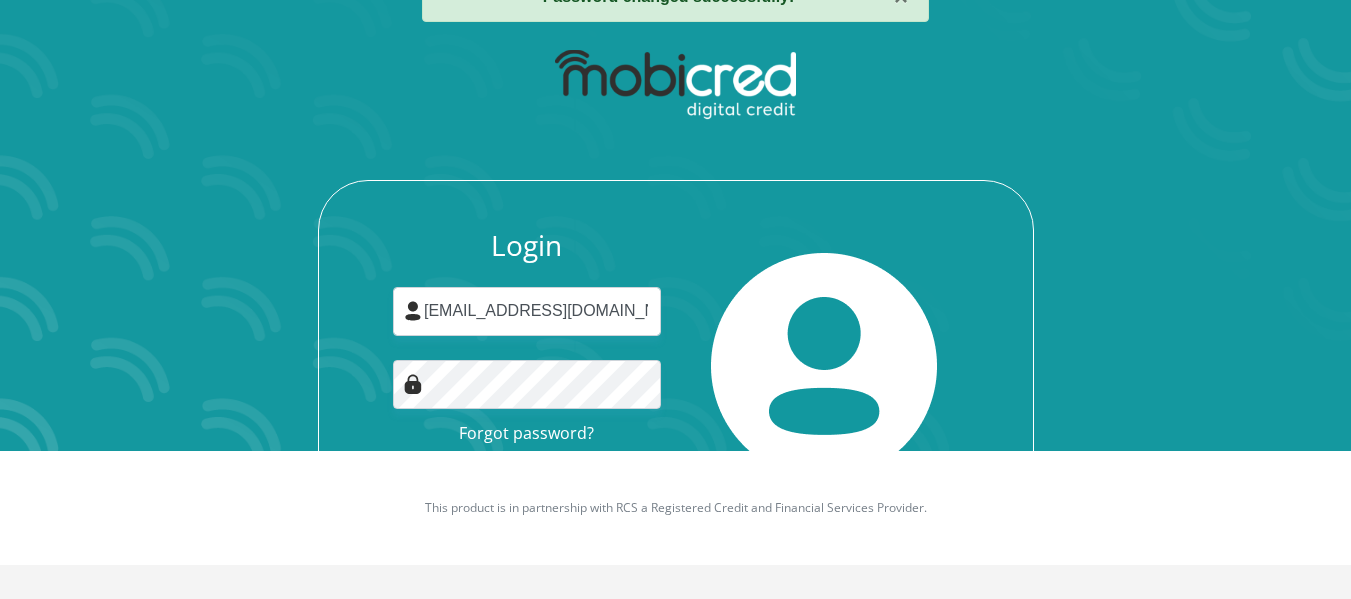 click on "This product is in partnership with RCS a Registered Credit and Financial Services Provider." at bounding box center [675, 508] 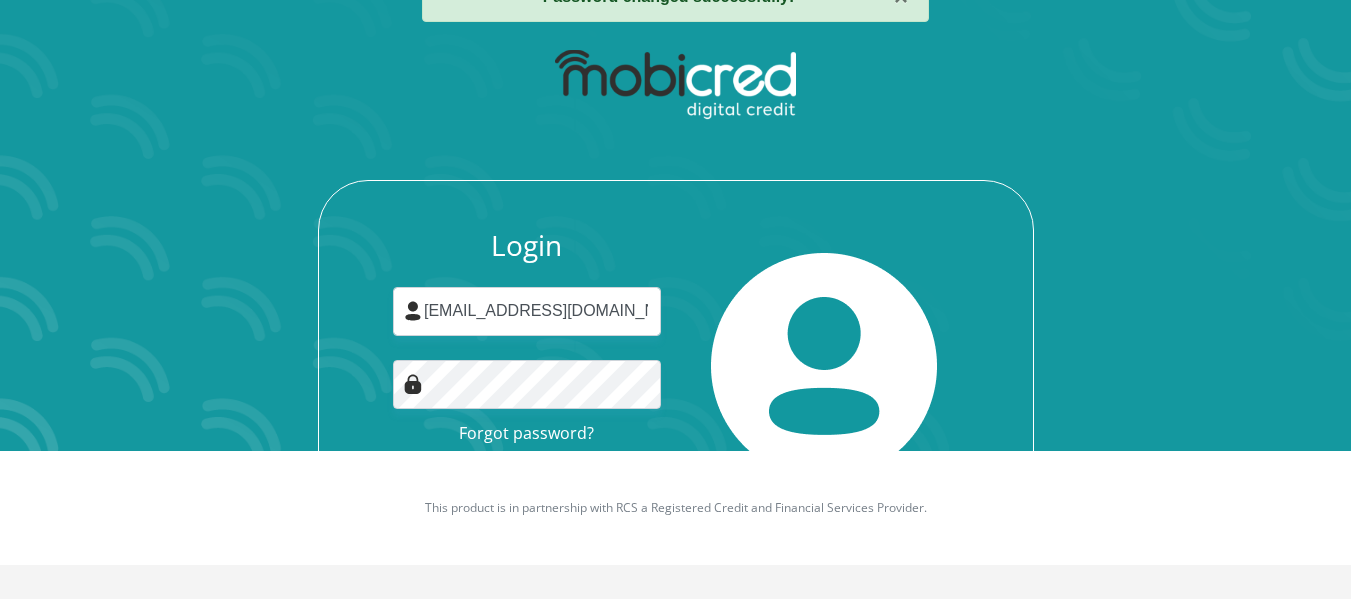 click on "Login
zwanen999@gmail.com
Forgot password?
Login" at bounding box center [676, 366] 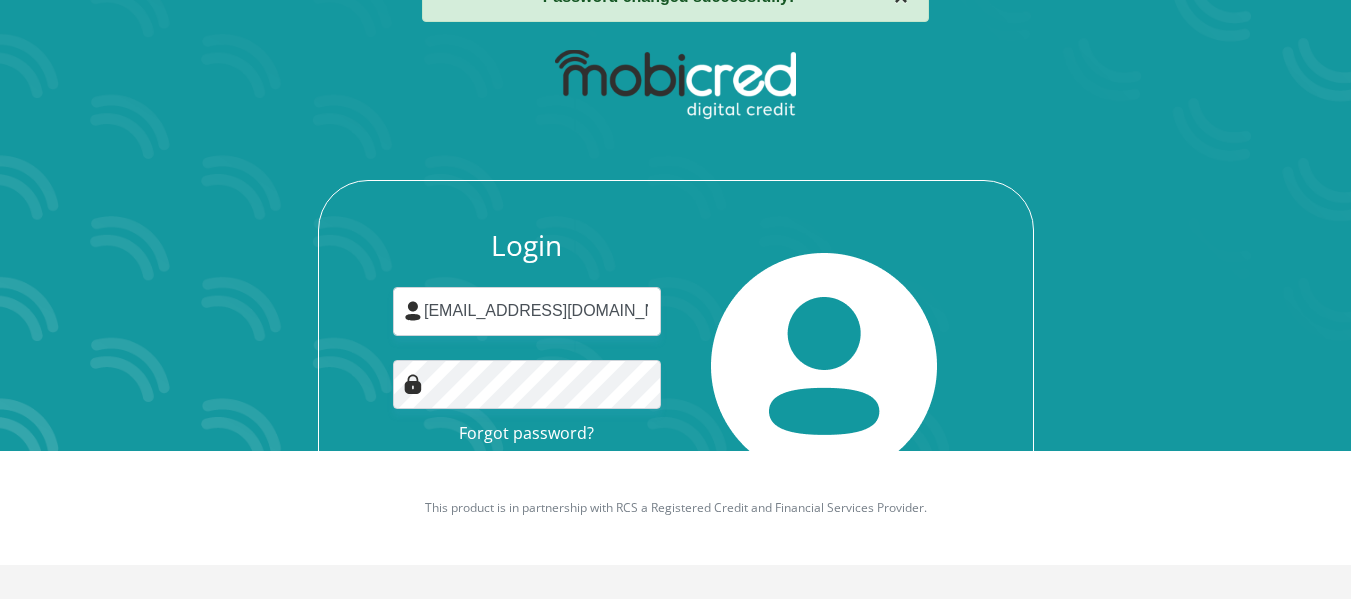 click on "×" at bounding box center (901, -3) 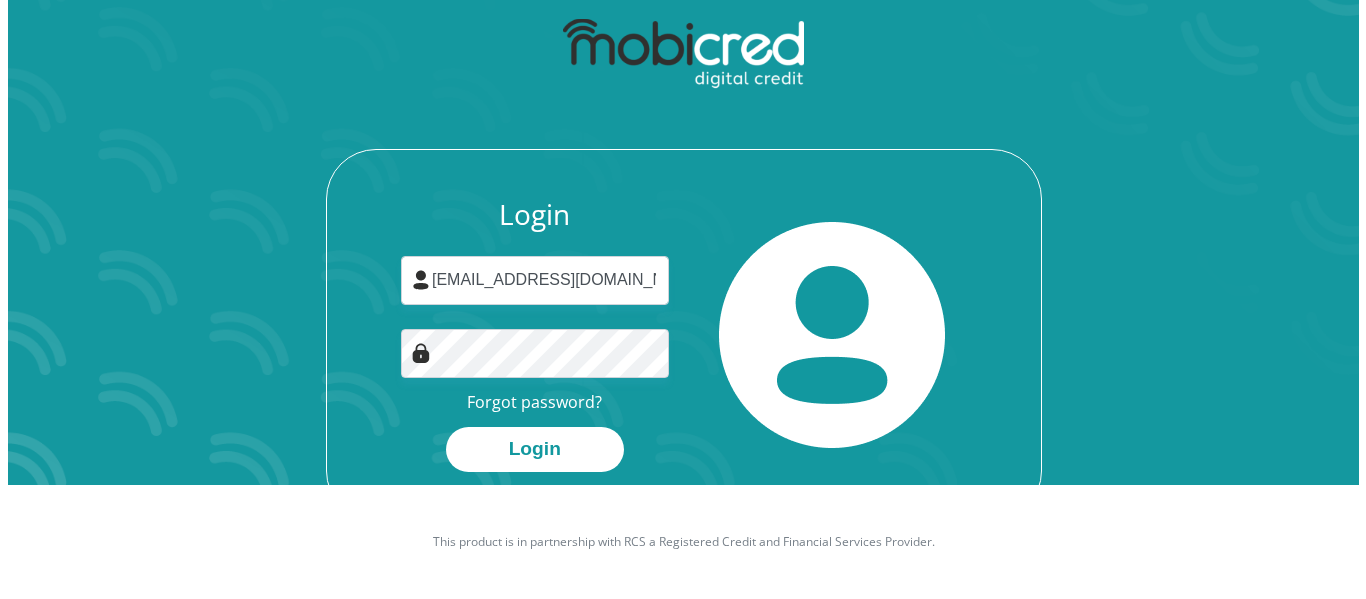 scroll, scrollTop: 114, scrollLeft: 0, axis: vertical 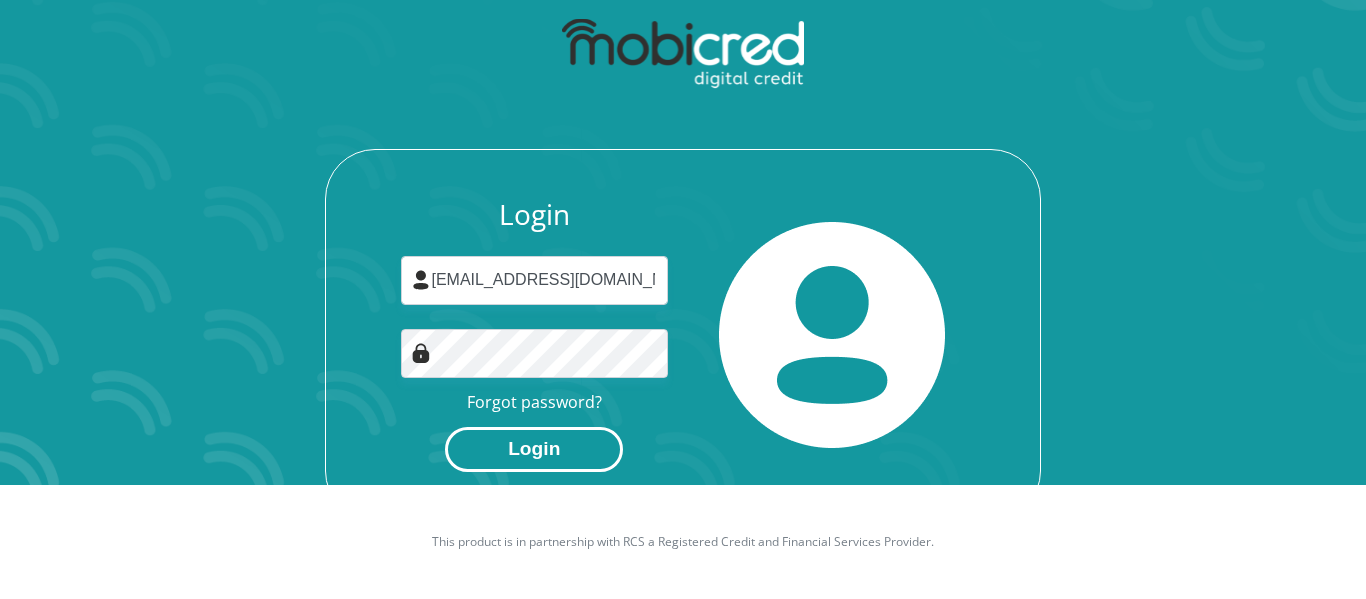 click on "Login" at bounding box center [534, 449] 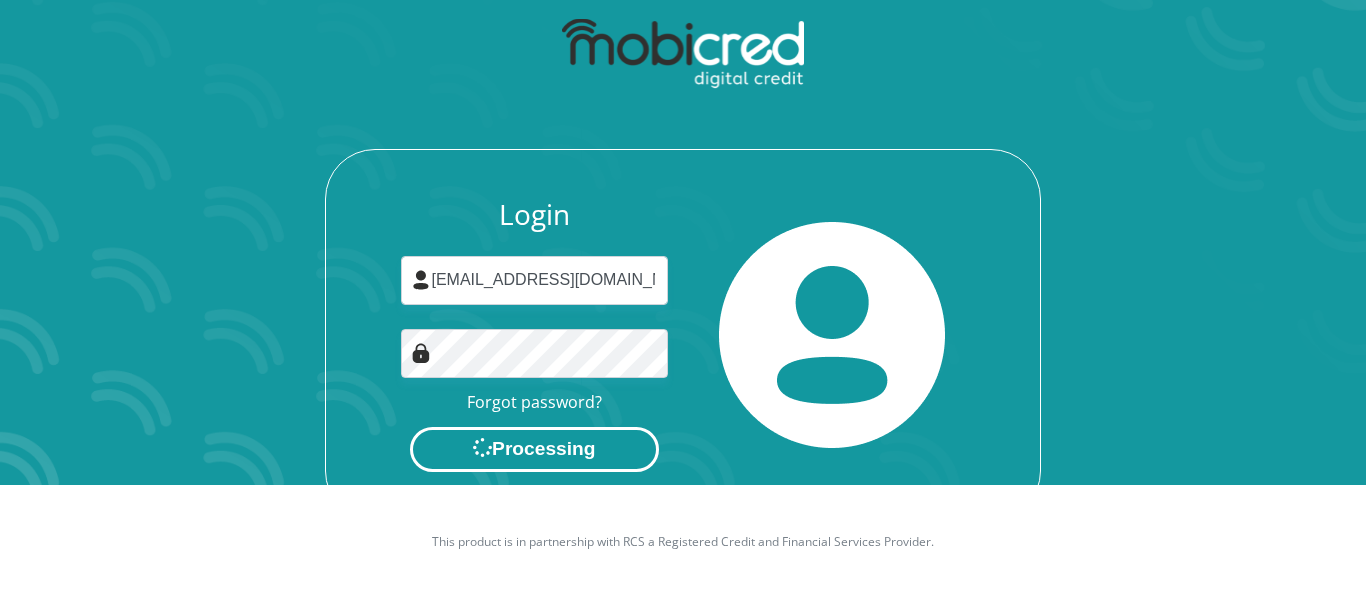 scroll, scrollTop: 0, scrollLeft: 0, axis: both 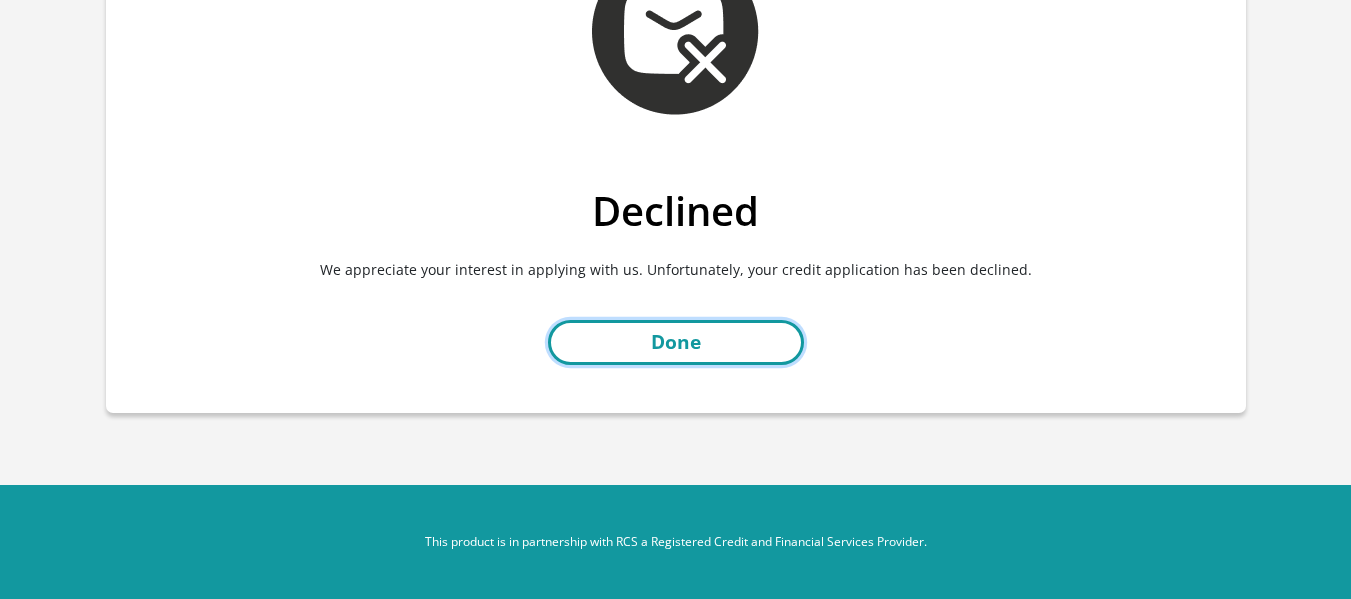 click on "Done" at bounding box center [676, 342] 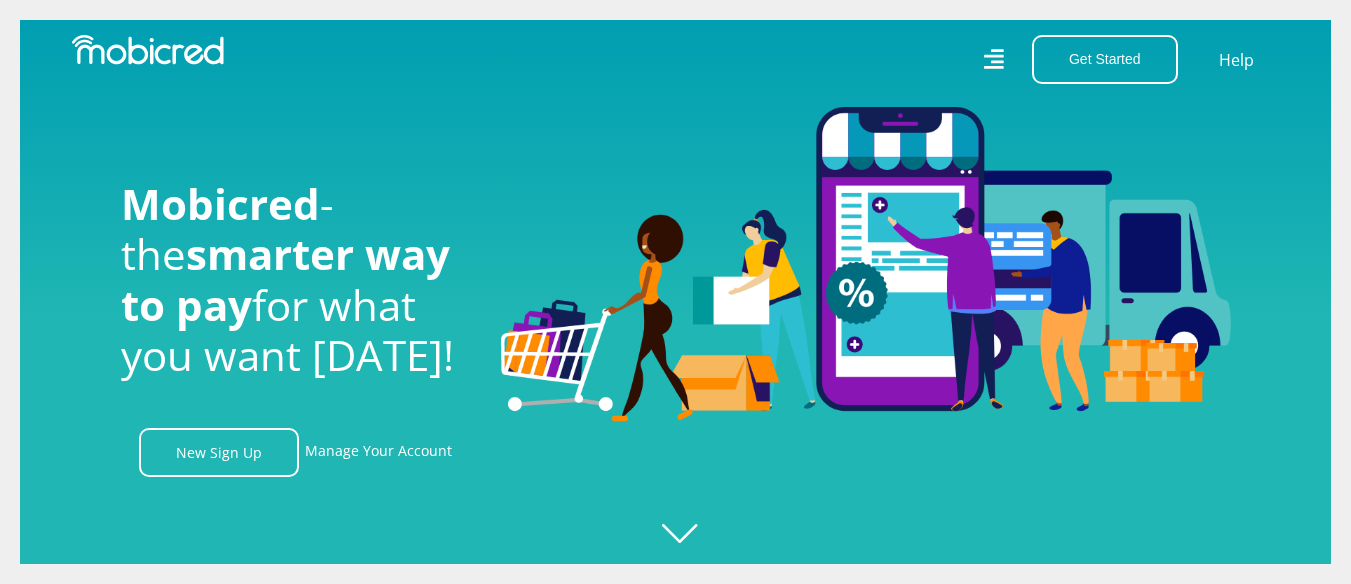 scroll, scrollTop: 0, scrollLeft: 0, axis: both 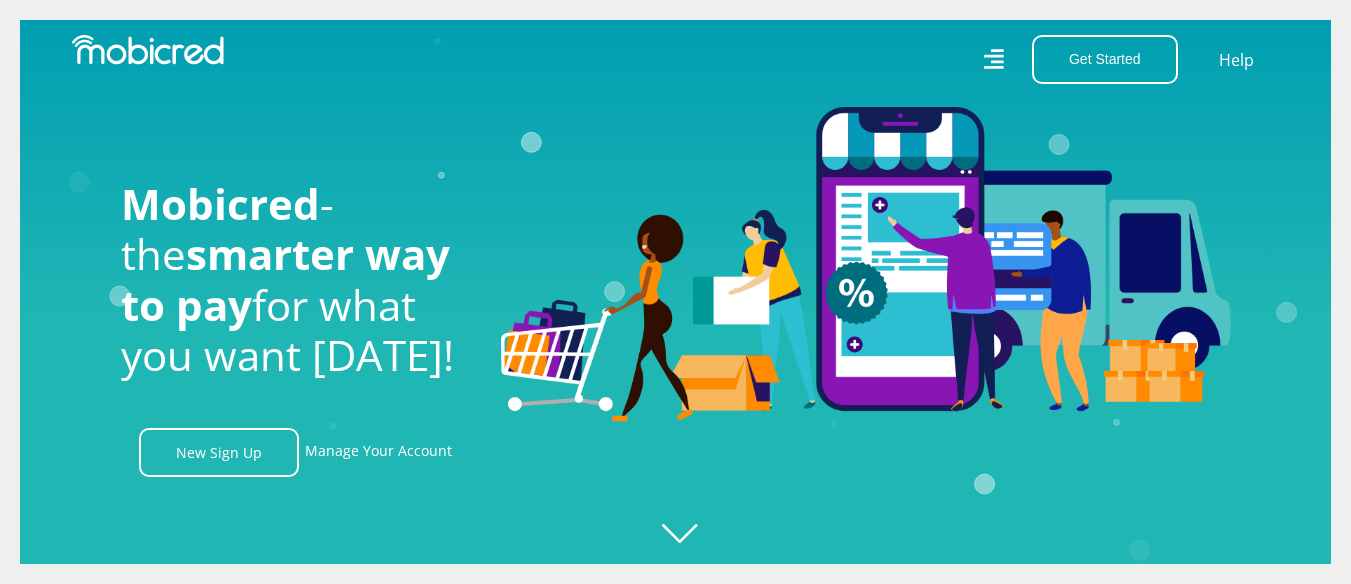 click on "Created with [PERSON_NAME] 2.3.0" 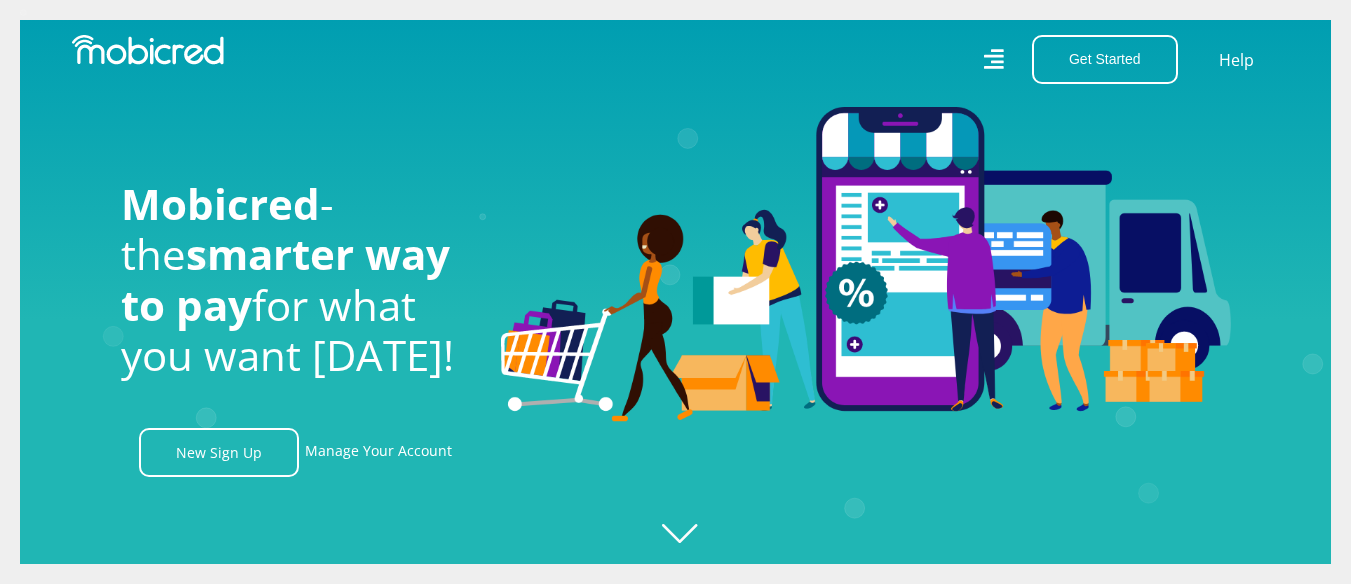 scroll, scrollTop: 0, scrollLeft: 2565, axis: horizontal 